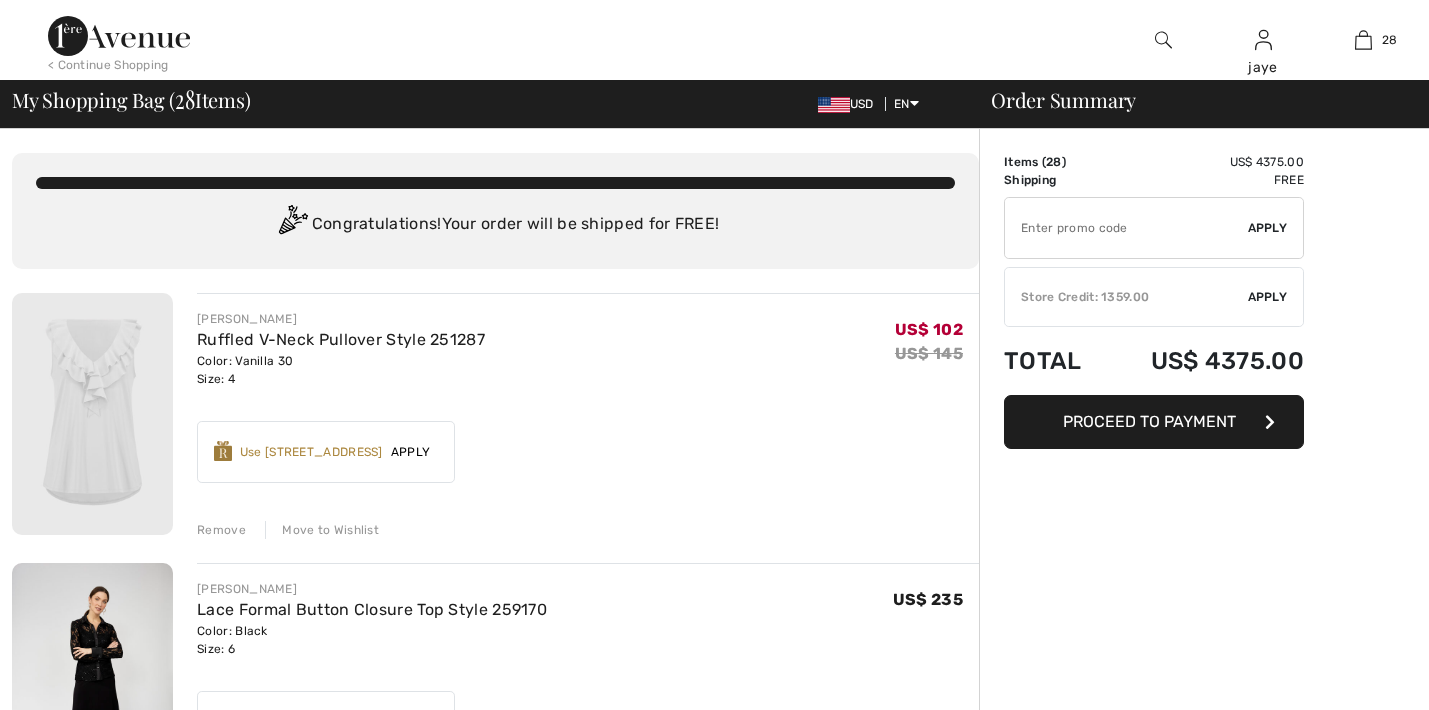 click on "Apply" at bounding box center (1268, 297) 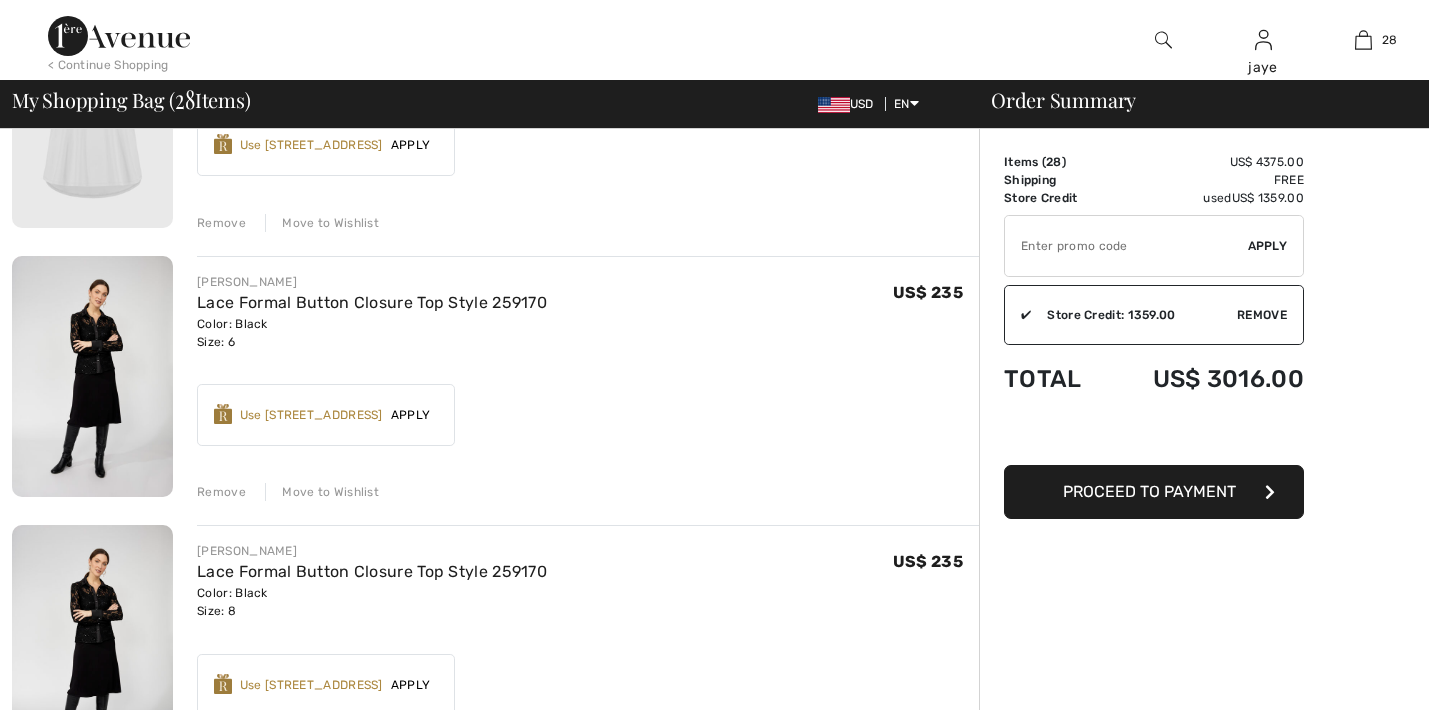 scroll, scrollTop: 307, scrollLeft: 0, axis: vertical 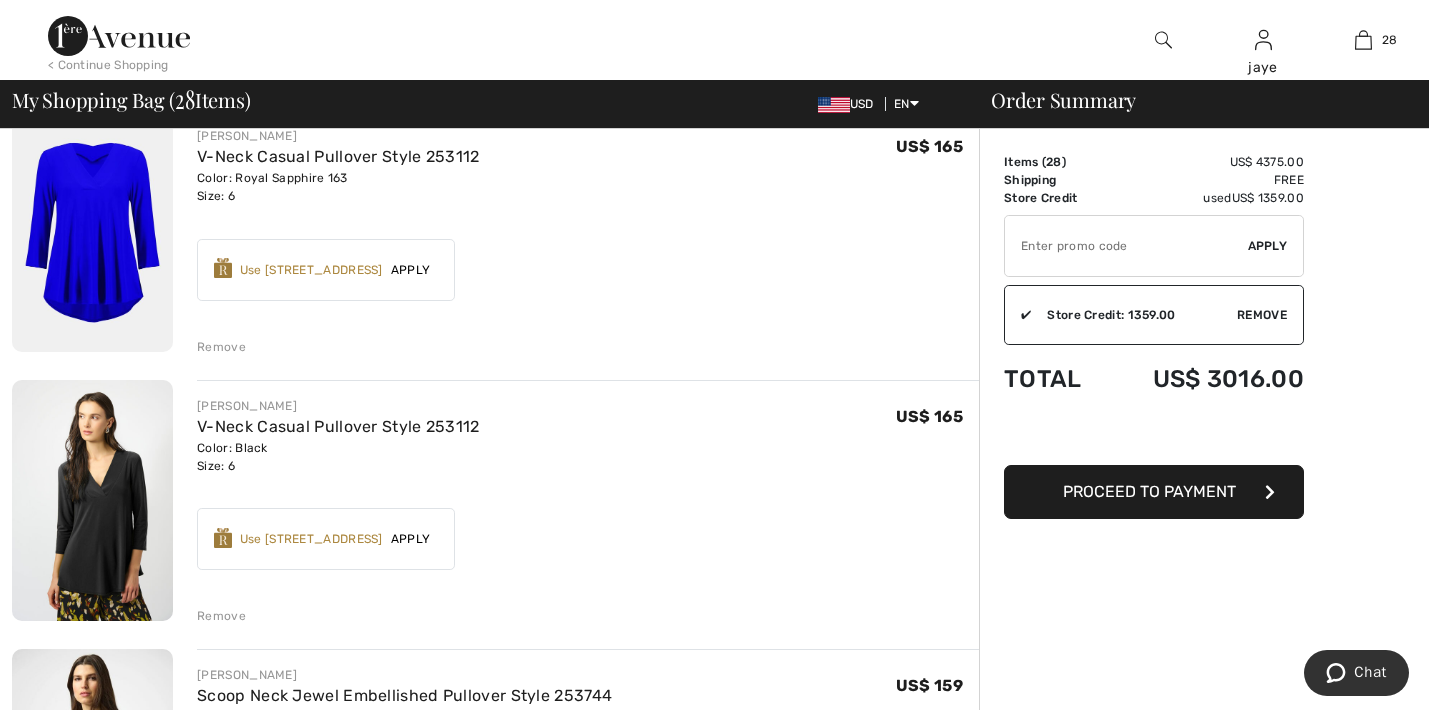 click on "Remove" at bounding box center (221, 347) 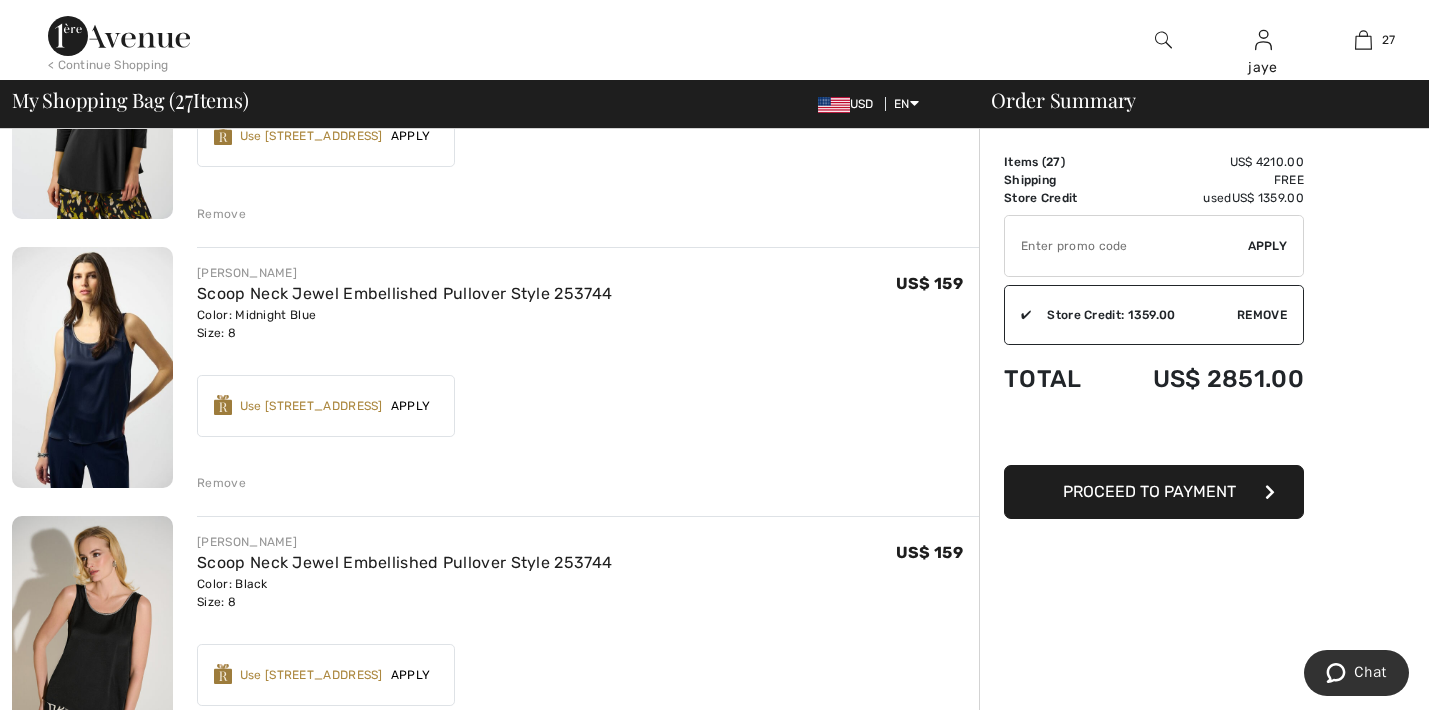scroll, scrollTop: 1185, scrollLeft: 0, axis: vertical 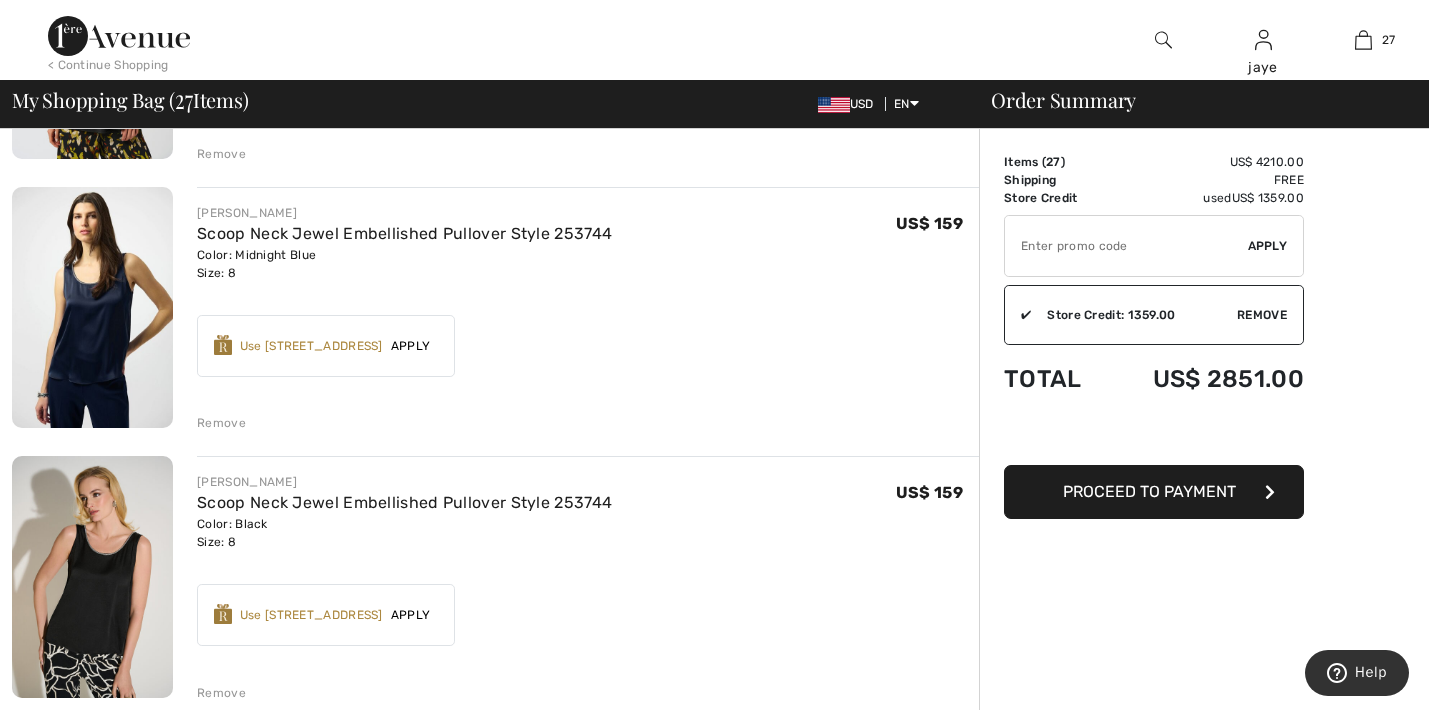 click on "Remove" at bounding box center (221, 423) 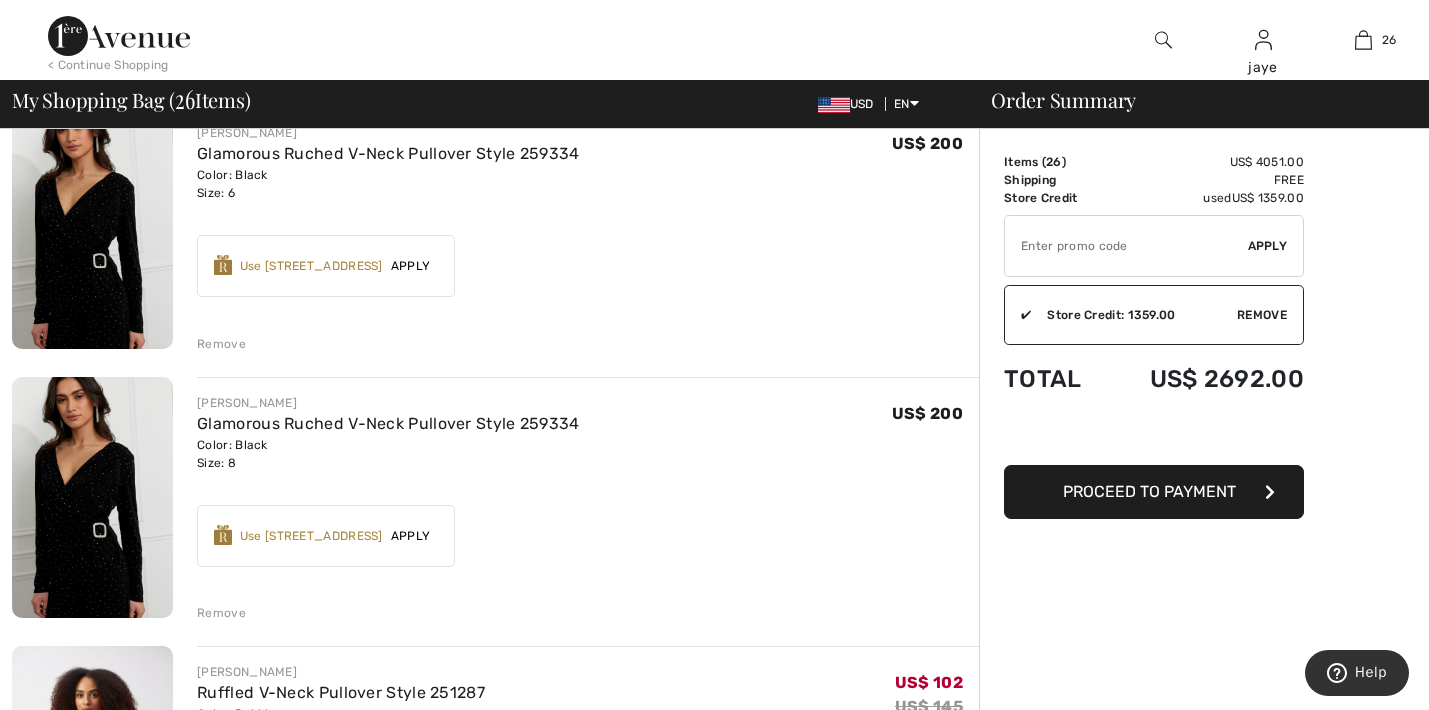 scroll, scrollTop: 2347, scrollLeft: 0, axis: vertical 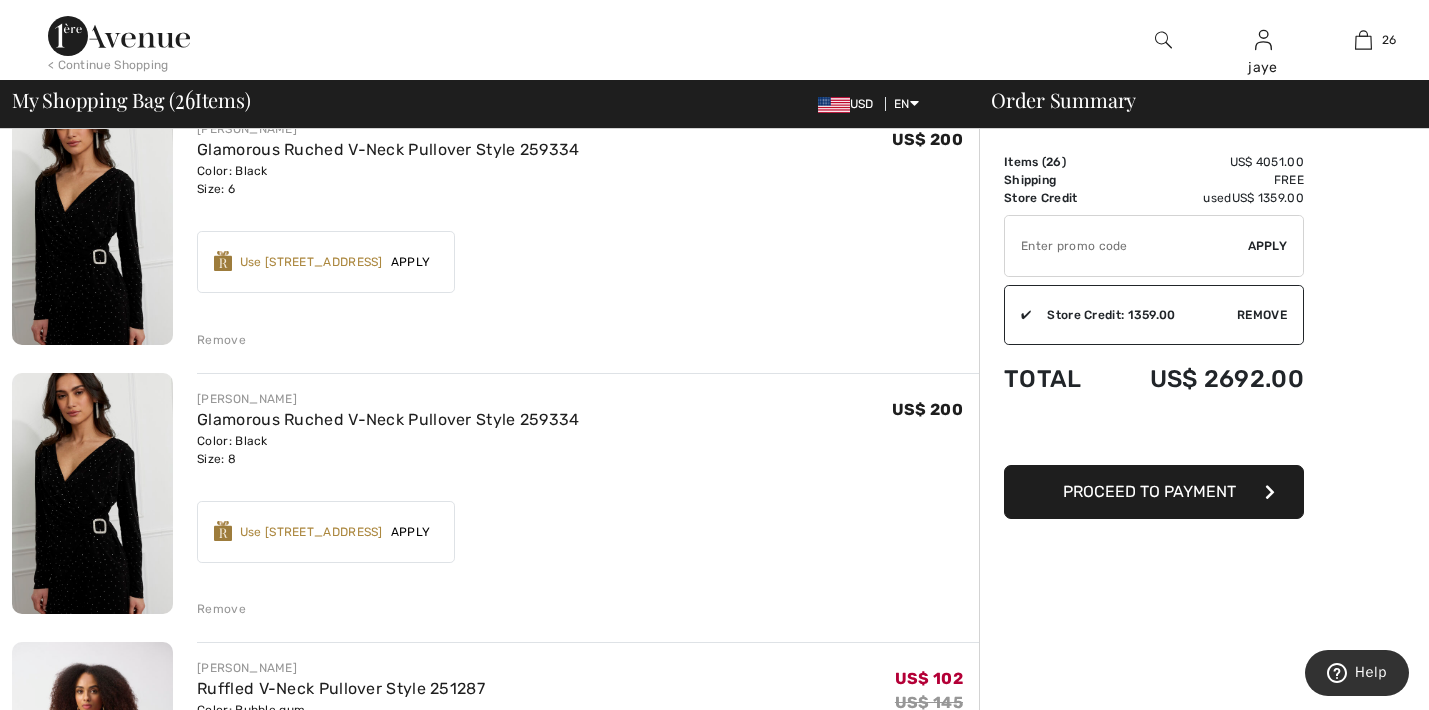 click on "Remove" at bounding box center (221, 609) 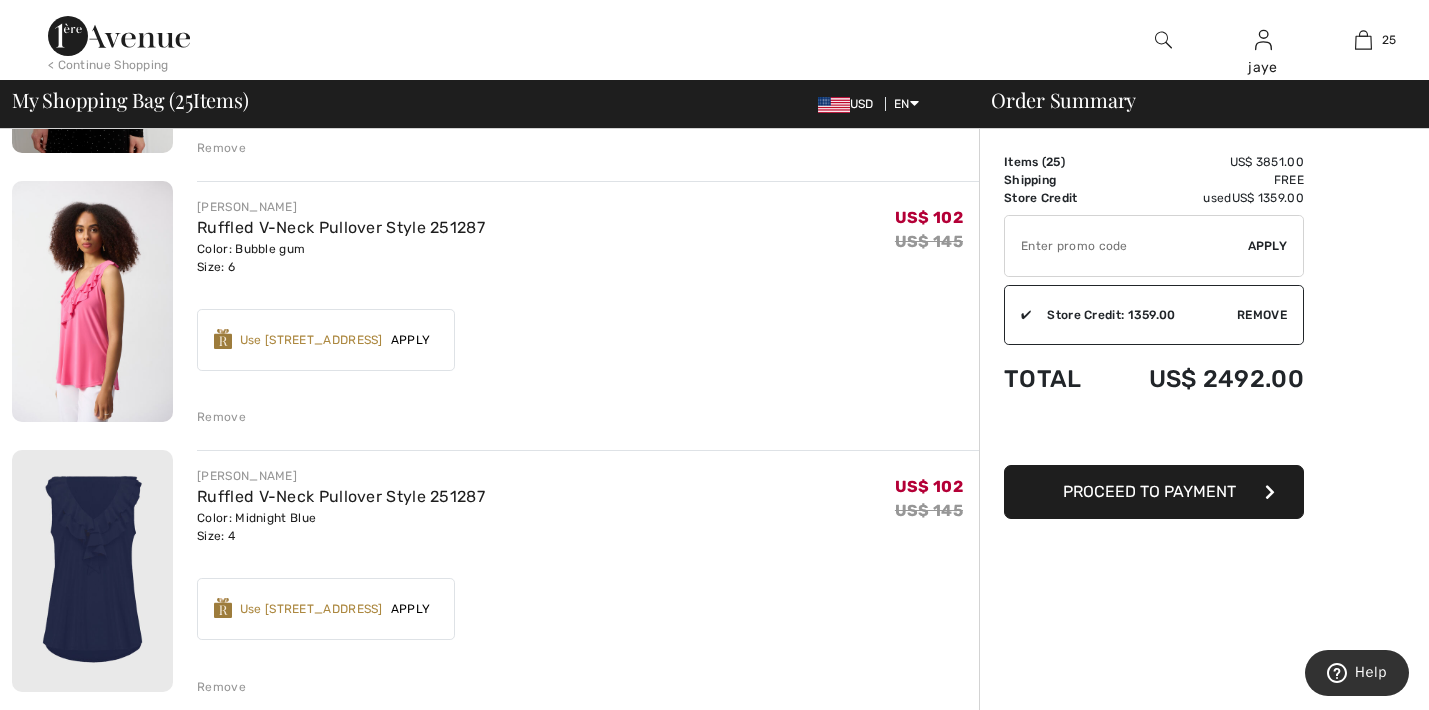 scroll, scrollTop: 2548, scrollLeft: 0, axis: vertical 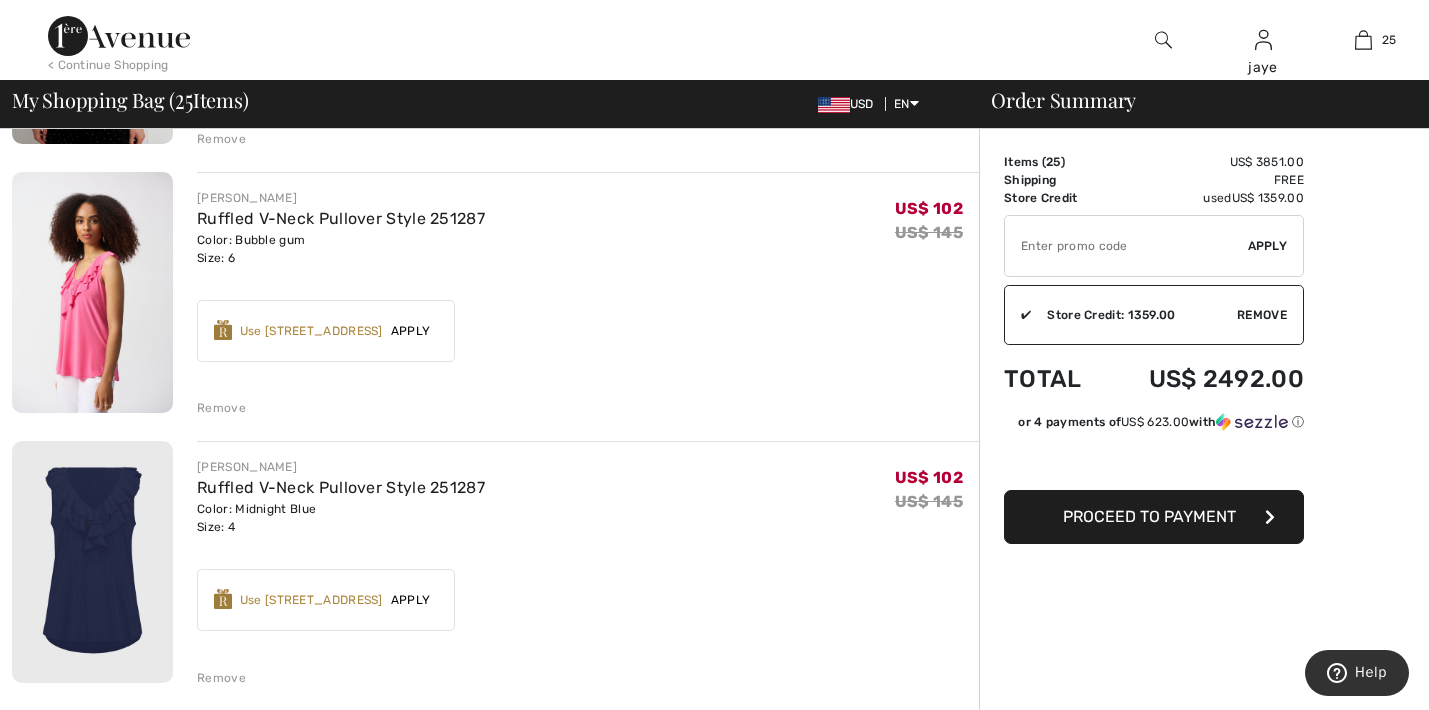 click on "Remove" at bounding box center [221, 408] 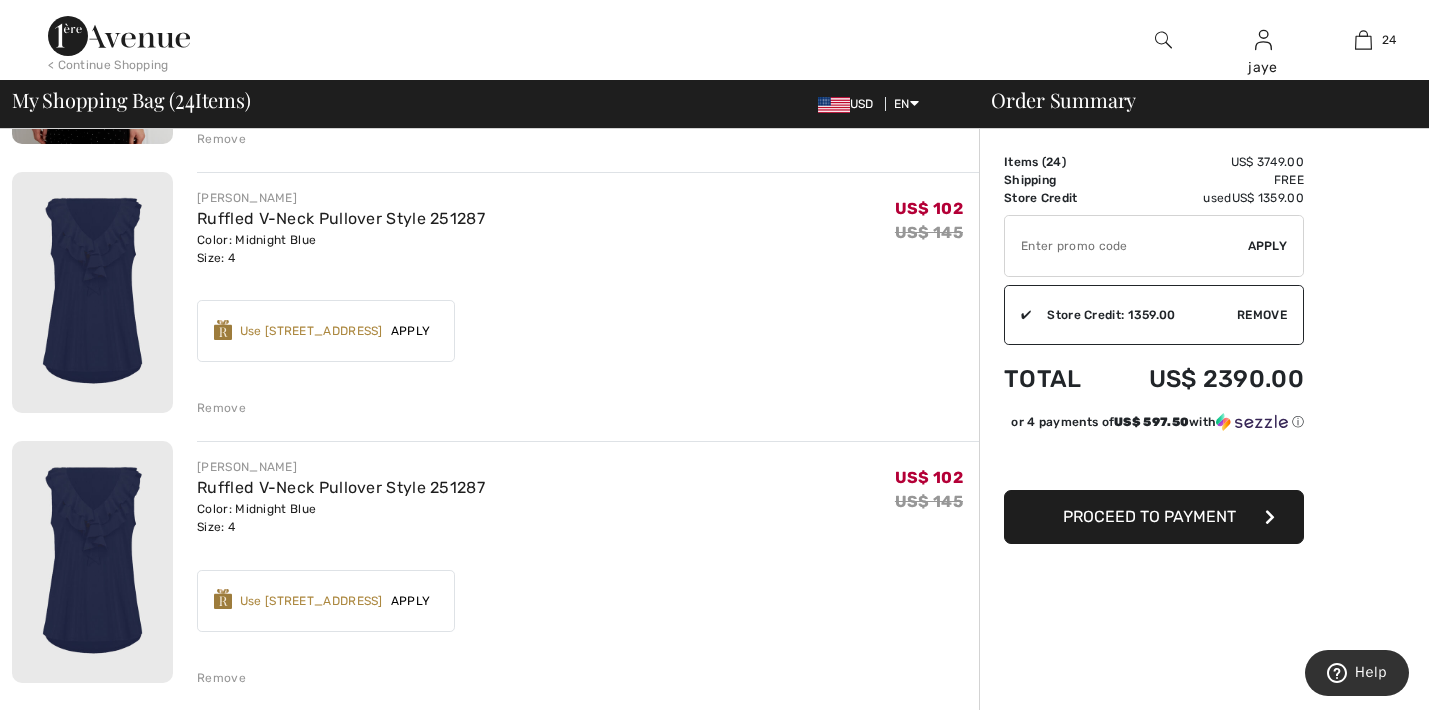 click on "Remove" at bounding box center (221, 408) 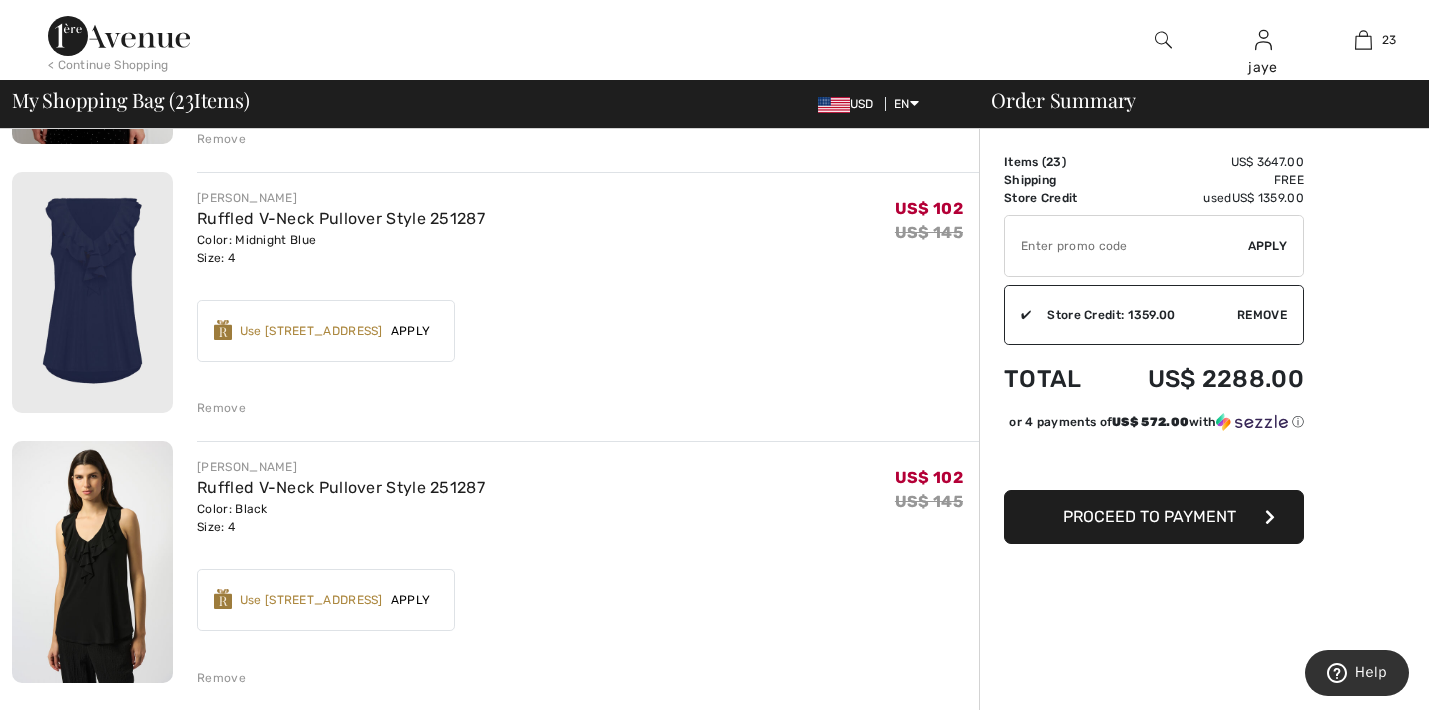 click on "Remove" at bounding box center (221, 408) 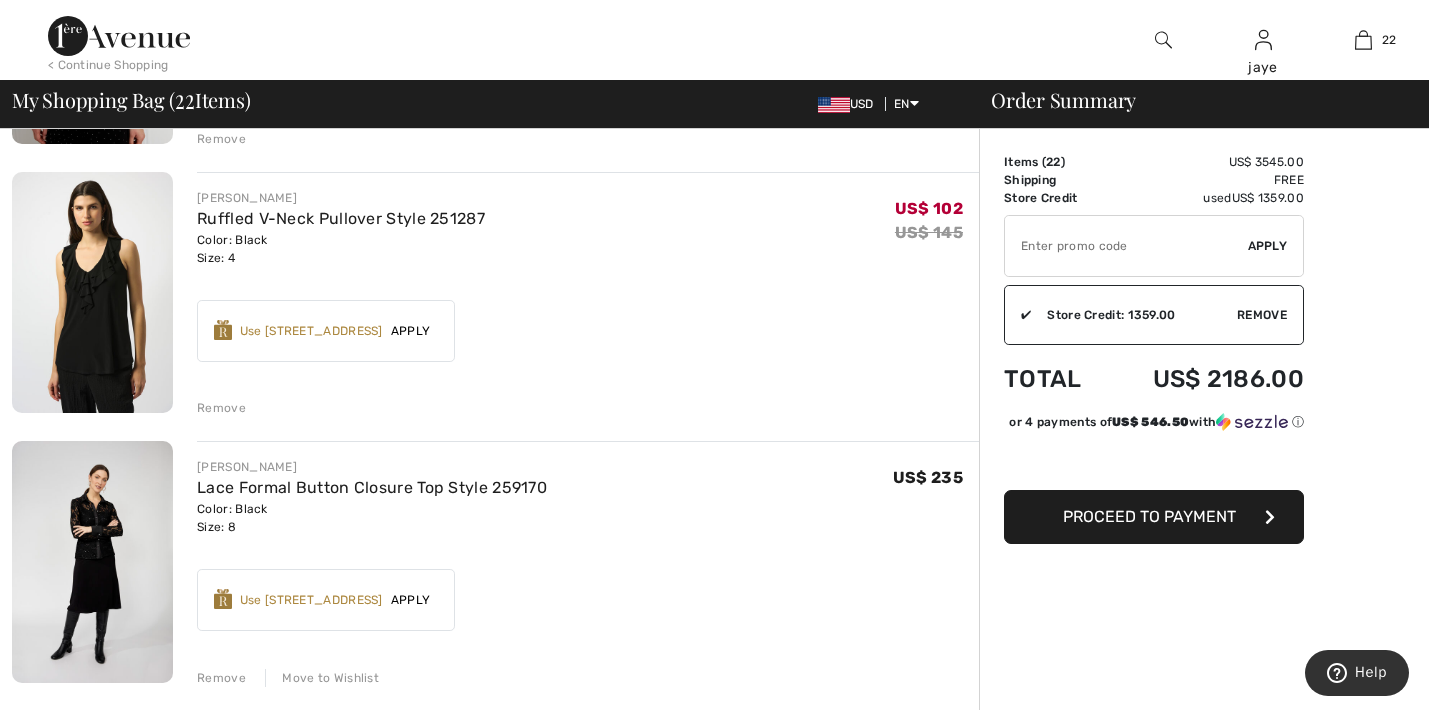click on "Remove" at bounding box center [221, 408] 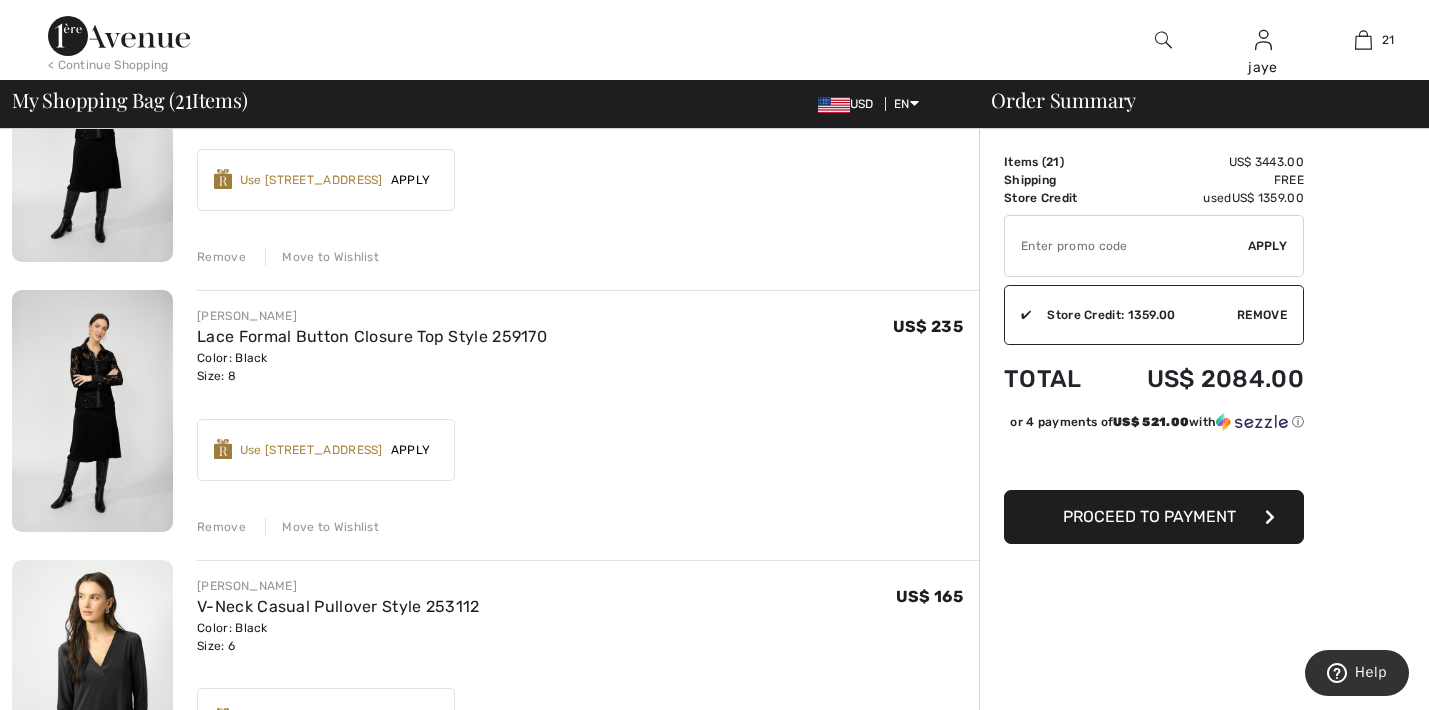 scroll, scrollTop: 601, scrollLeft: 0, axis: vertical 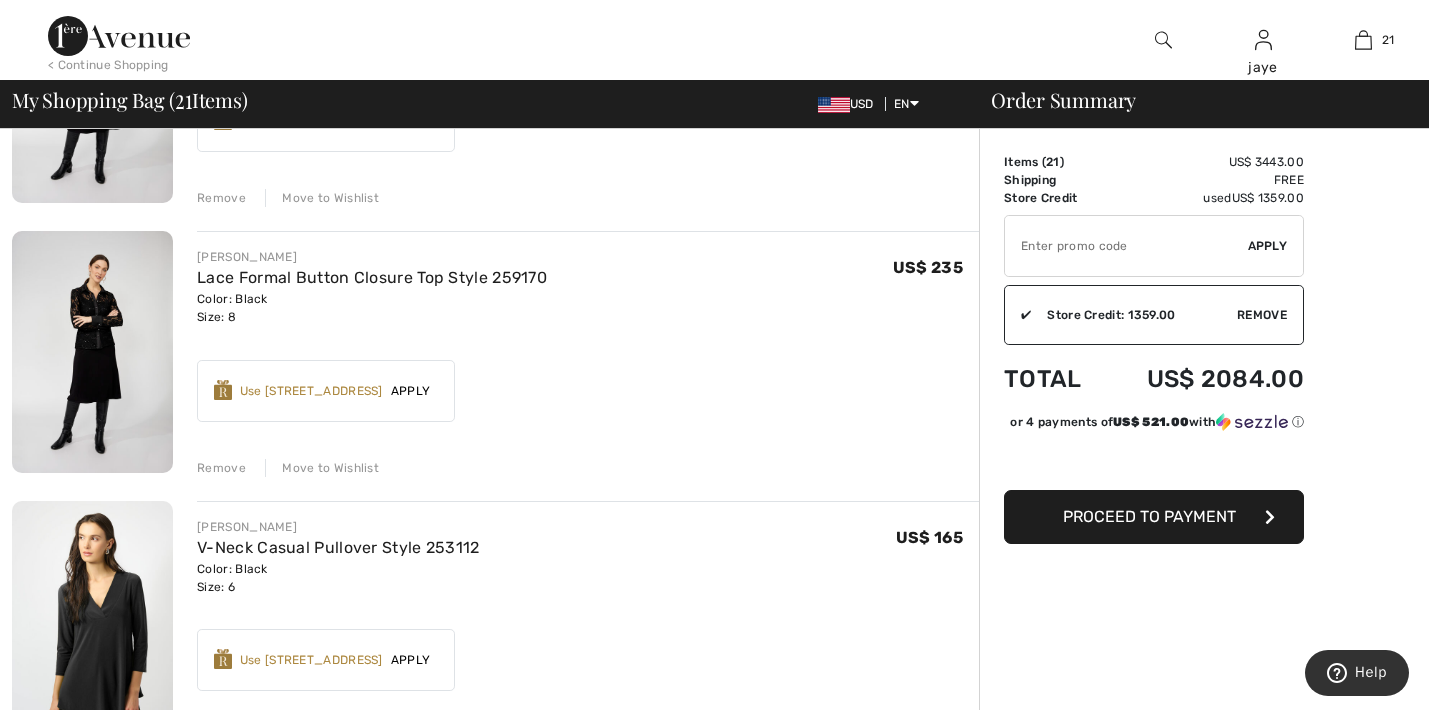 click on "Move to Wishlist" at bounding box center [322, 468] 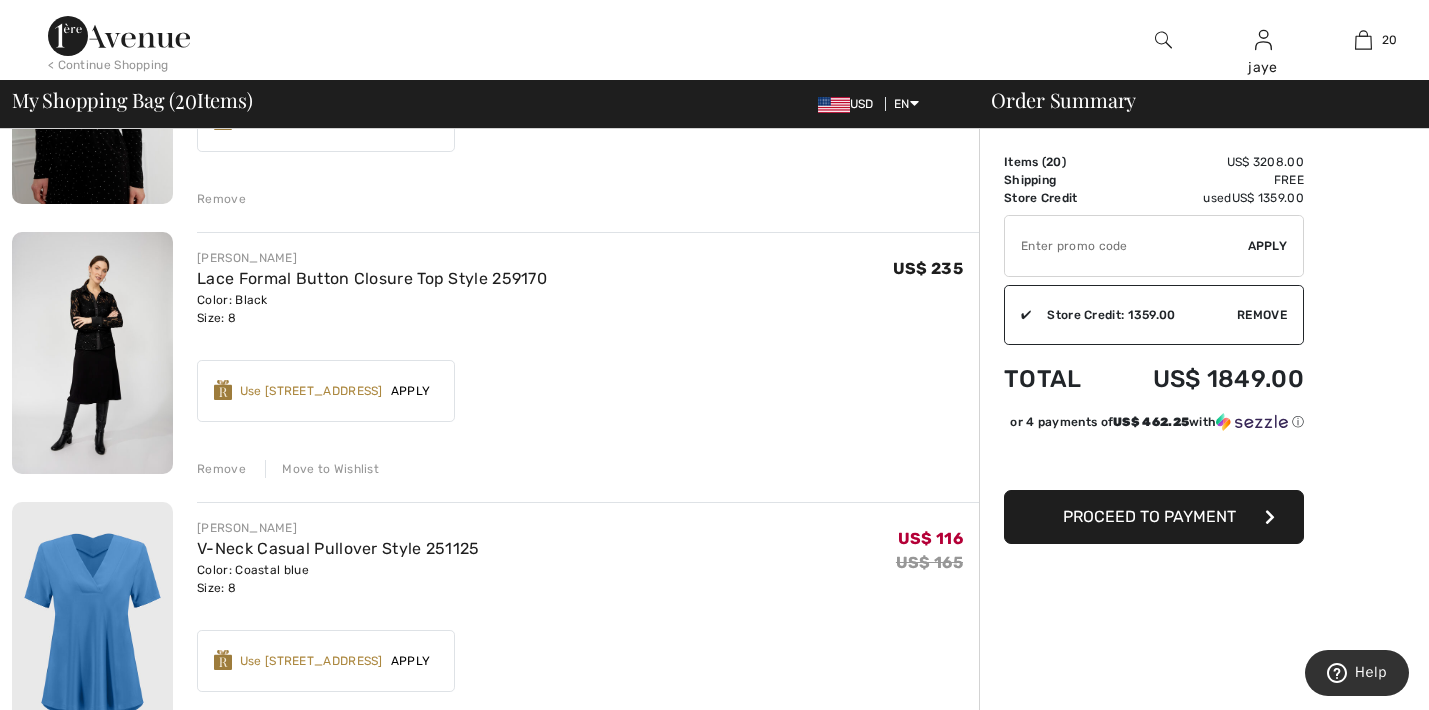 scroll, scrollTop: 2246, scrollLeft: 0, axis: vertical 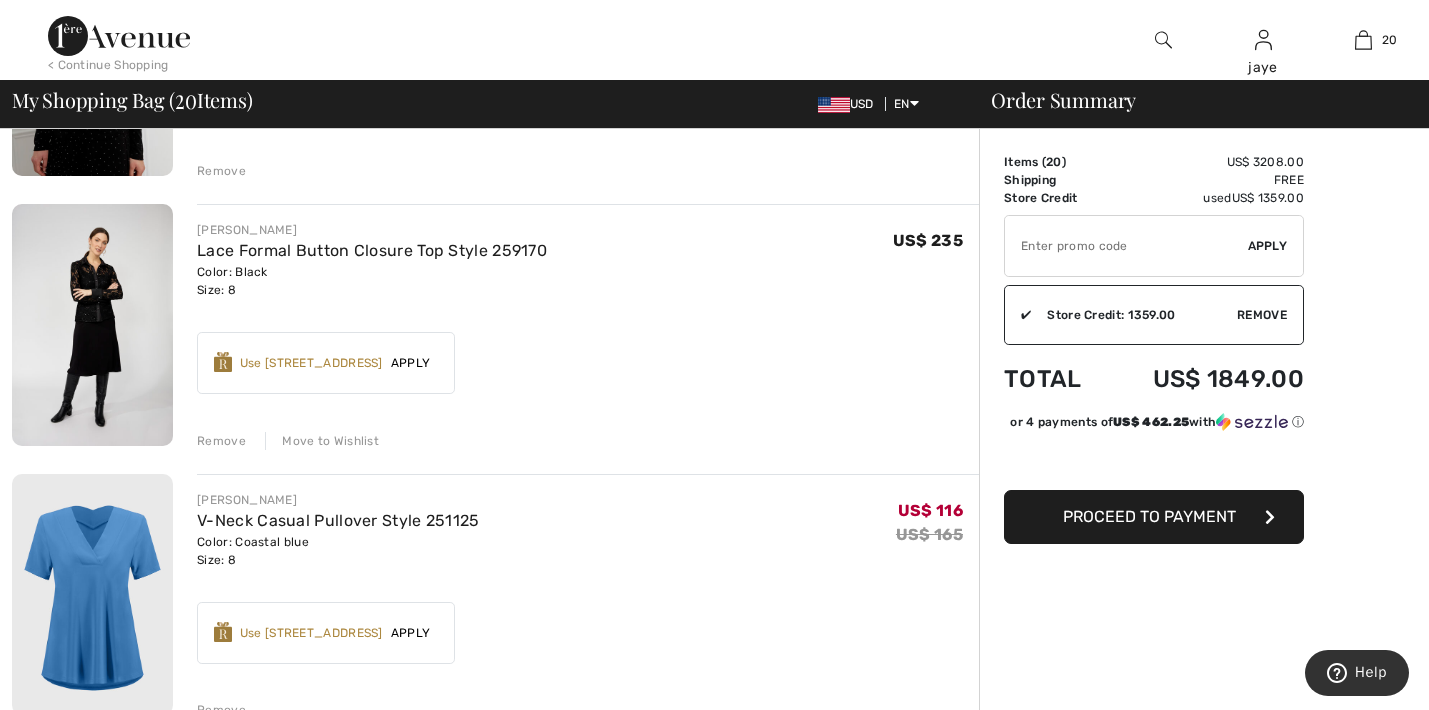 click on "Move to Wishlist" at bounding box center [322, 441] 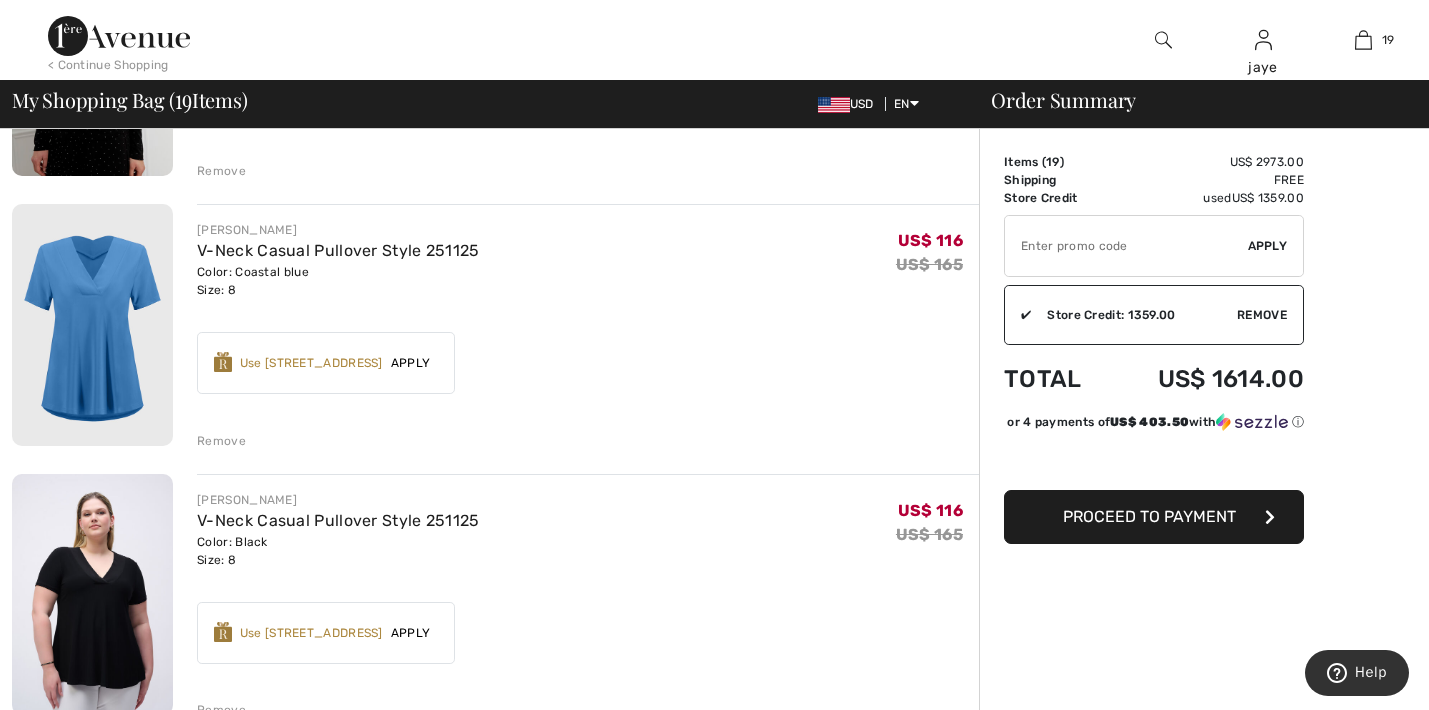 click on "Remove" at bounding box center [221, 441] 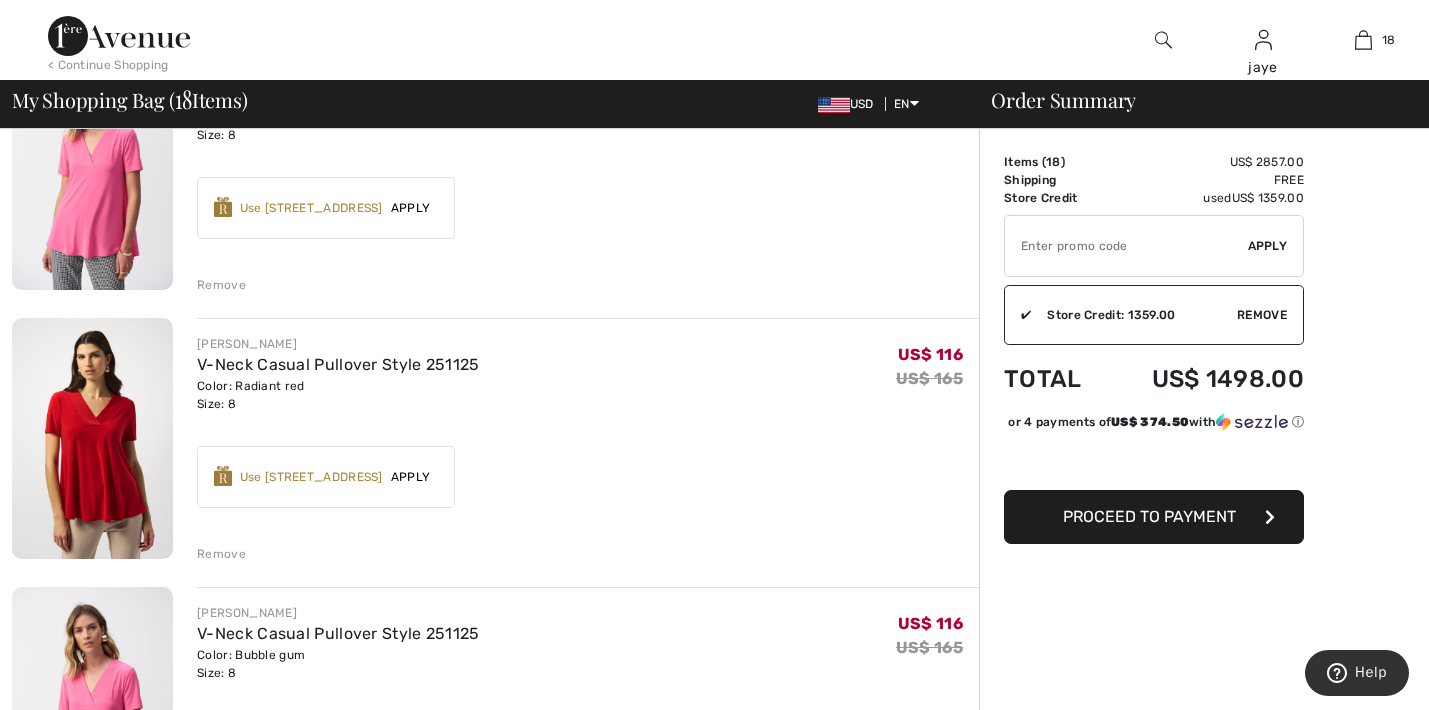 scroll, scrollTop: 2673, scrollLeft: 0, axis: vertical 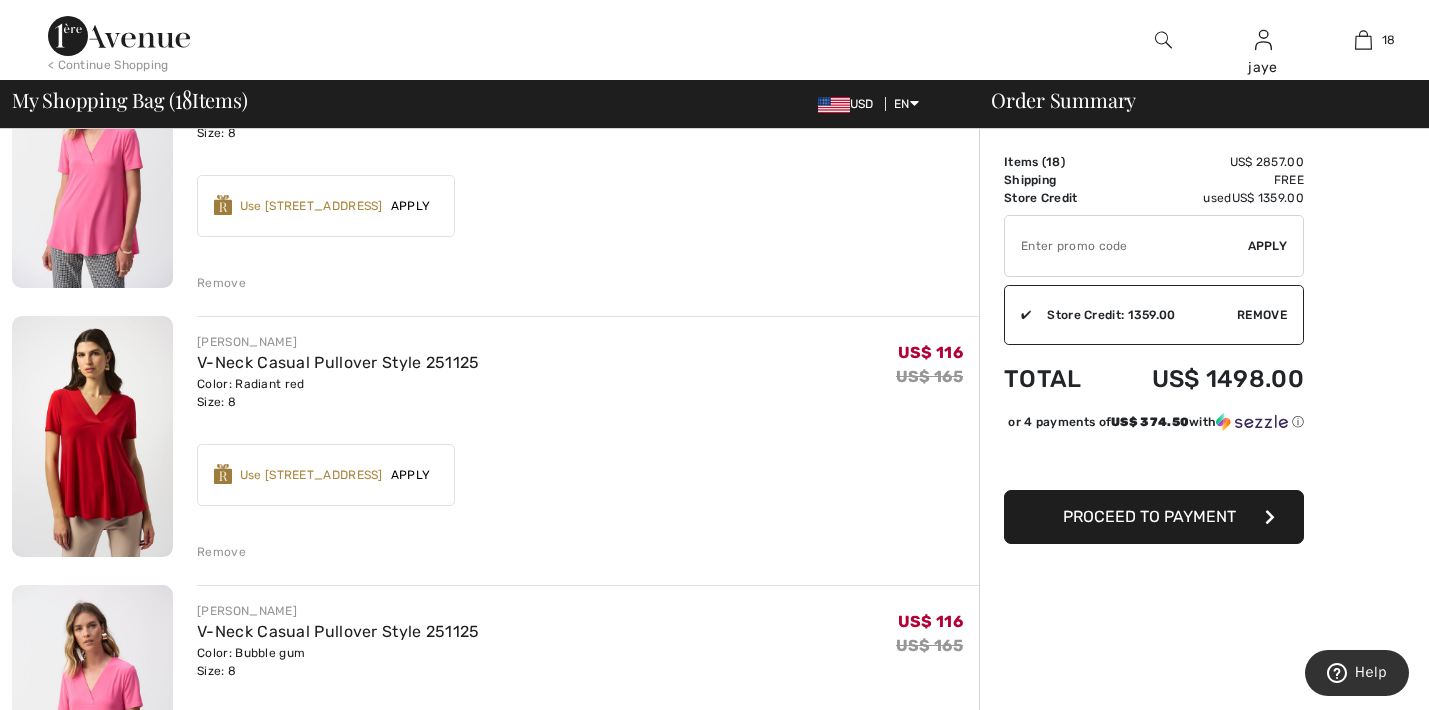click on "Remove" at bounding box center [221, 552] 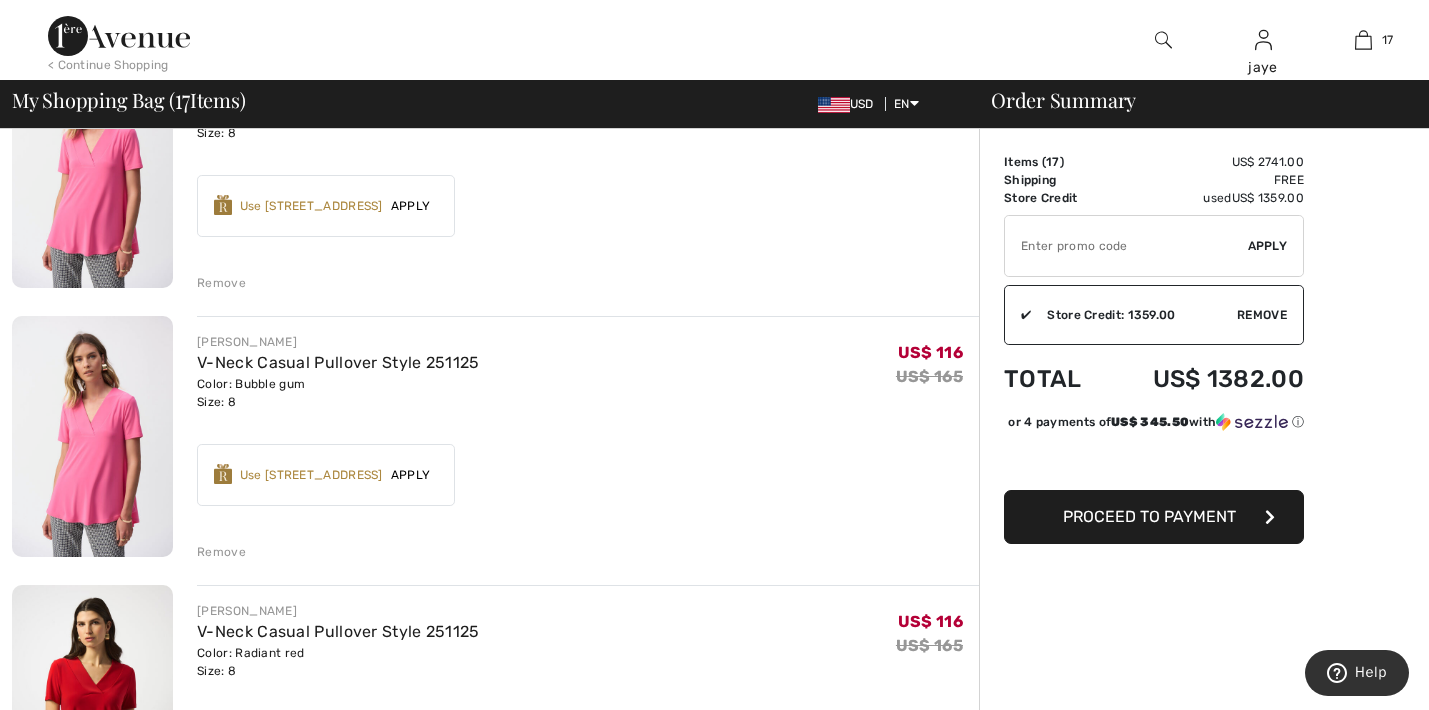 click on "Remove" at bounding box center [221, 552] 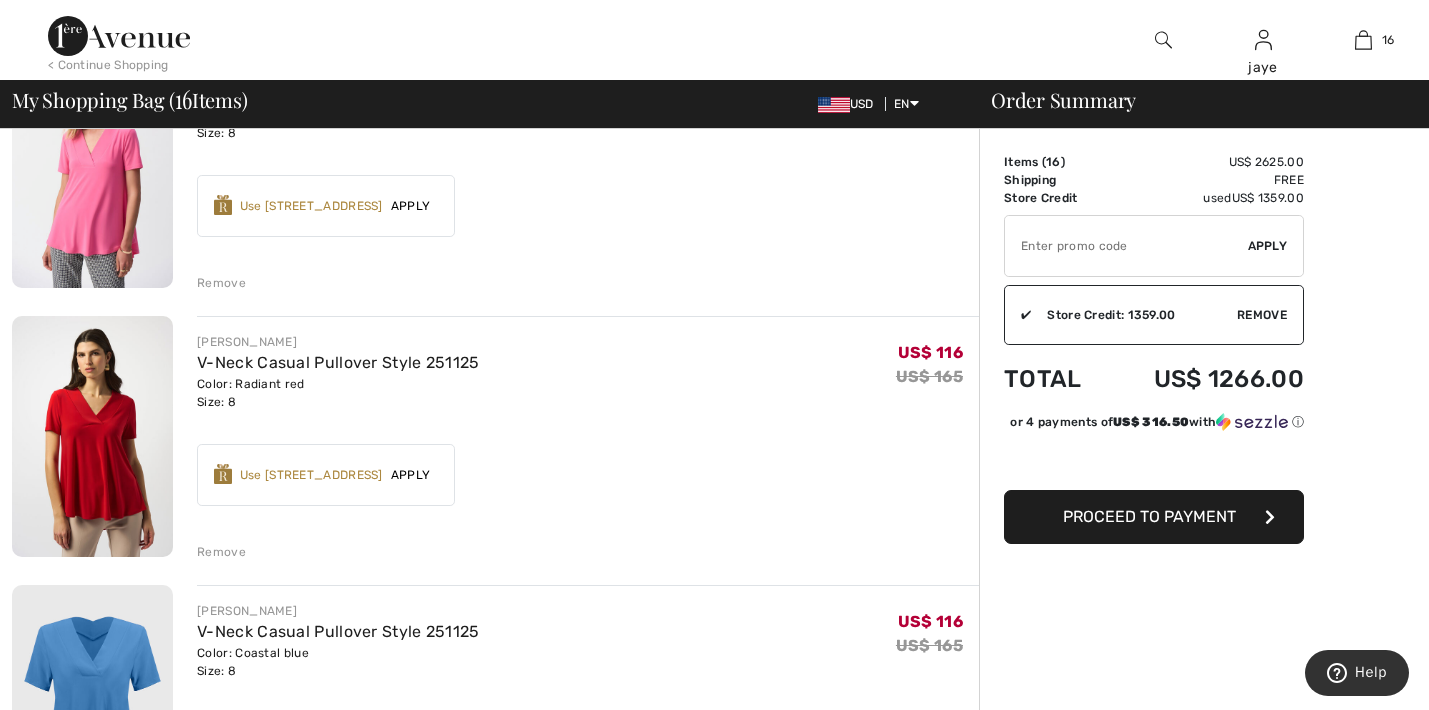 click on "Remove" at bounding box center [221, 552] 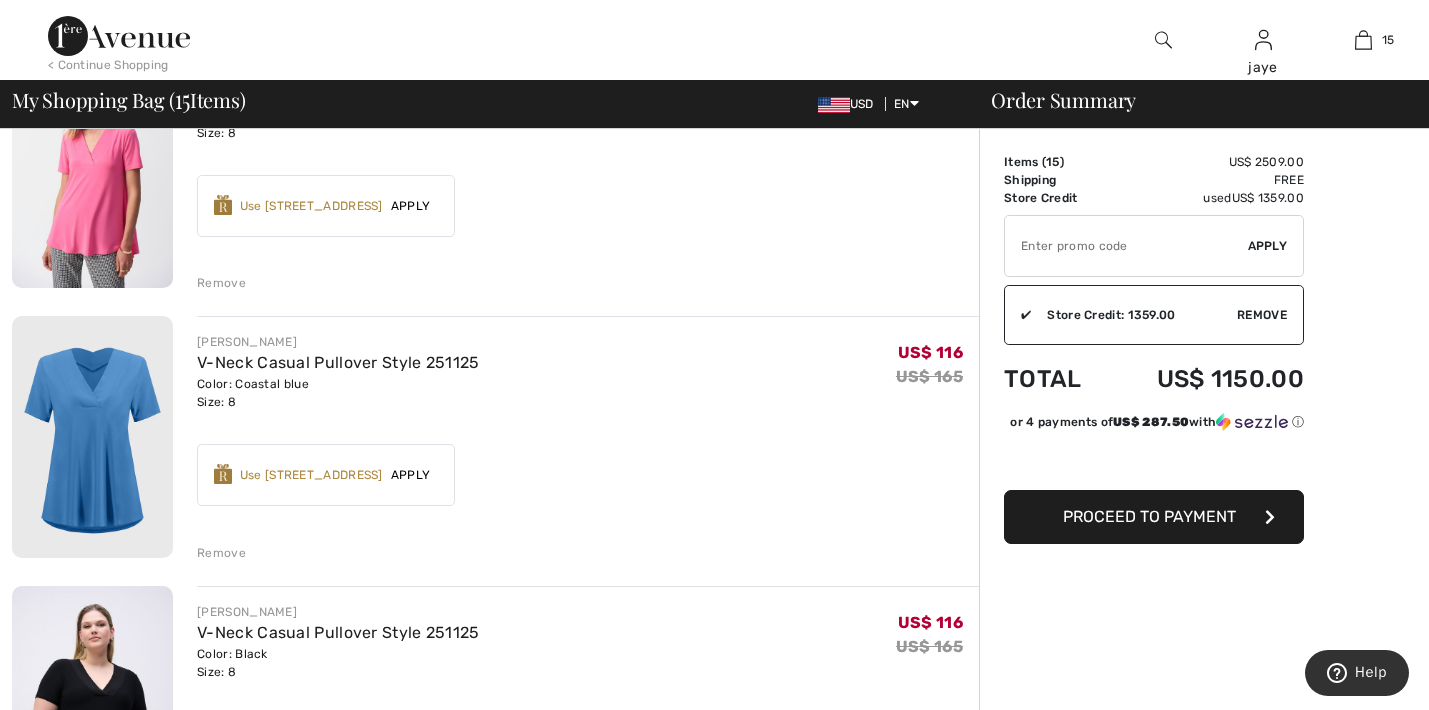 click on "Remove" at bounding box center [221, 553] 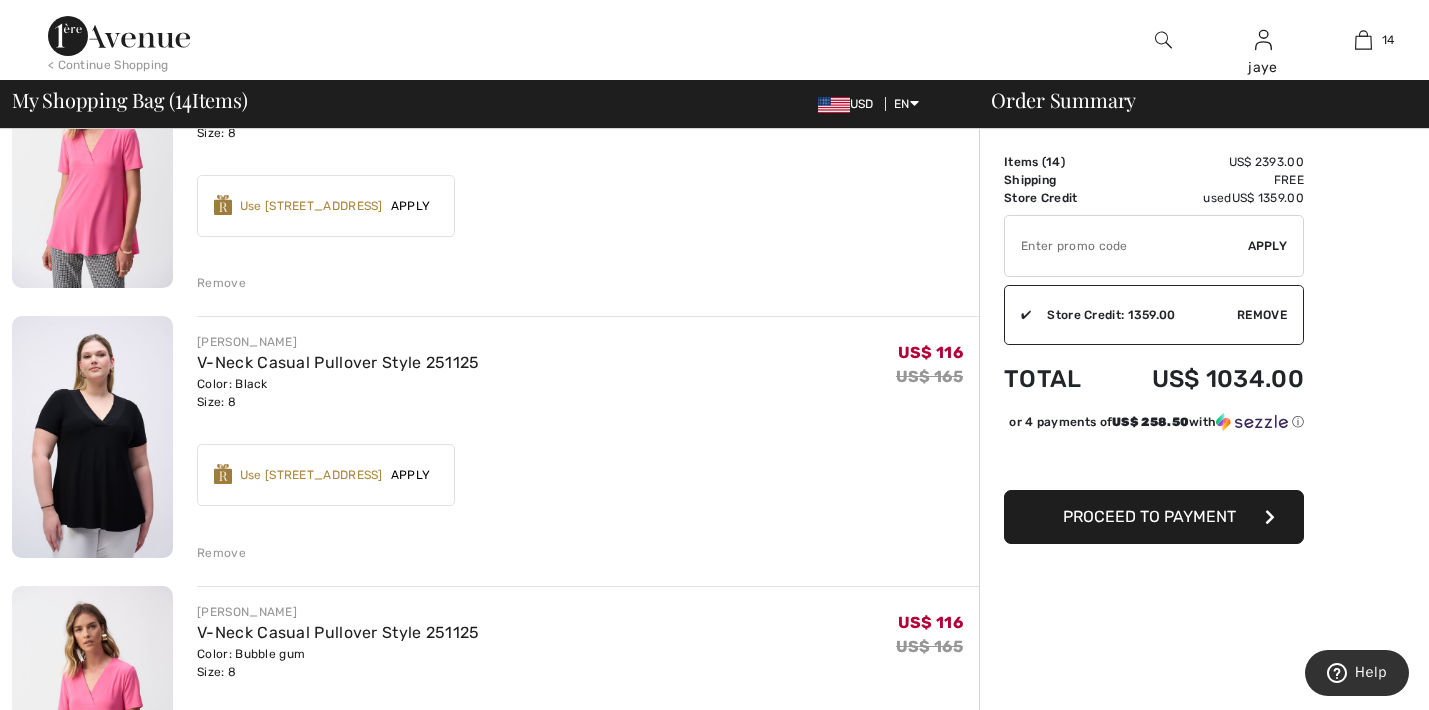 click on "Remove" at bounding box center [221, 553] 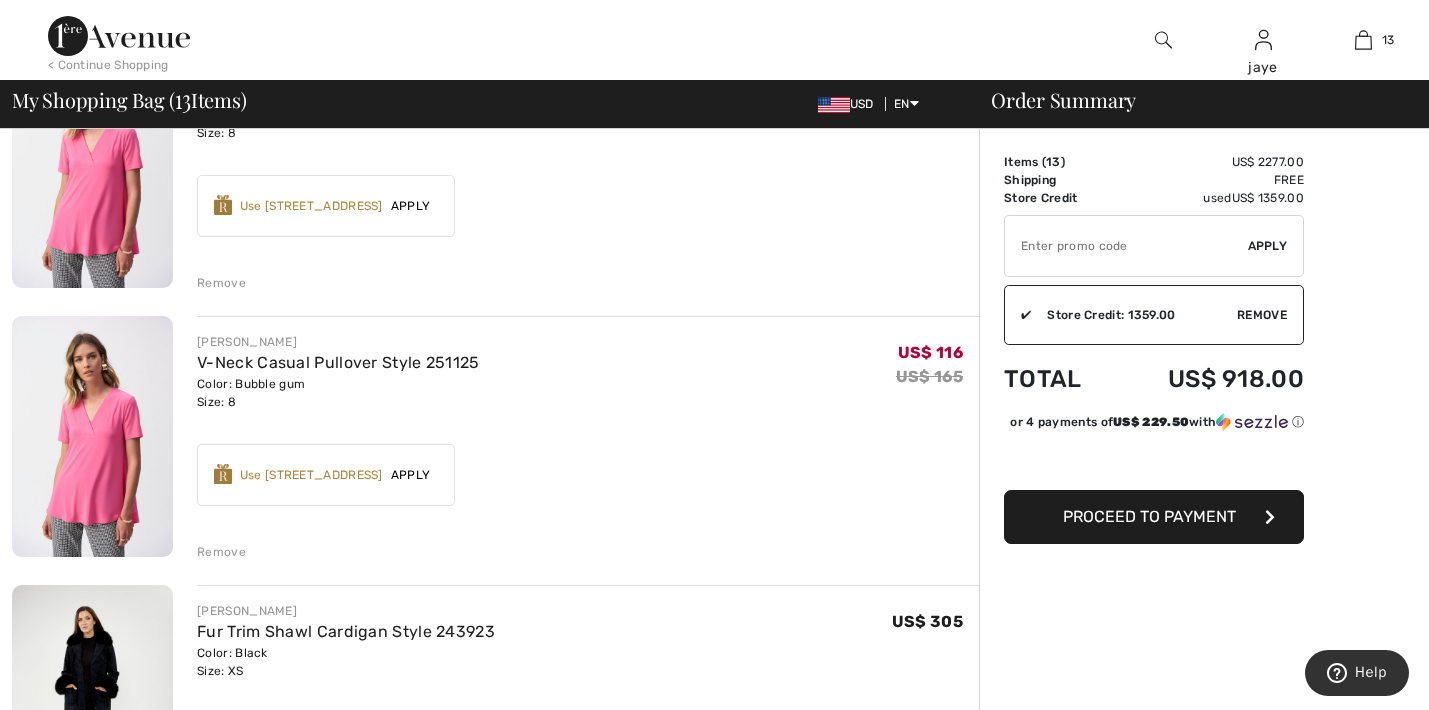 click on "Remove" at bounding box center (221, 552) 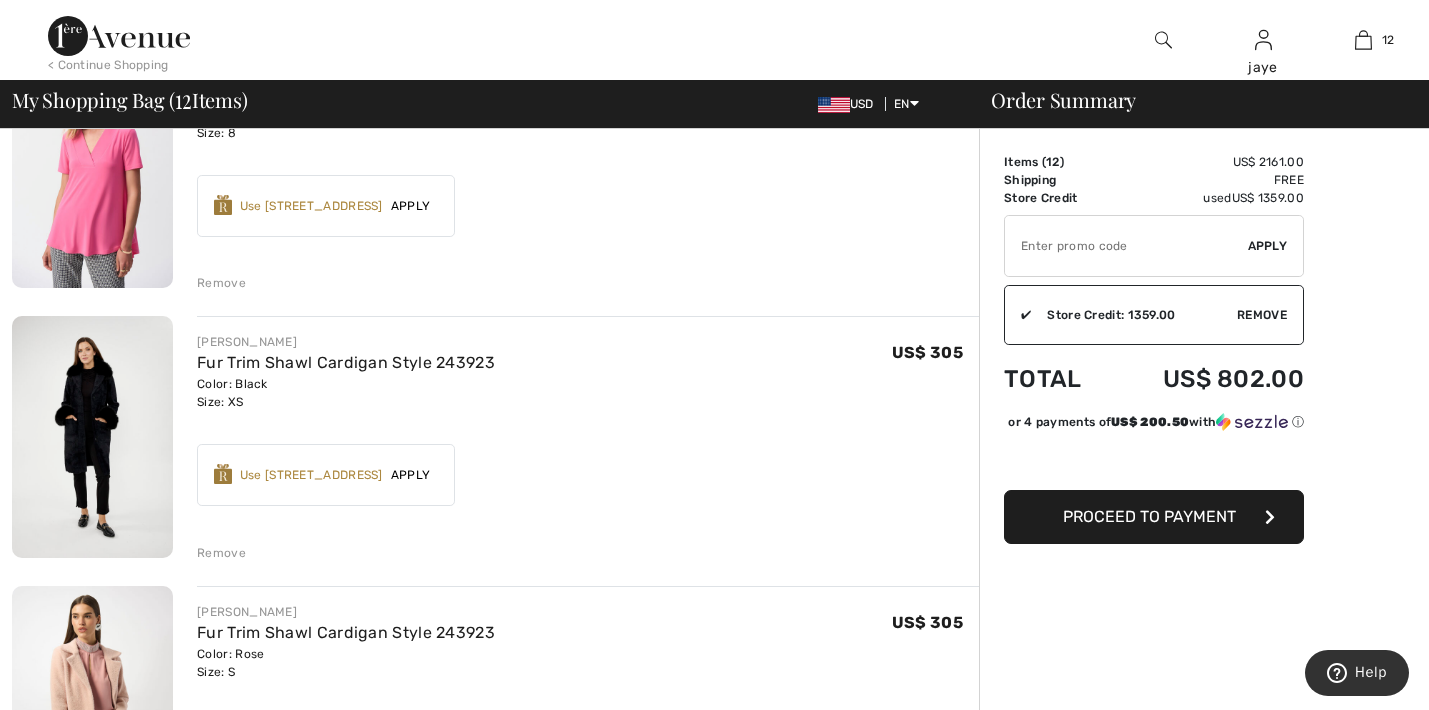click on "Remove" at bounding box center (221, 283) 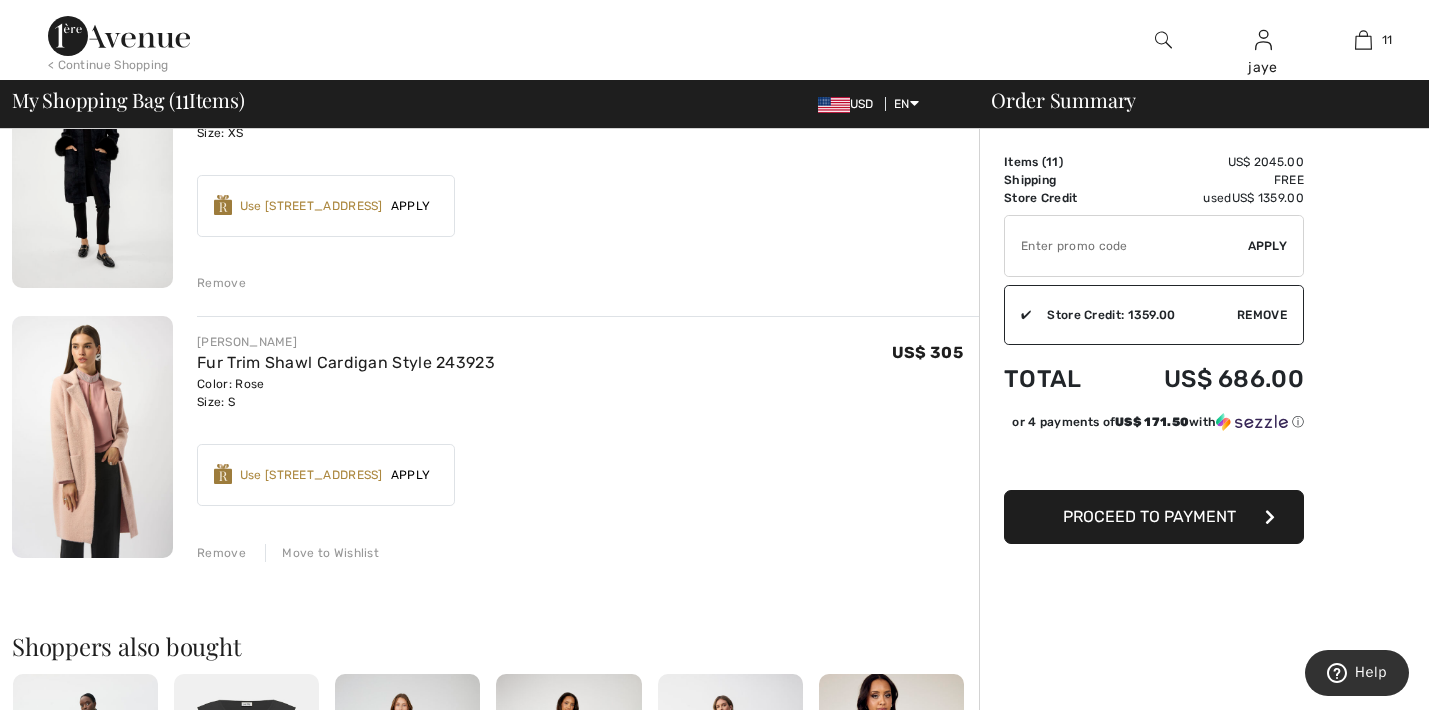 click on "Remove" at bounding box center (221, 283) 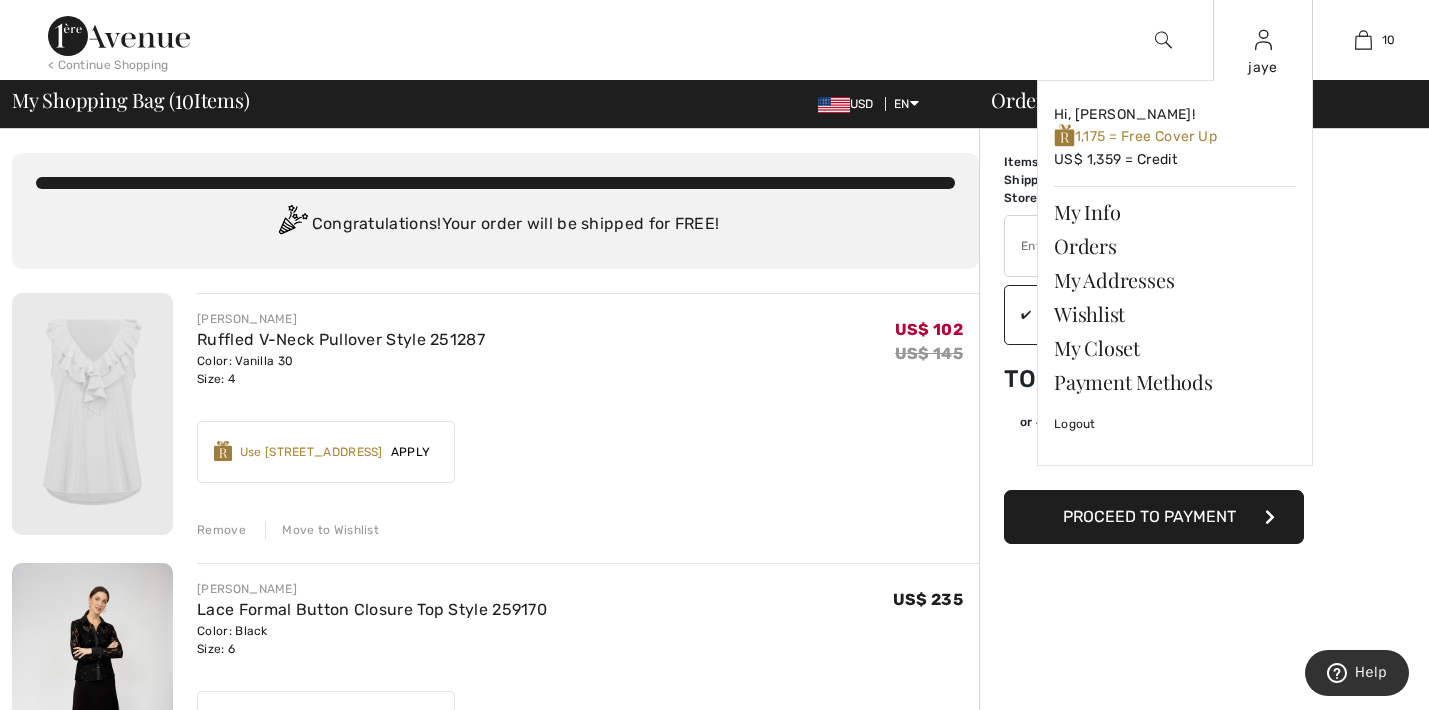 scroll, scrollTop: 0, scrollLeft: 0, axis: both 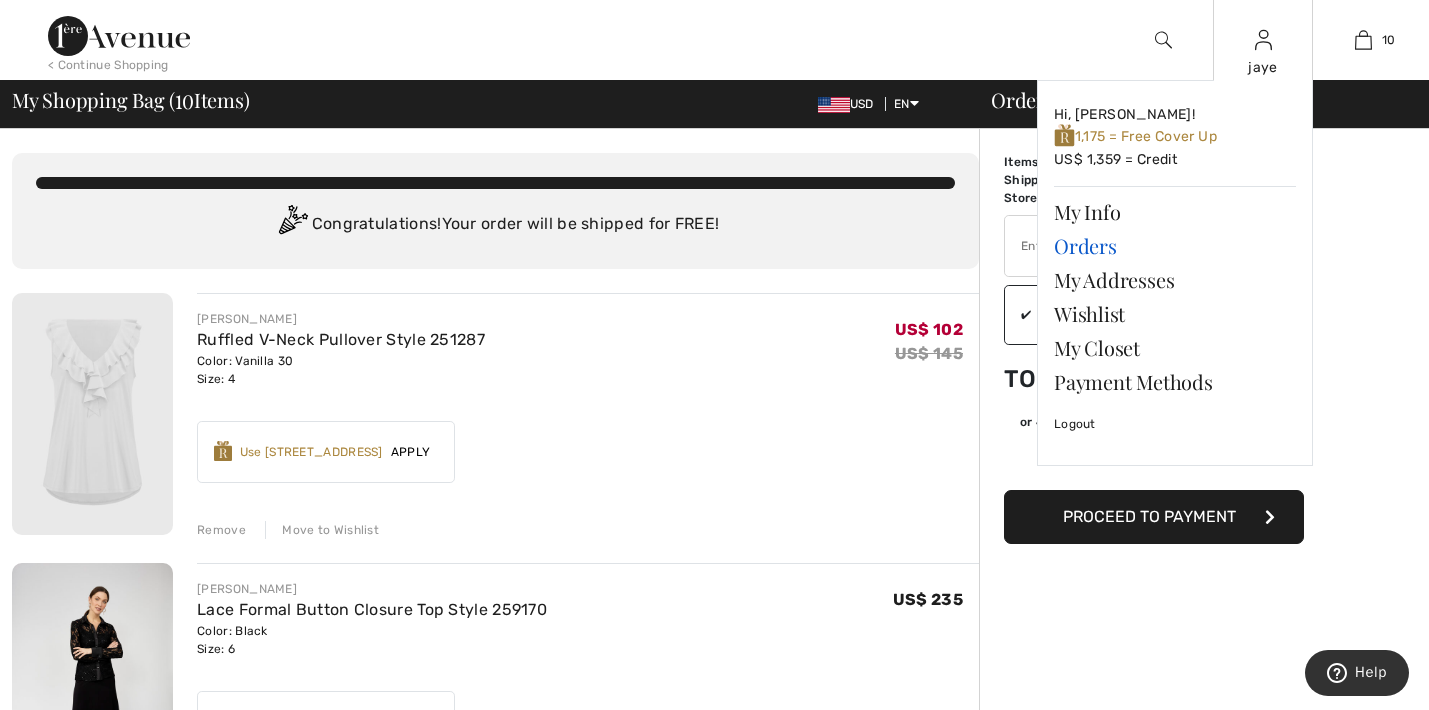 click on "Orders" at bounding box center [1175, 246] 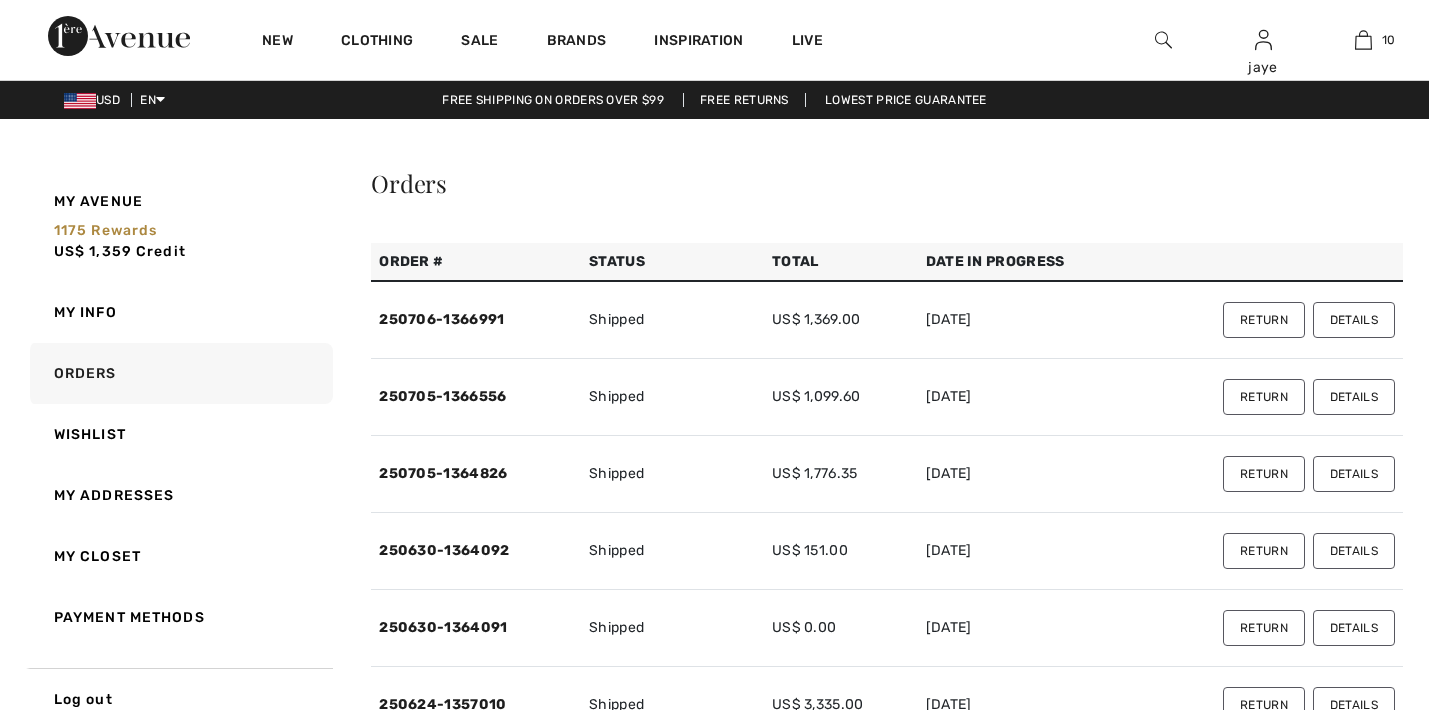 checkbox on "true" 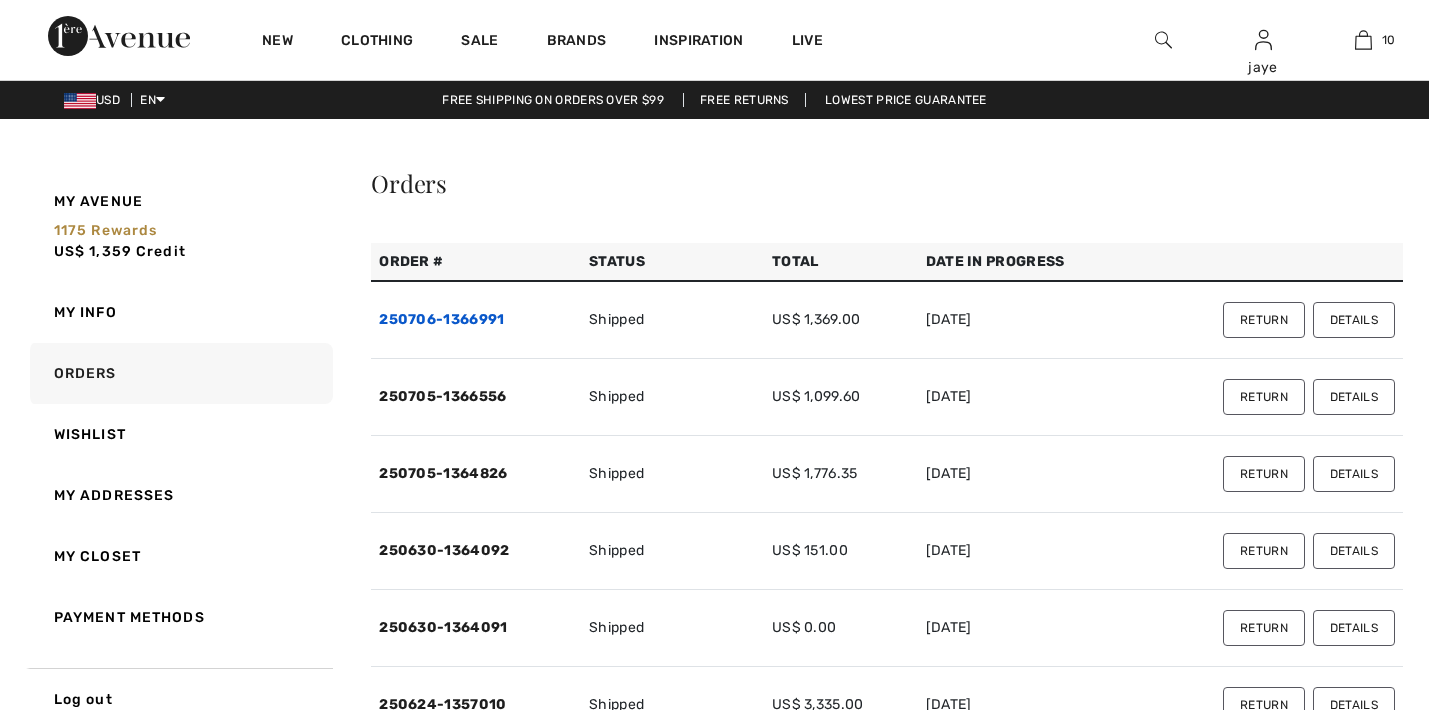 scroll, scrollTop: 0, scrollLeft: 0, axis: both 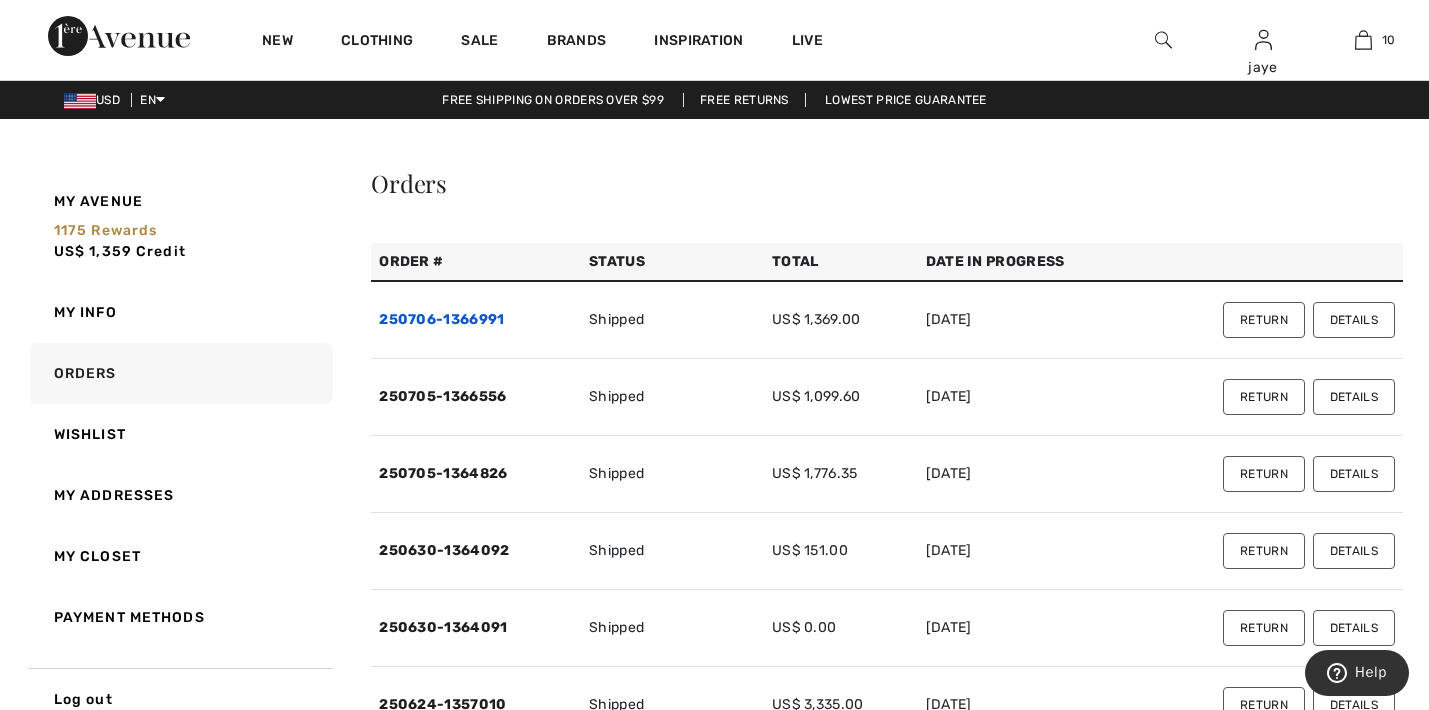click on "250706-1366991" at bounding box center (441, 319) 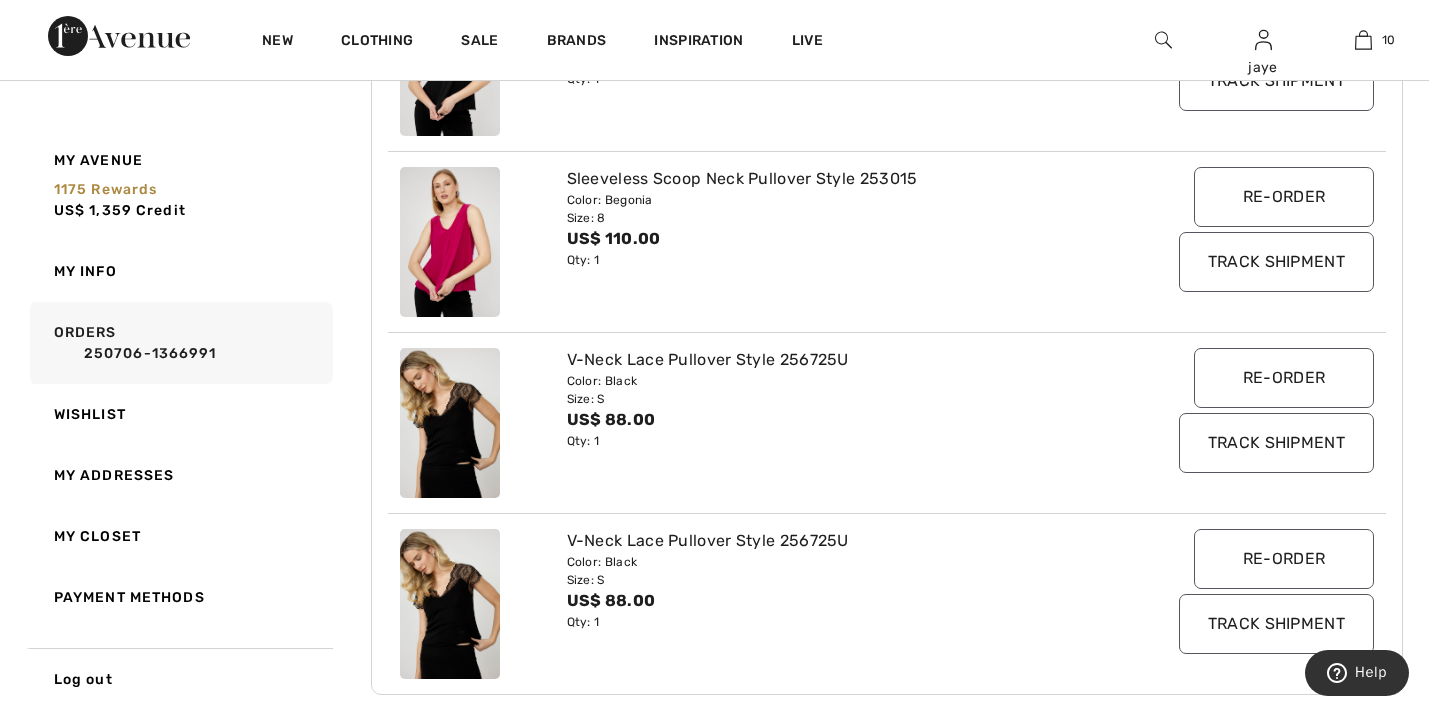 scroll, scrollTop: 1774, scrollLeft: 0, axis: vertical 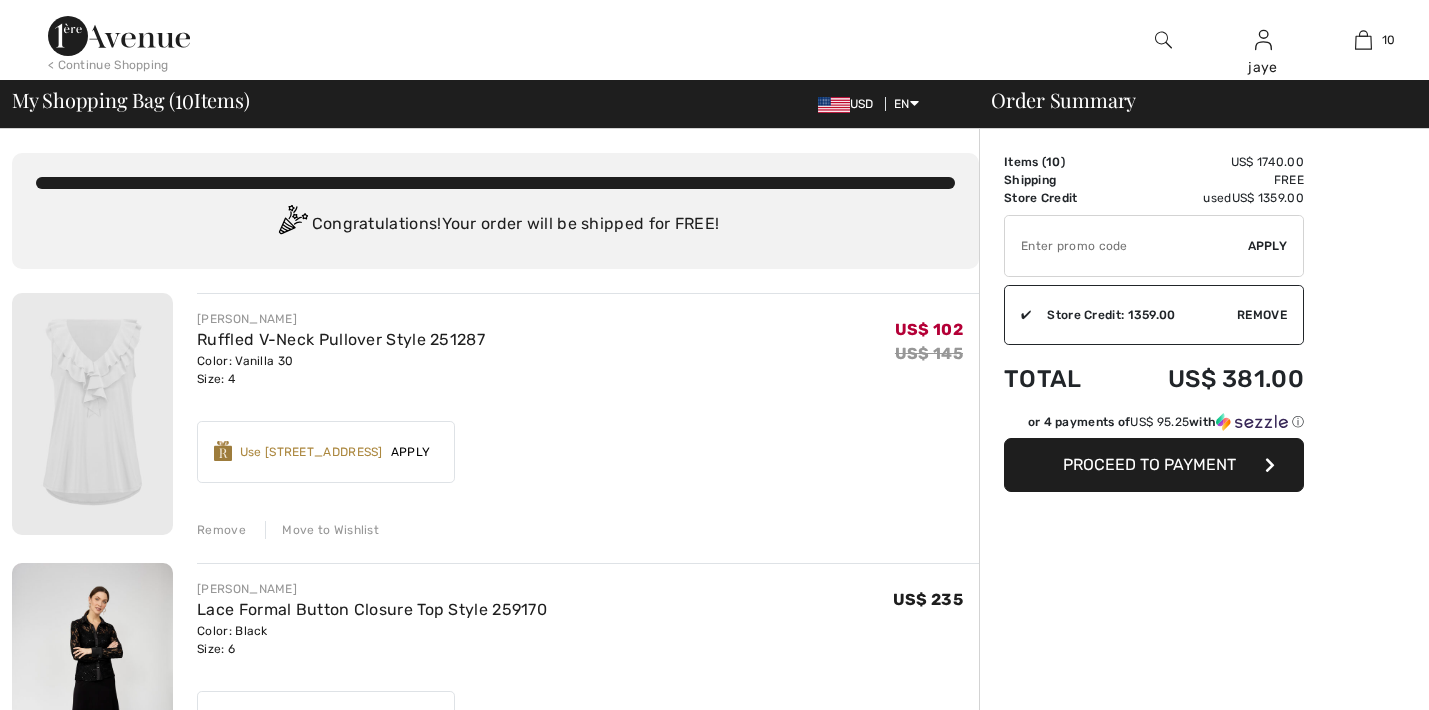 checkbox on "true" 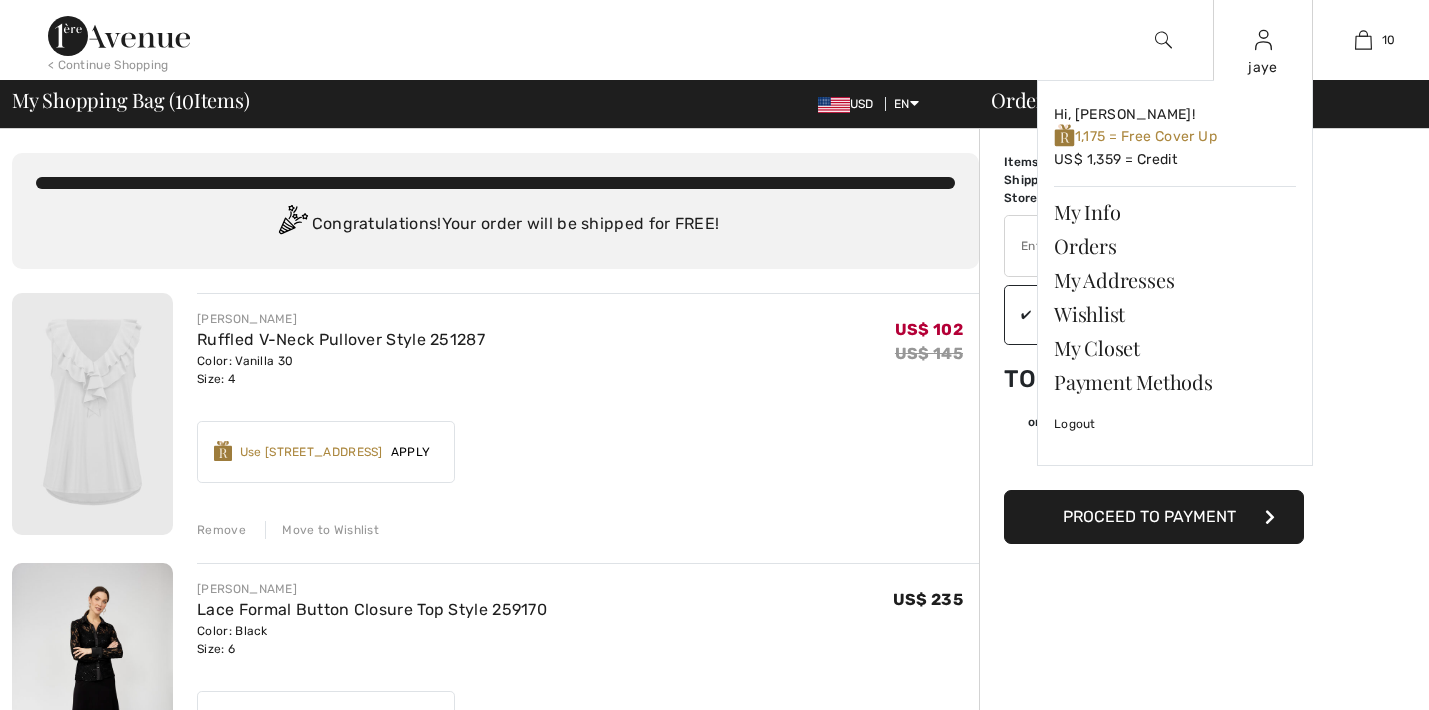 scroll, scrollTop: 0, scrollLeft: 0, axis: both 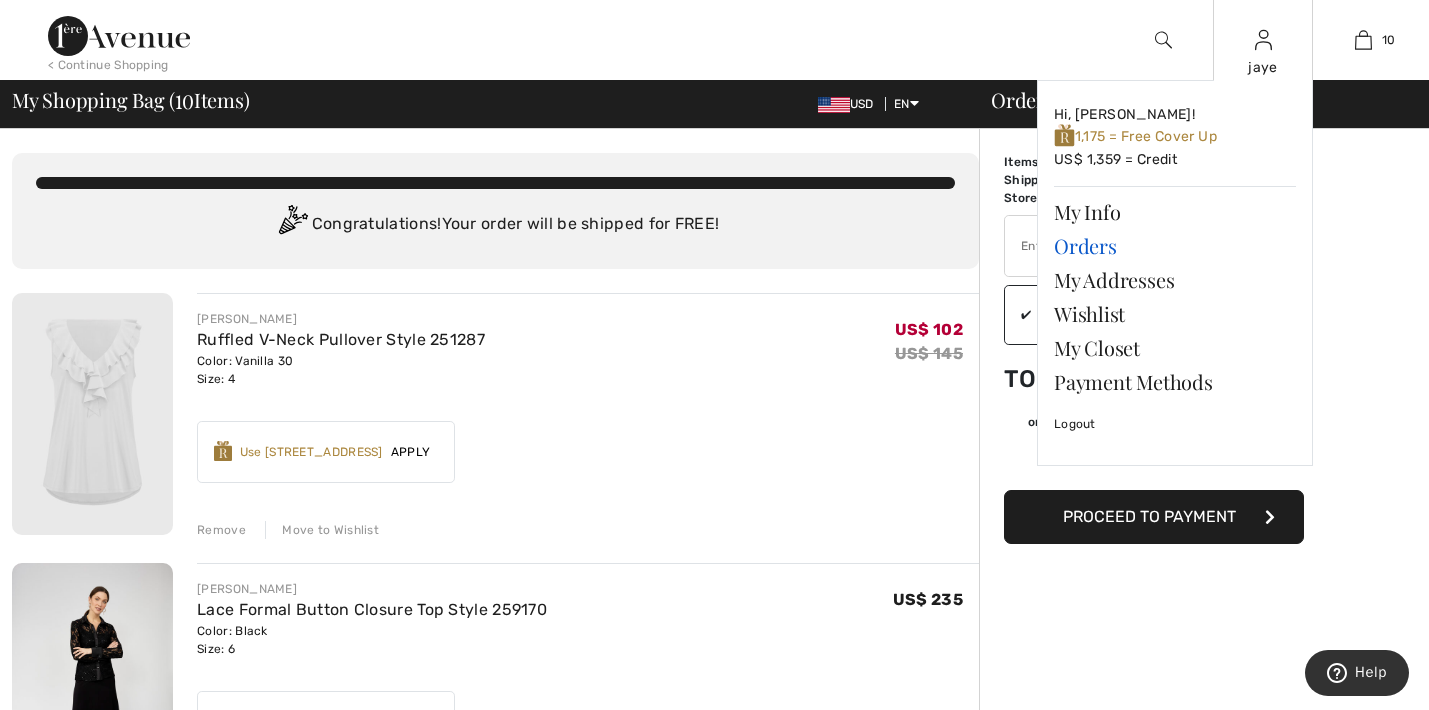 click on "Orders" at bounding box center [1175, 246] 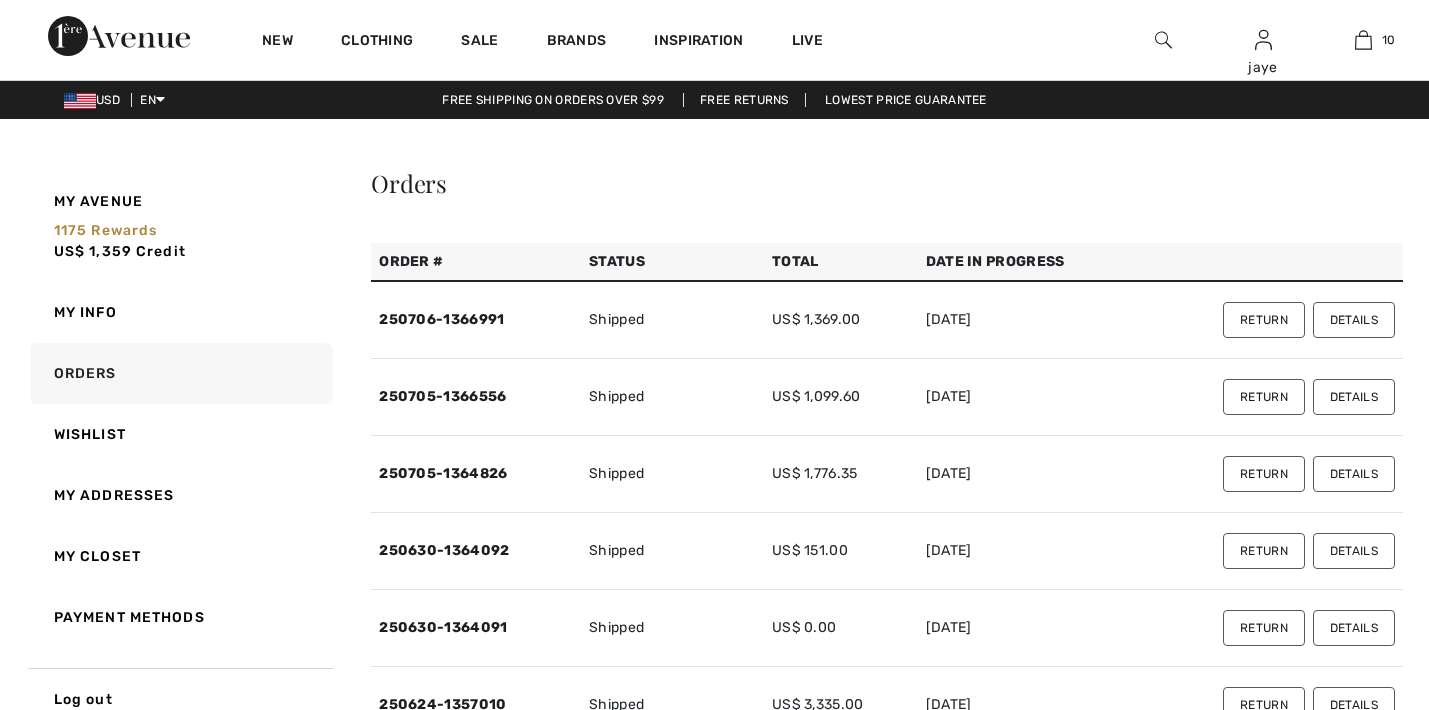 checkbox on "true" 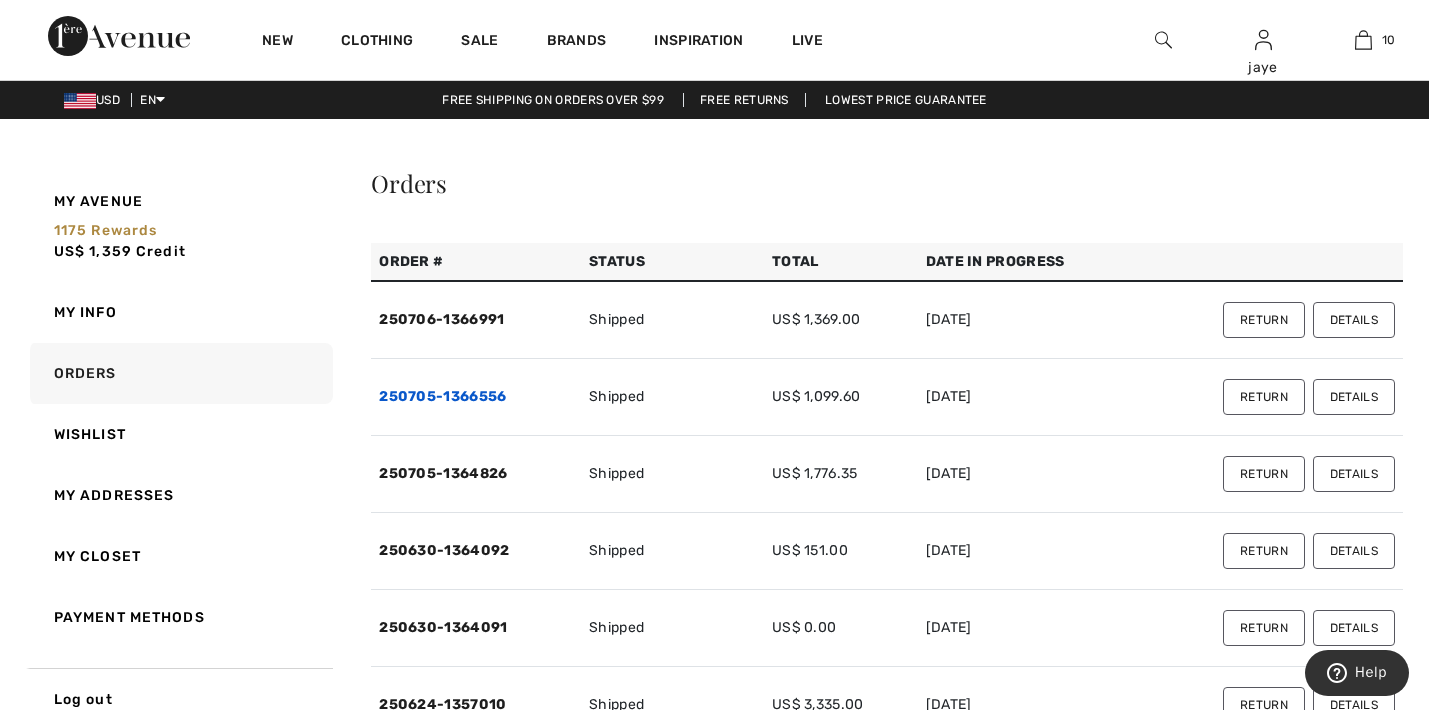 click on "250705-1366556" at bounding box center [442, 396] 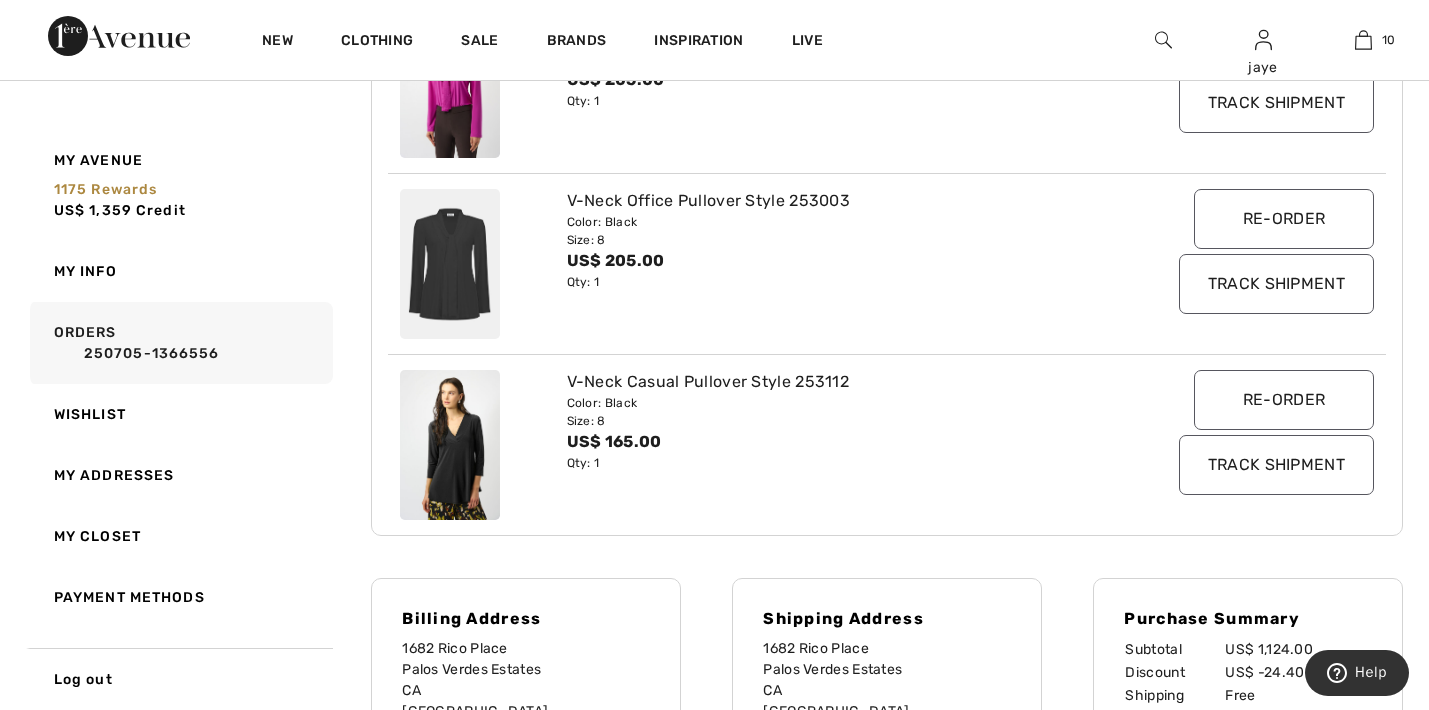 scroll, scrollTop: 840, scrollLeft: 0, axis: vertical 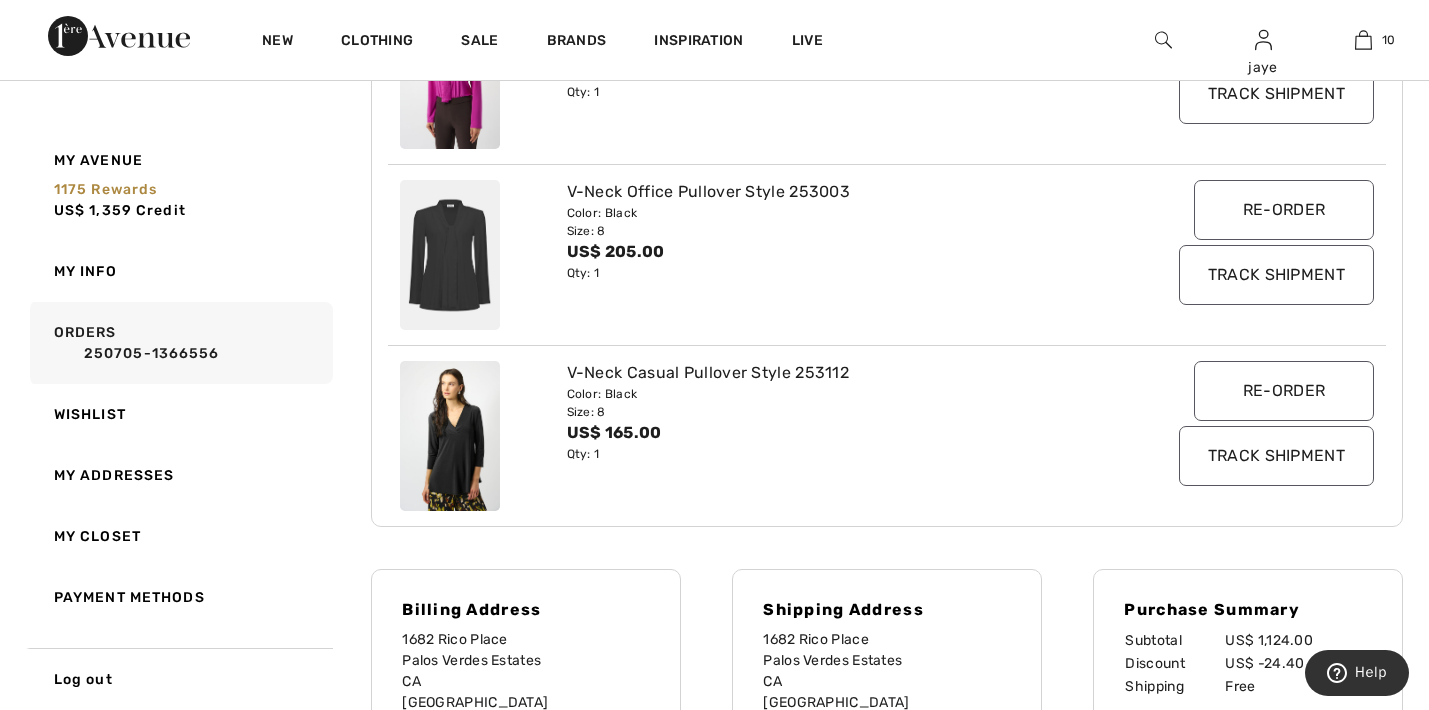 click at bounding box center (450, 436) 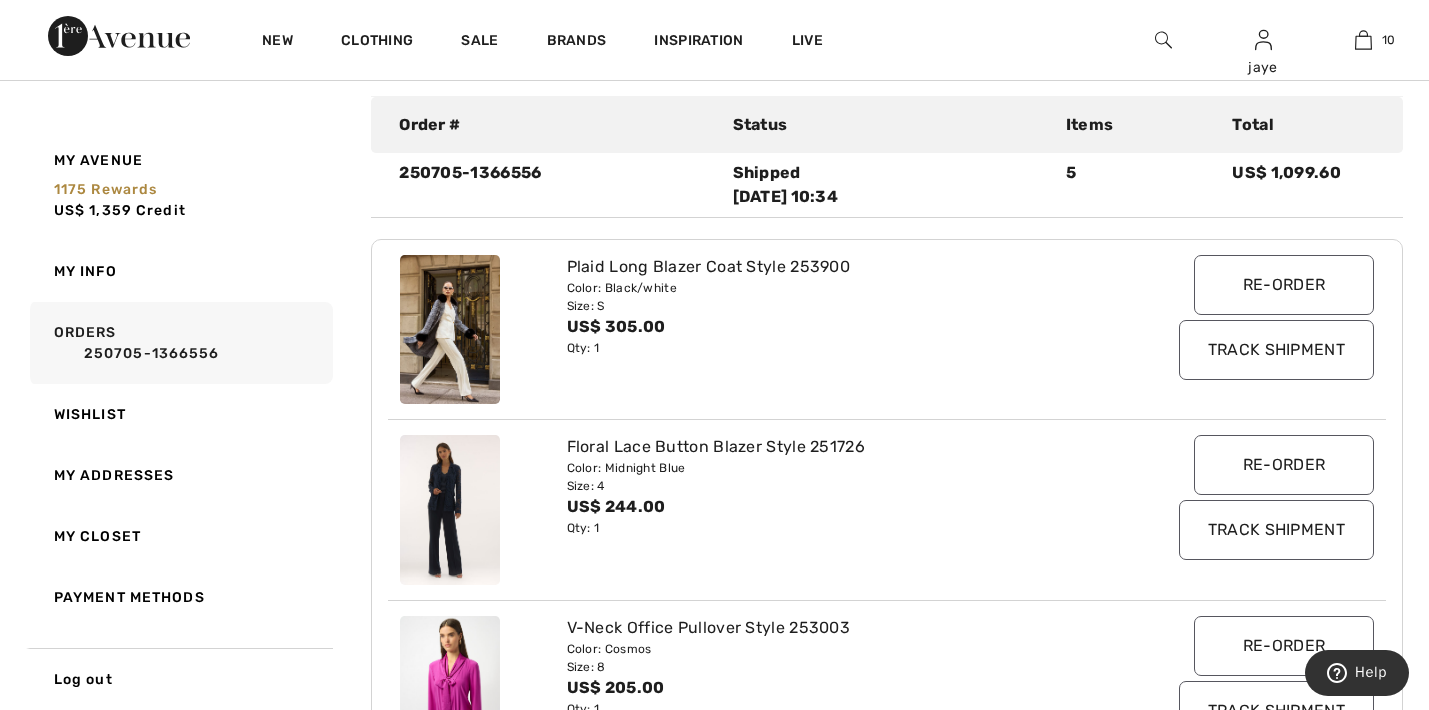 scroll, scrollTop: 216, scrollLeft: 0, axis: vertical 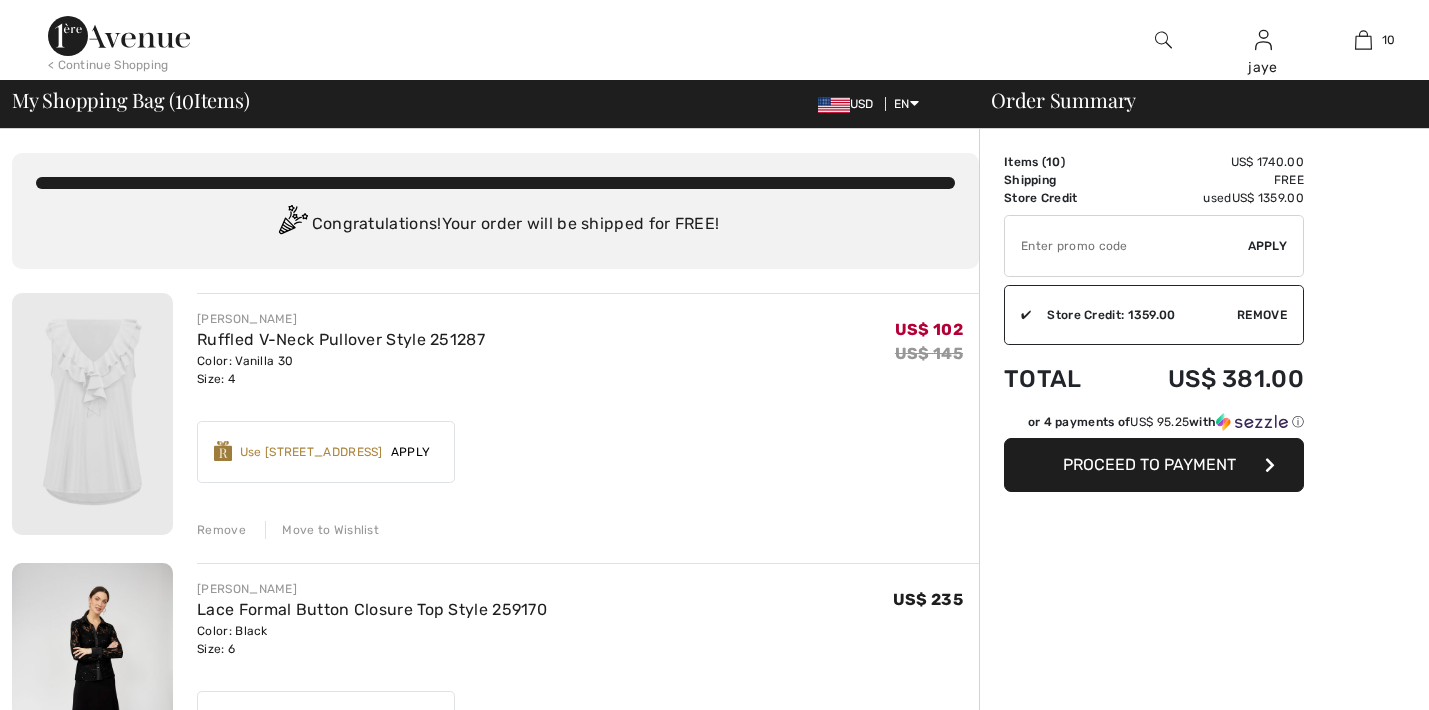 checkbox on "true" 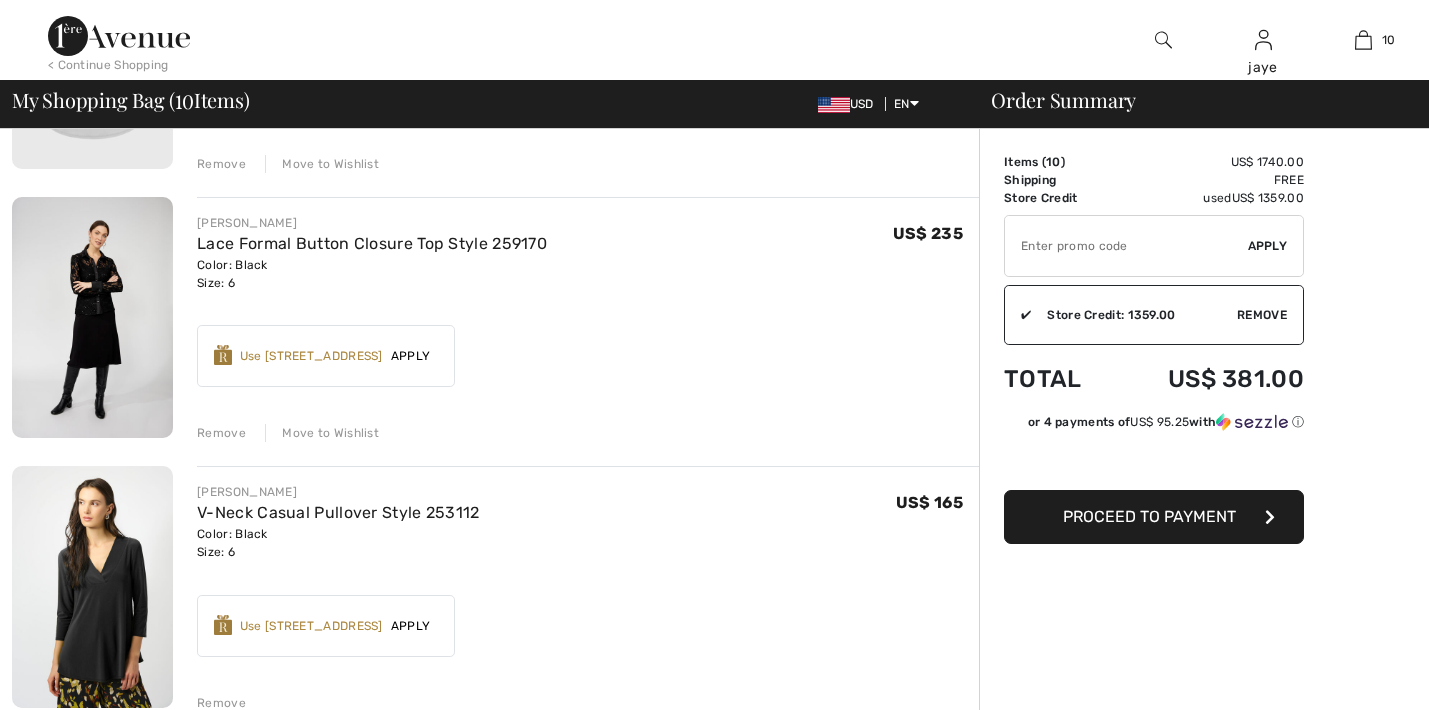 scroll, scrollTop: 0, scrollLeft: 0, axis: both 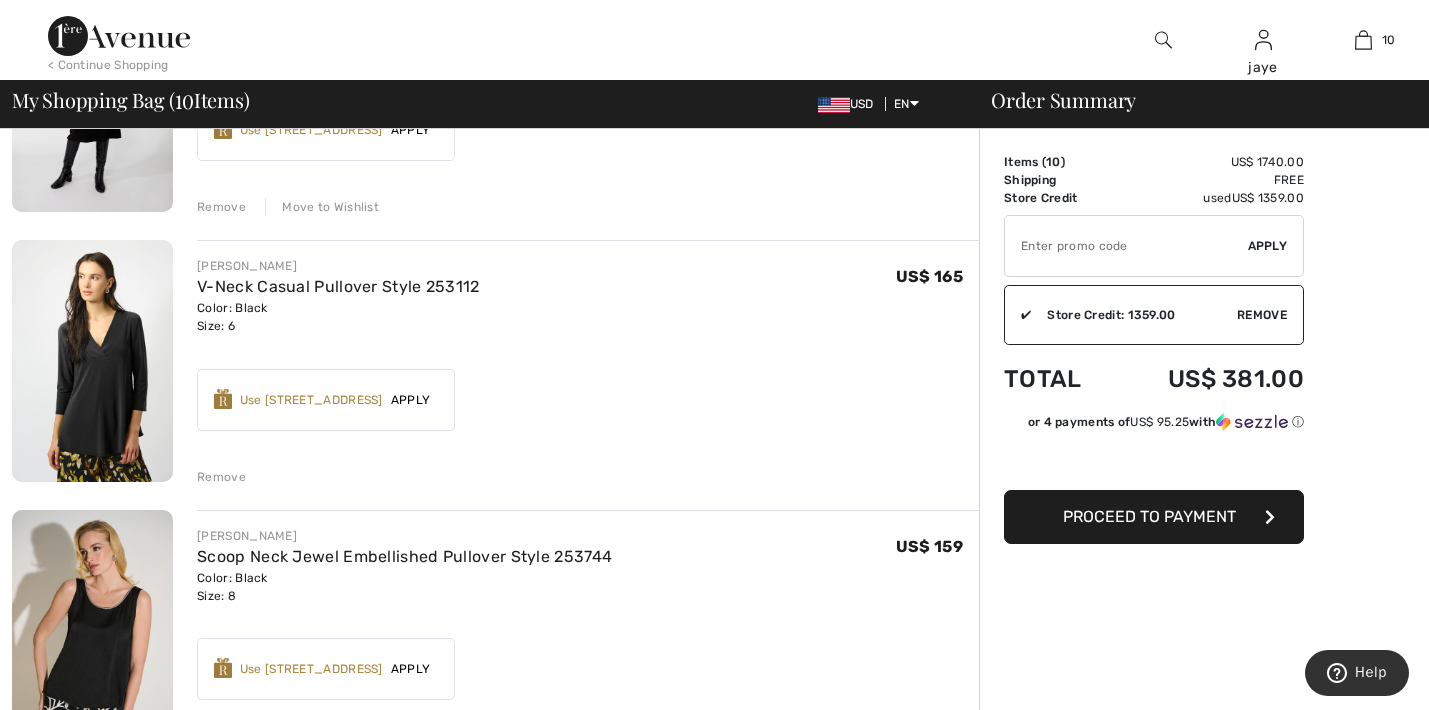 click on "Remove" at bounding box center [221, 477] 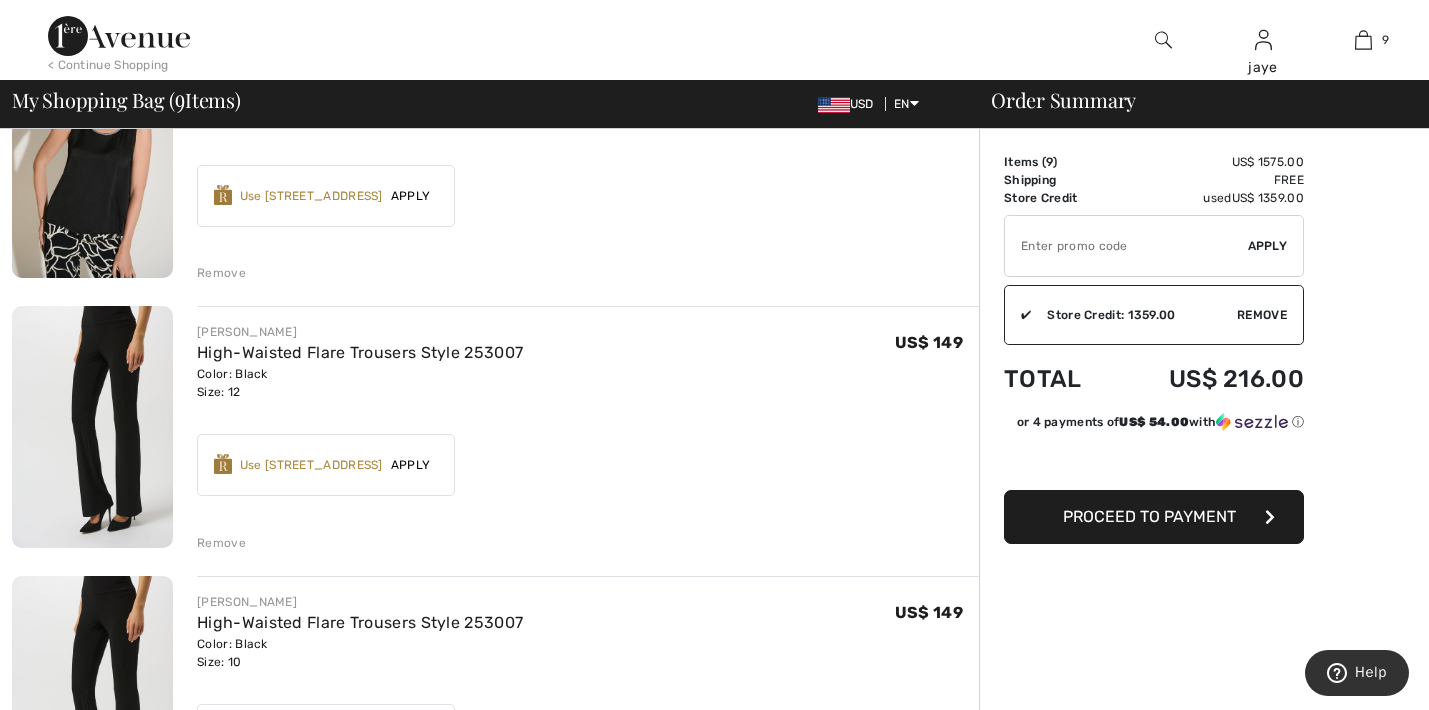 scroll, scrollTop: 802, scrollLeft: 0, axis: vertical 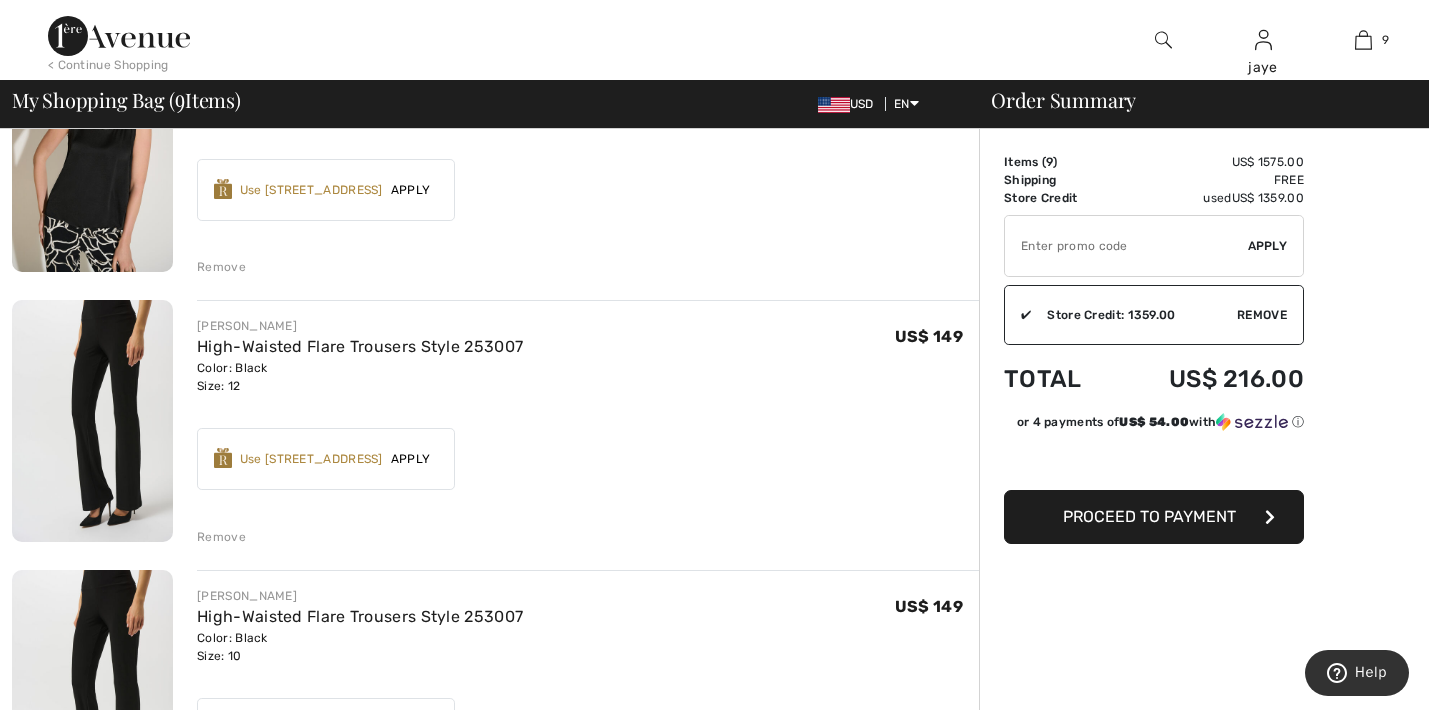click on "Remove" at bounding box center [221, 267] 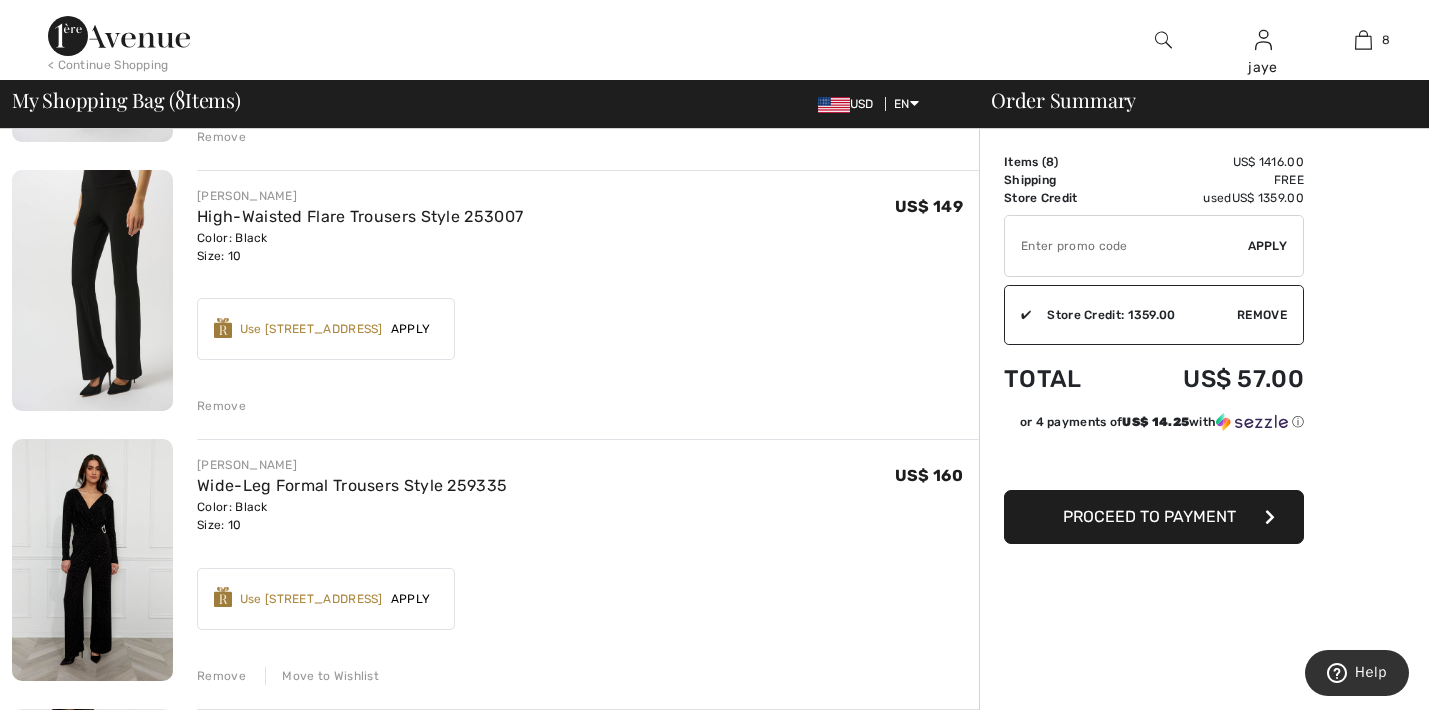 scroll, scrollTop: 966, scrollLeft: 0, axis: vertical 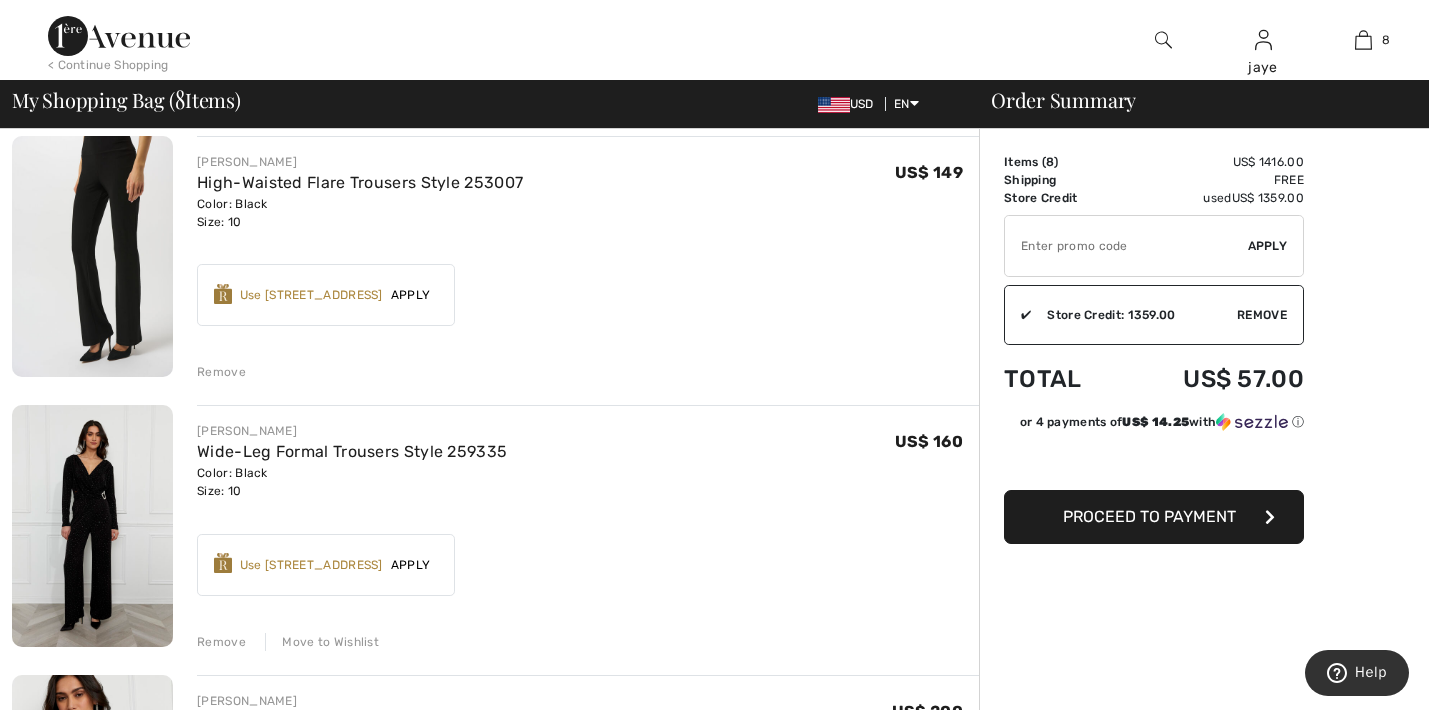 click on "Remove" at bounding box center [221, 372] 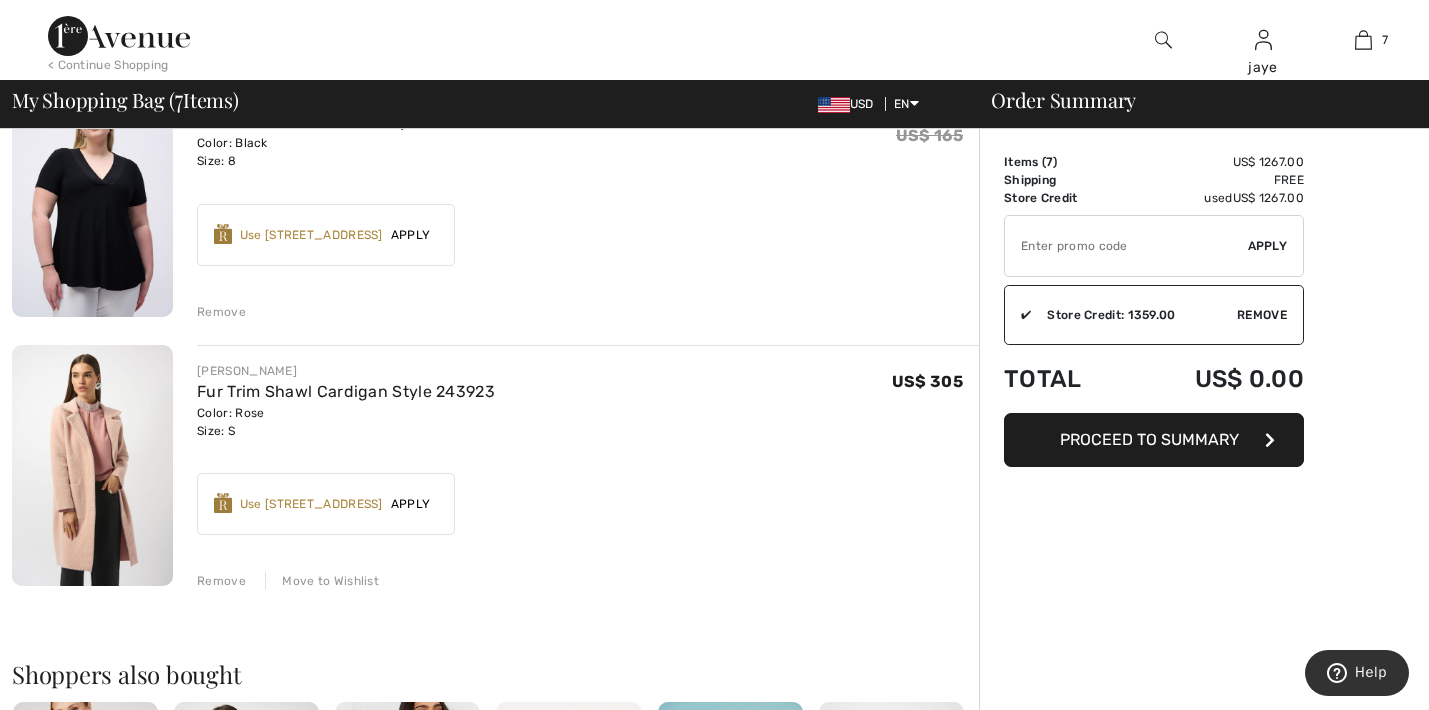 scroll, scrollTop: 1570, scrollLeft: 0, axis: vertical 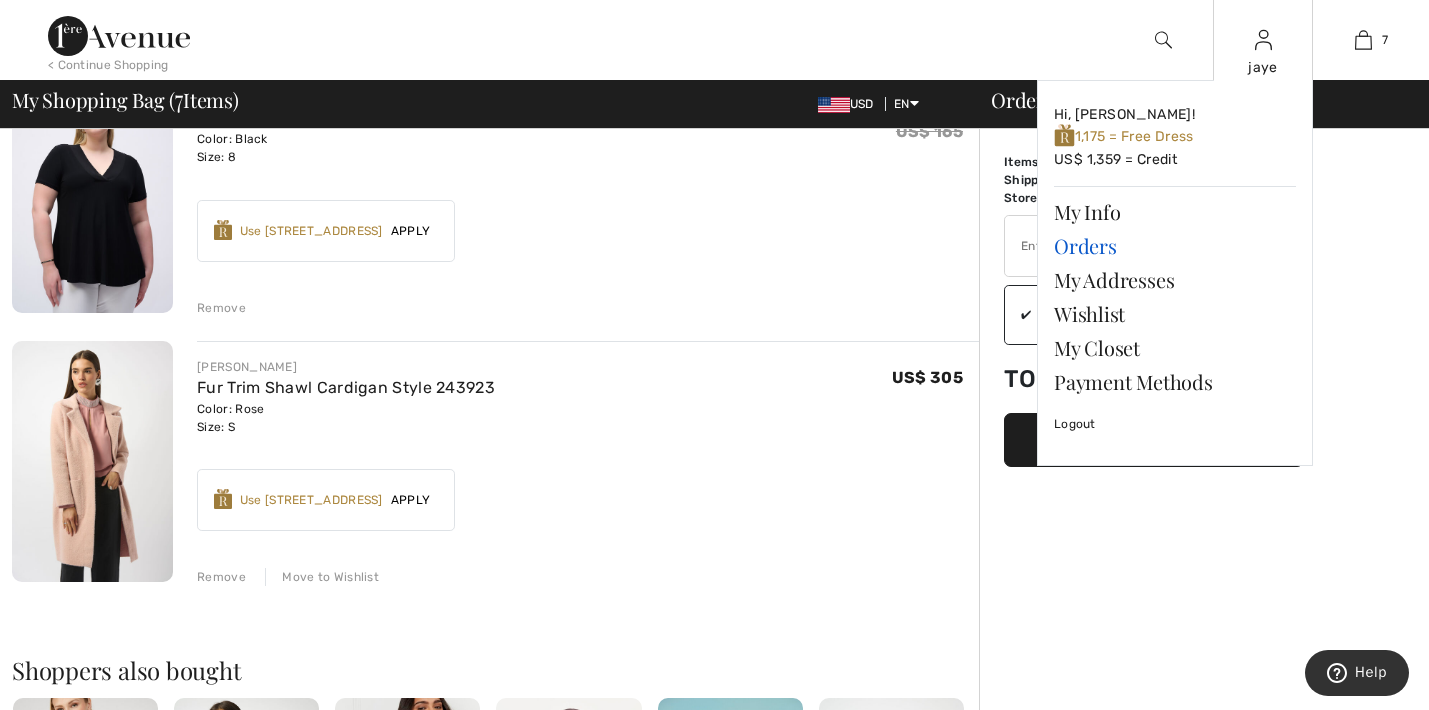click on "Orders" at bounding box center (1175, 246) 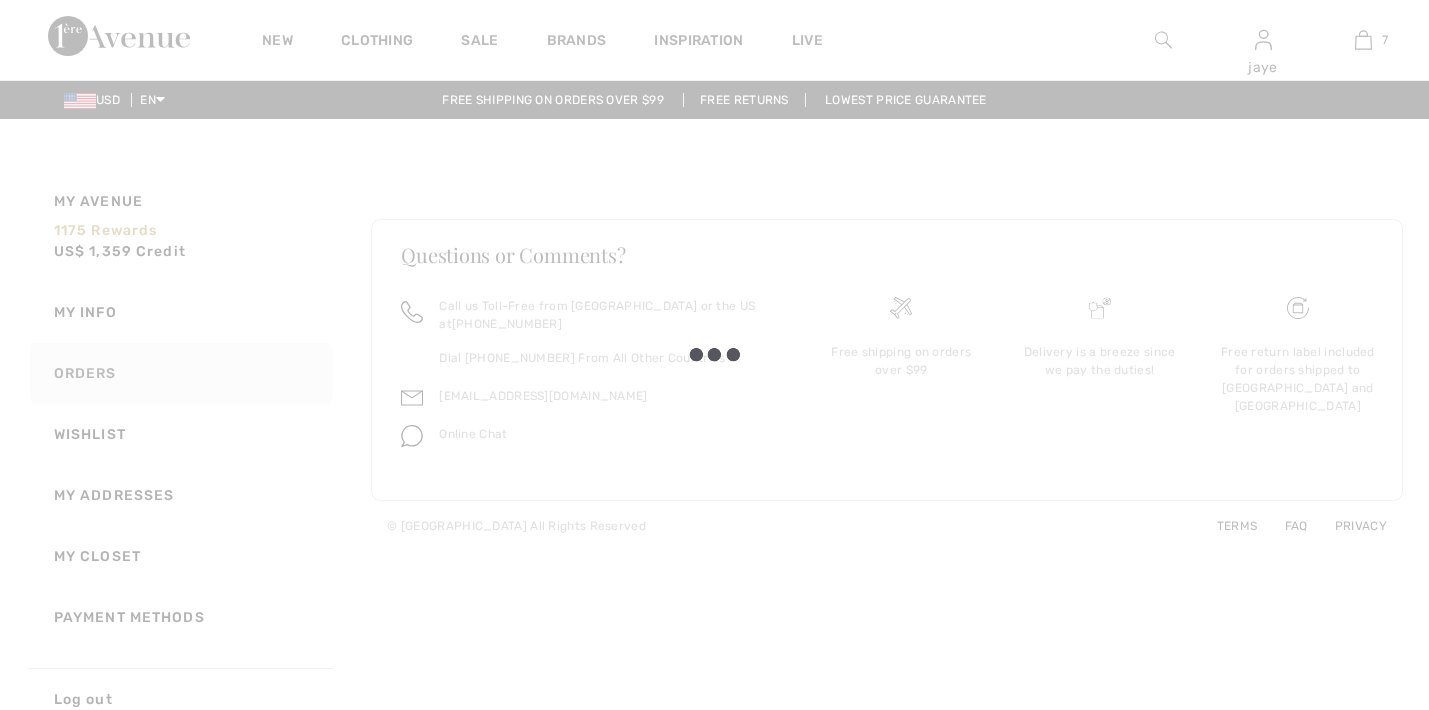 checkbox on "true" 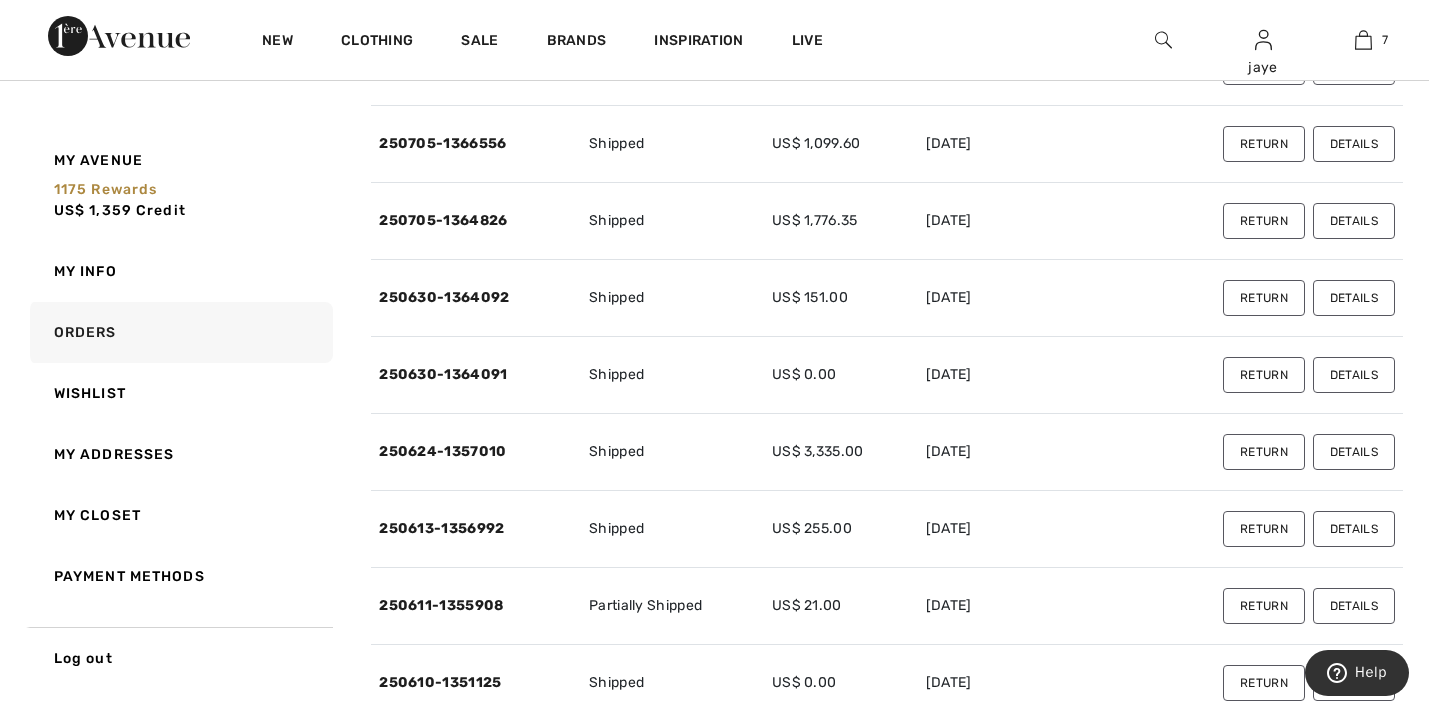 scroll, scrollTop: 257, scrollLeft: 0, axis: vertical 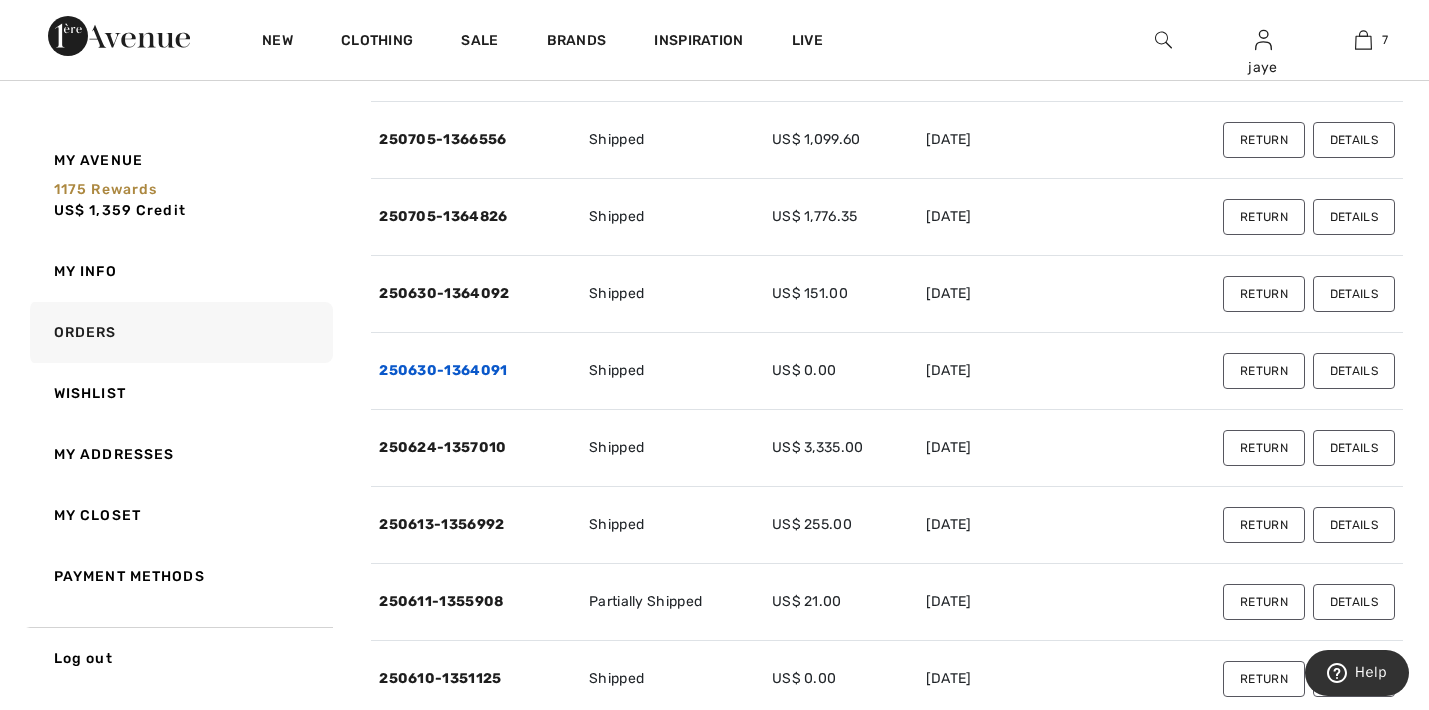 click on "250630-1364091" at bounding box center [443, 370] 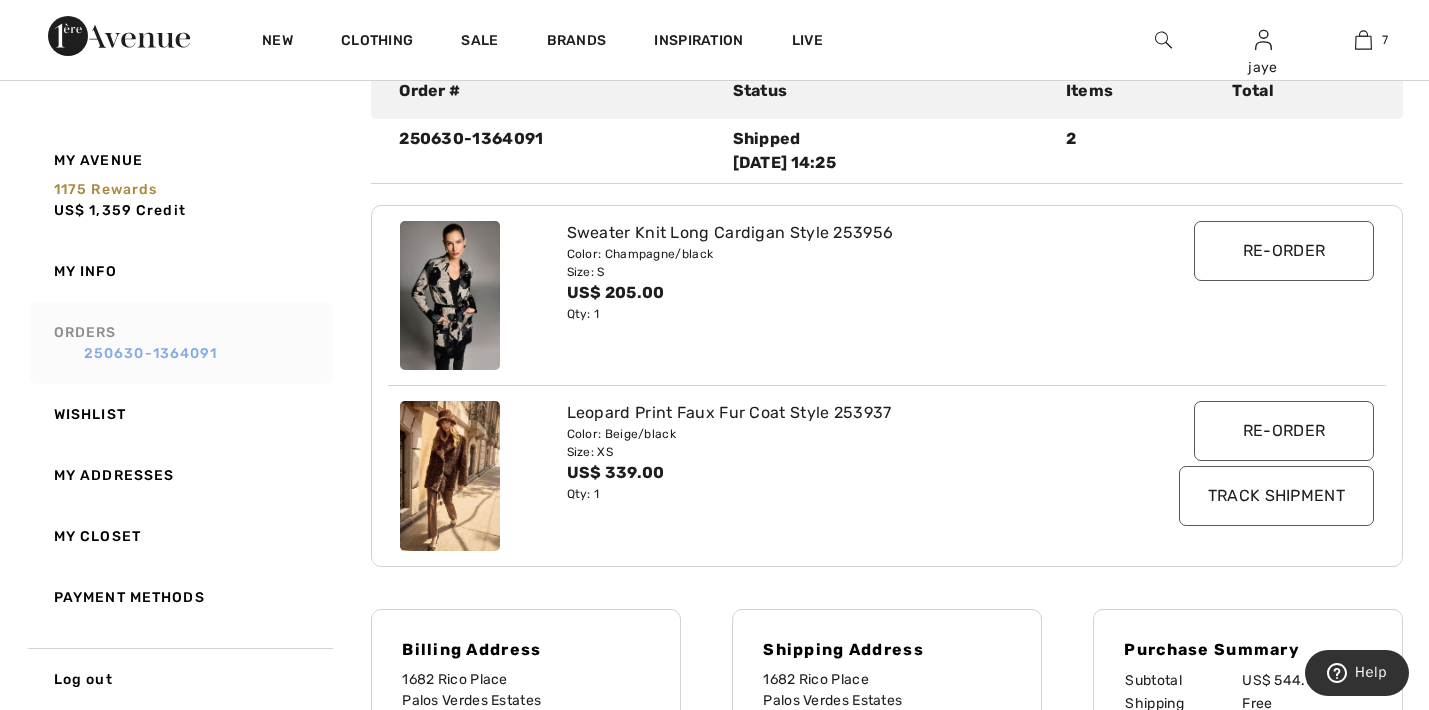 click on "250630-1364091" at bounding box center [190, 353] 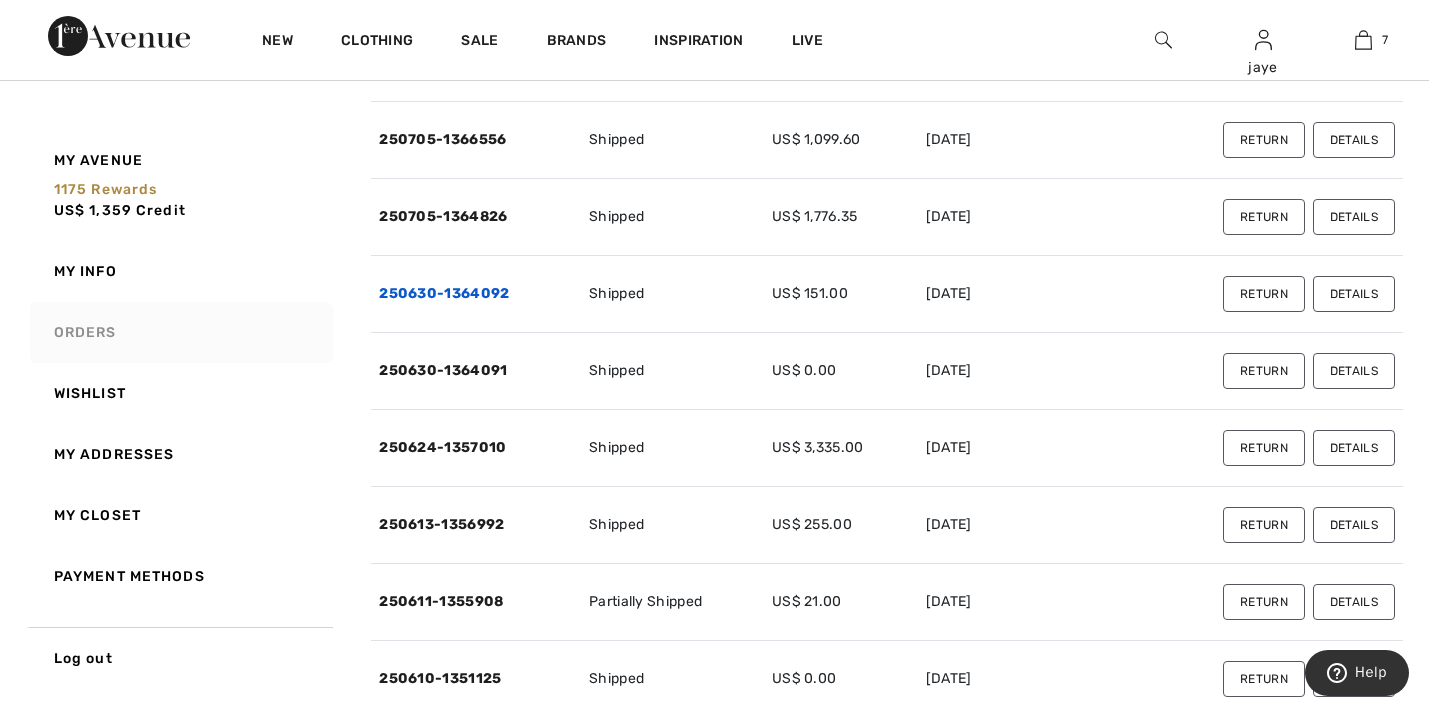 click on "250630-1364092" at bounding box center (444, 293) 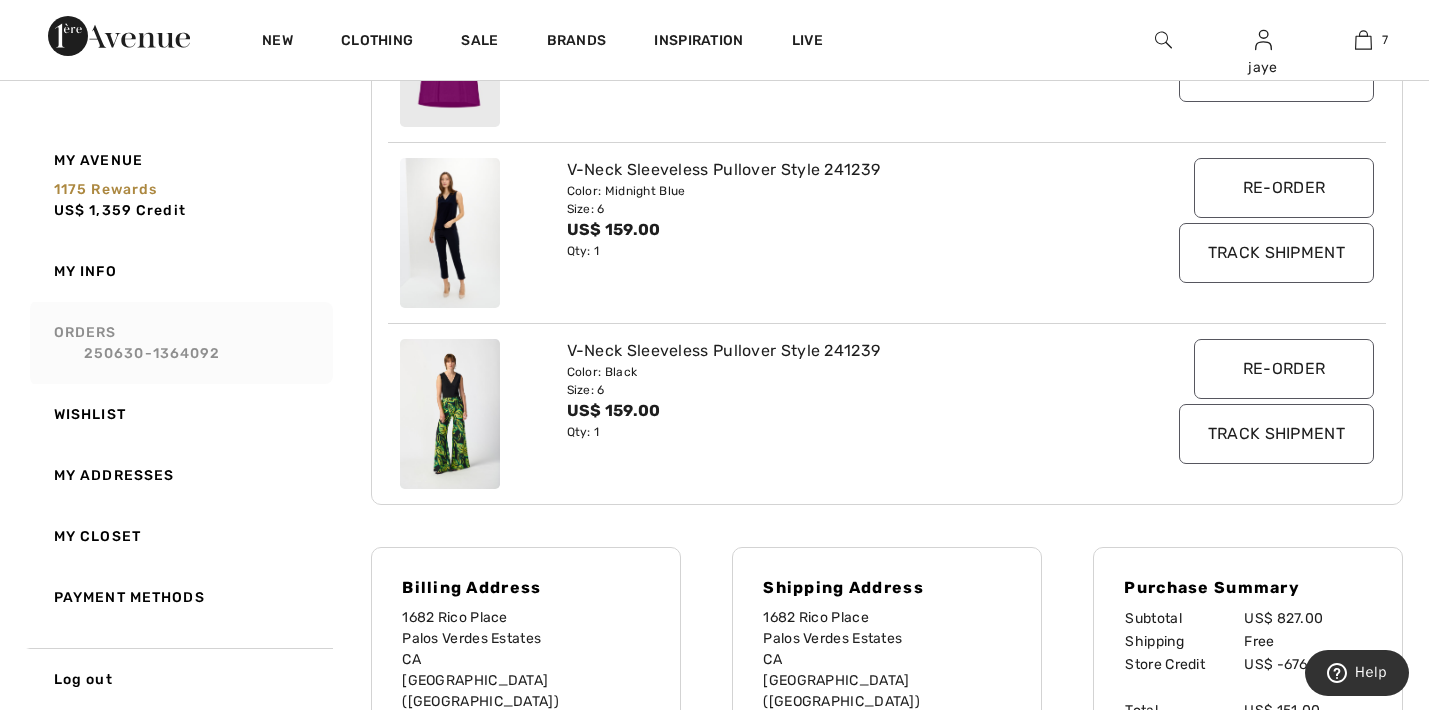 scroll, scrollTop: 864, scrollLeft: 0, axis: vertical 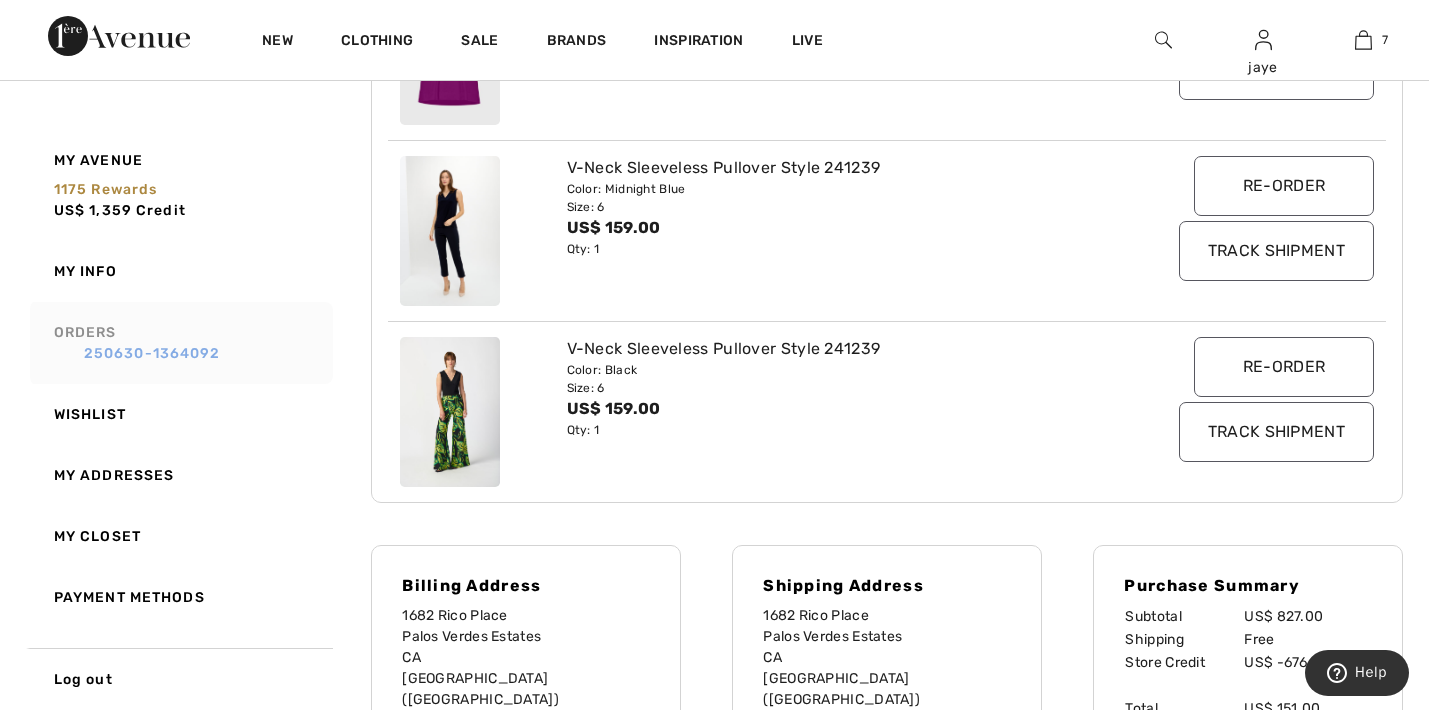 click on "250630-1364092" at bounding box center (190, 353) 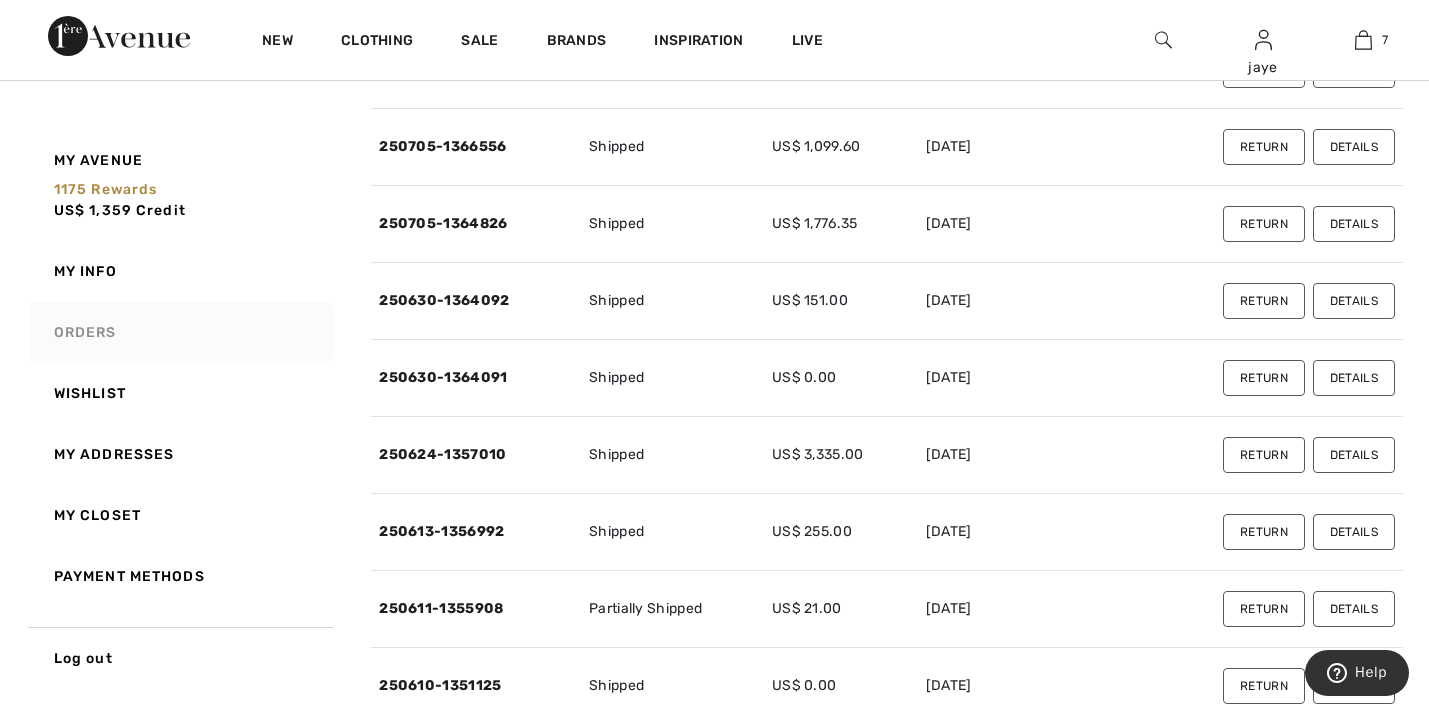 scroll, scrollTop: 233, scrollLeft: 0, axis: vertical 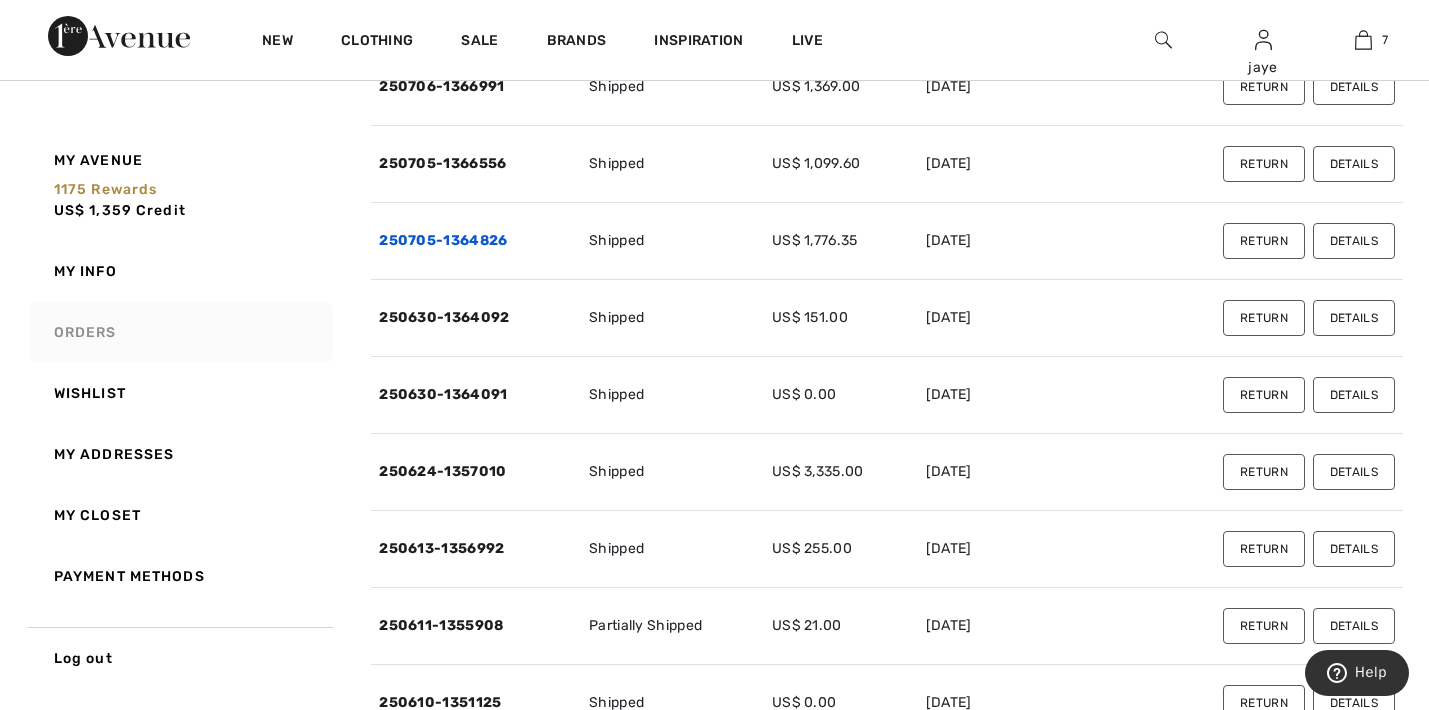 click on "250705-1364826" at bounding box center [443, 240] 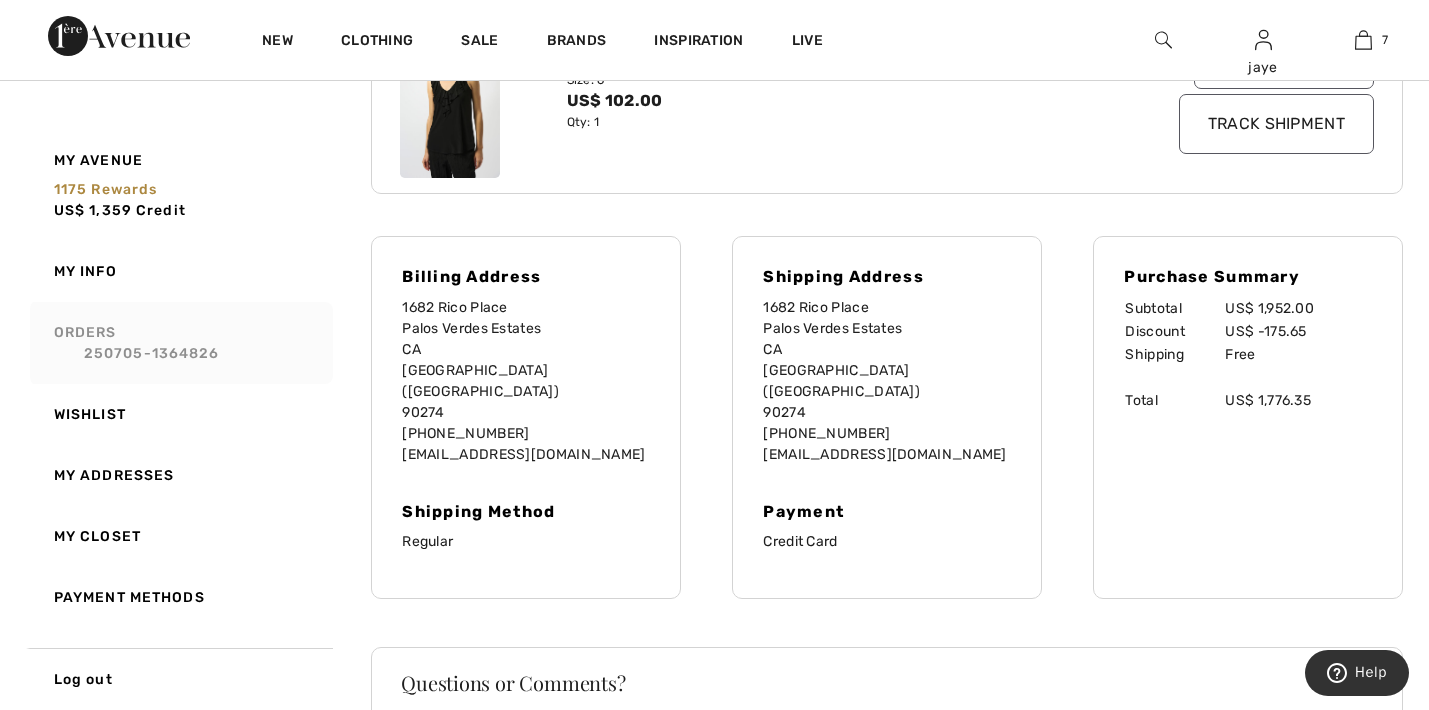 scroll, scrollTop: 3178, scrollLeft: 0, axis: vertical 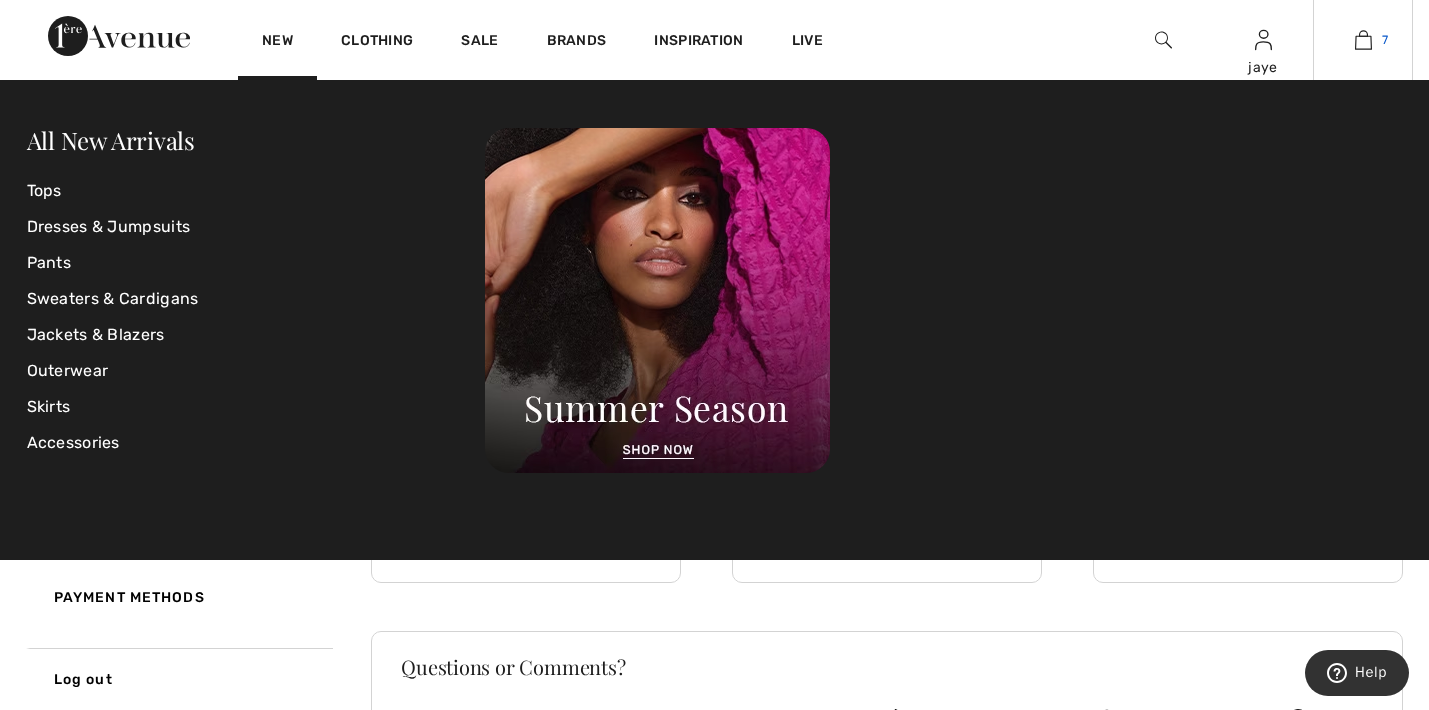 click at bounding box center [1363, 40] 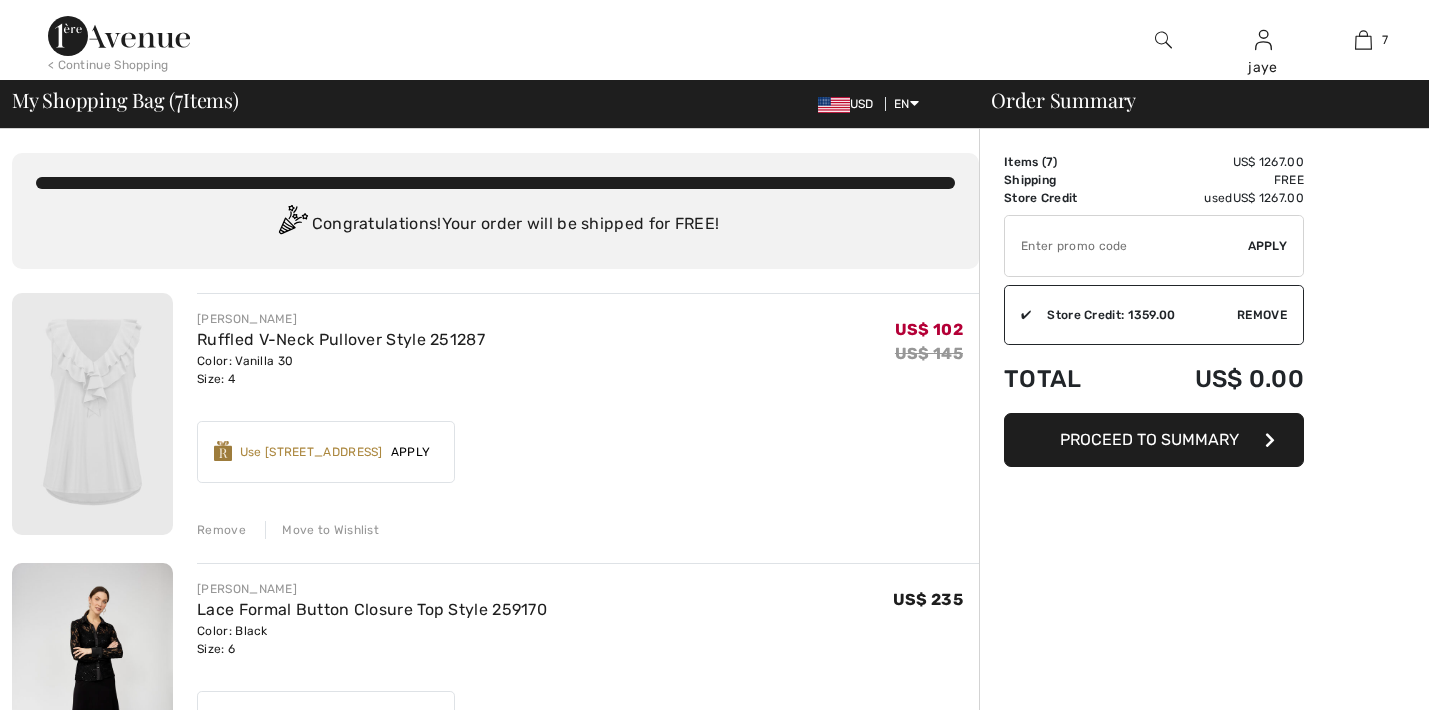 checkbox on "true" 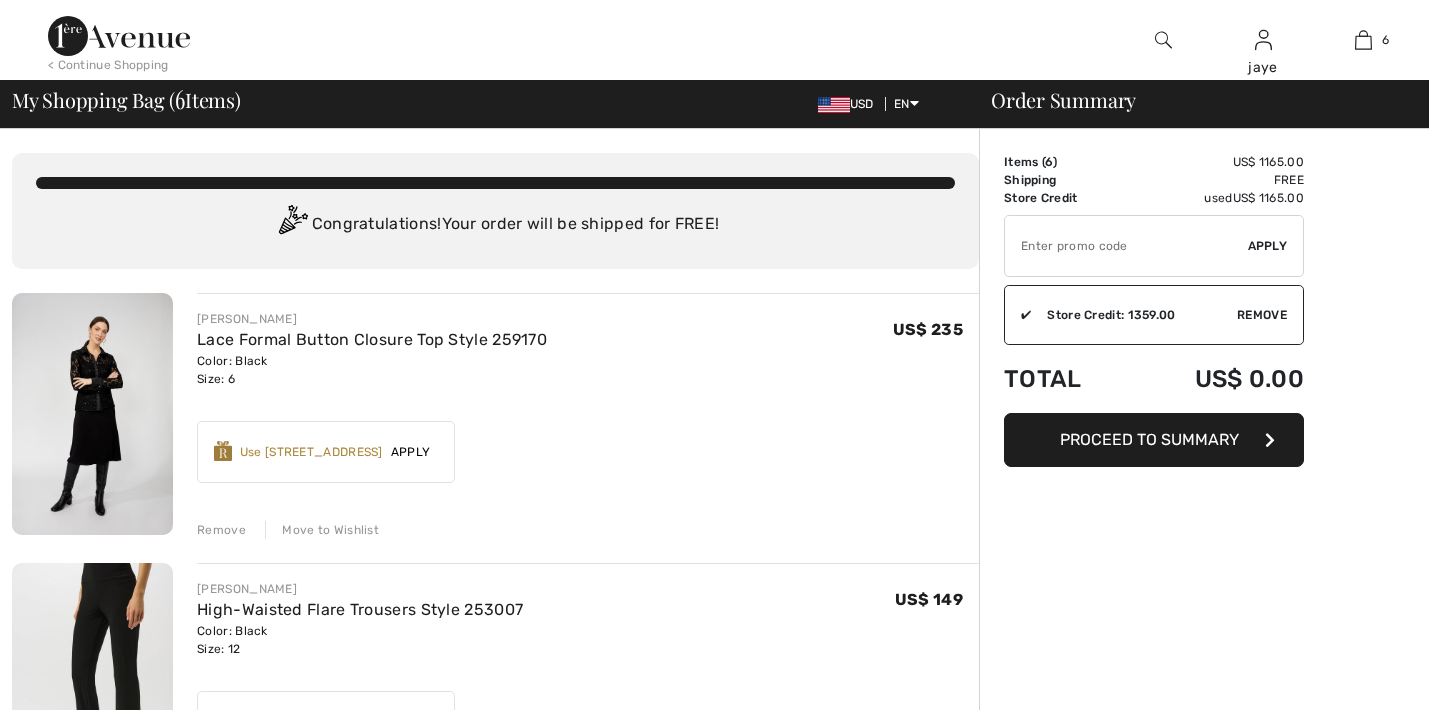 scroll, scrollTop: 0, scrollLeft: 0, axis: both 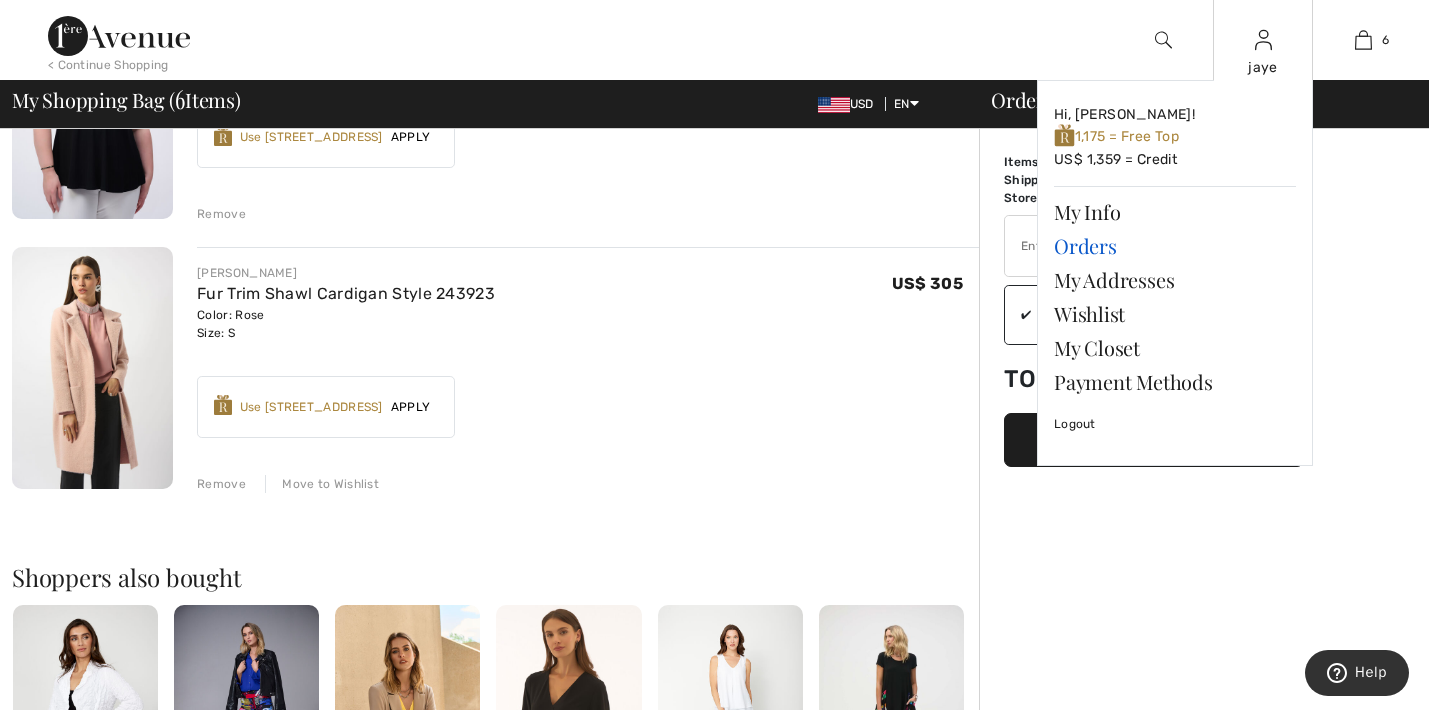 click on "Orders" at bounding box center [1175, 246] 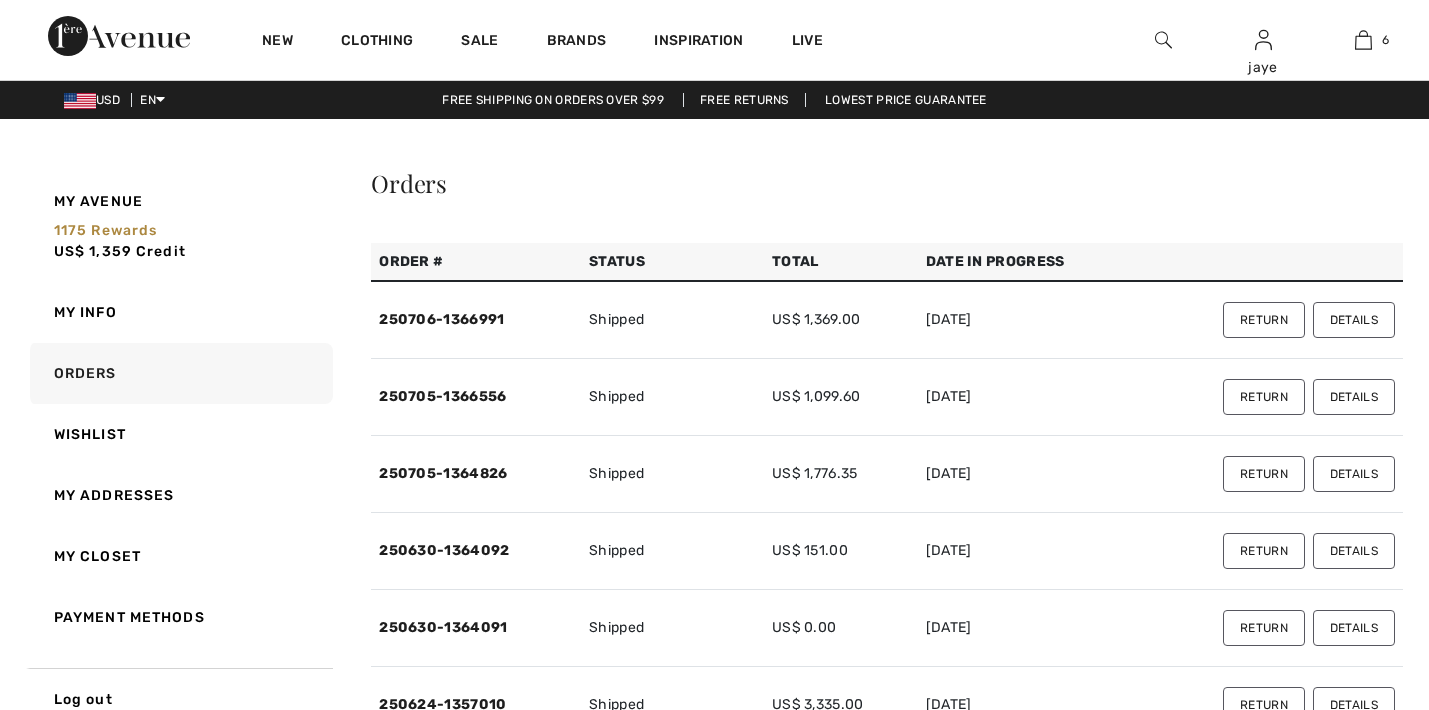checkbox on "true" 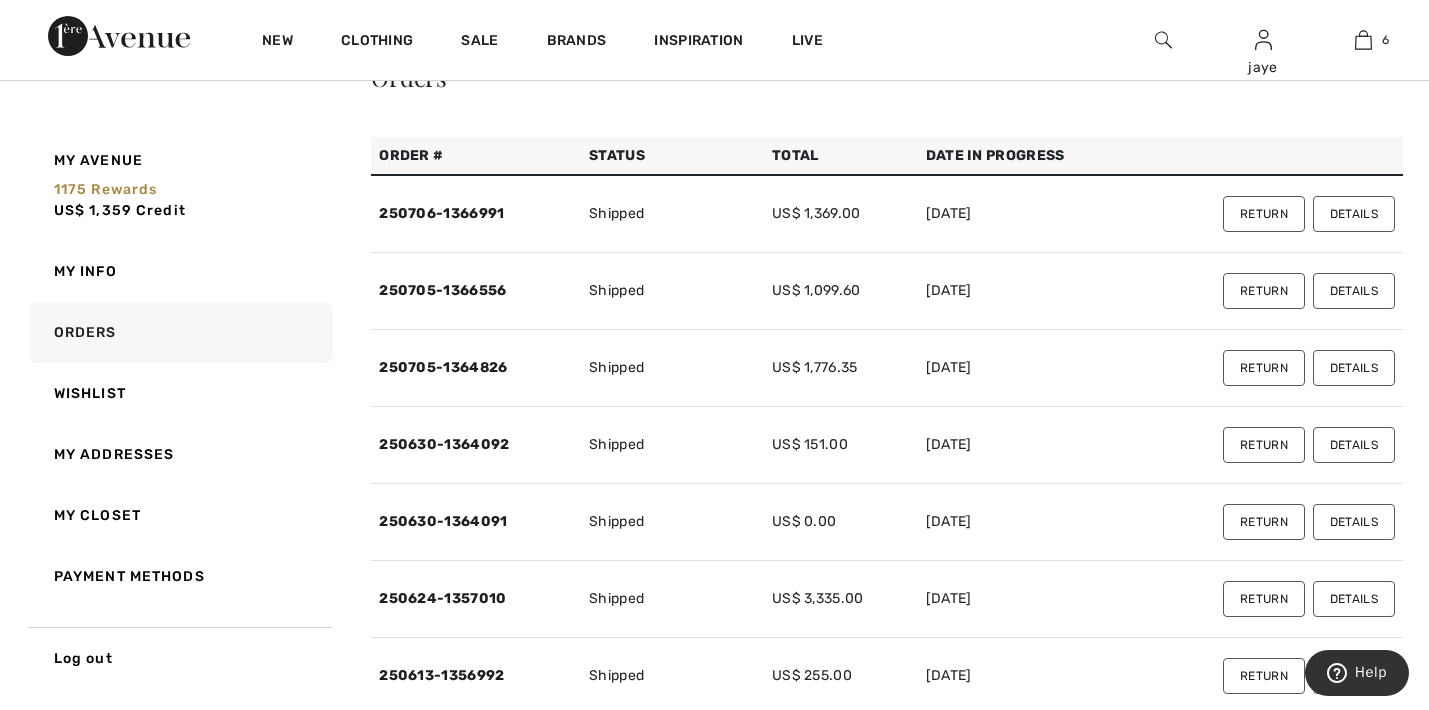 scroll, scrollTop: 0, scrollLeft: 0, axis: both 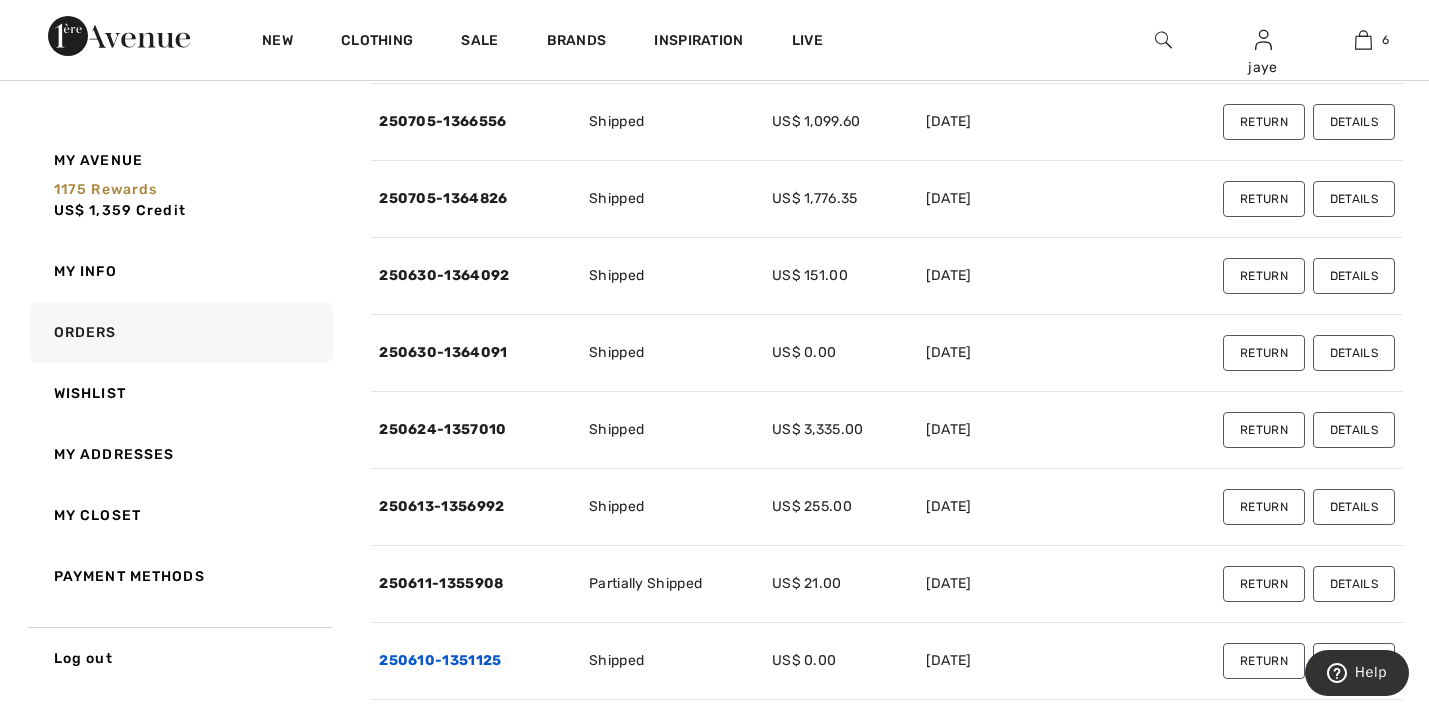 click on "250610-1351125" at bounding box center (440, 660) 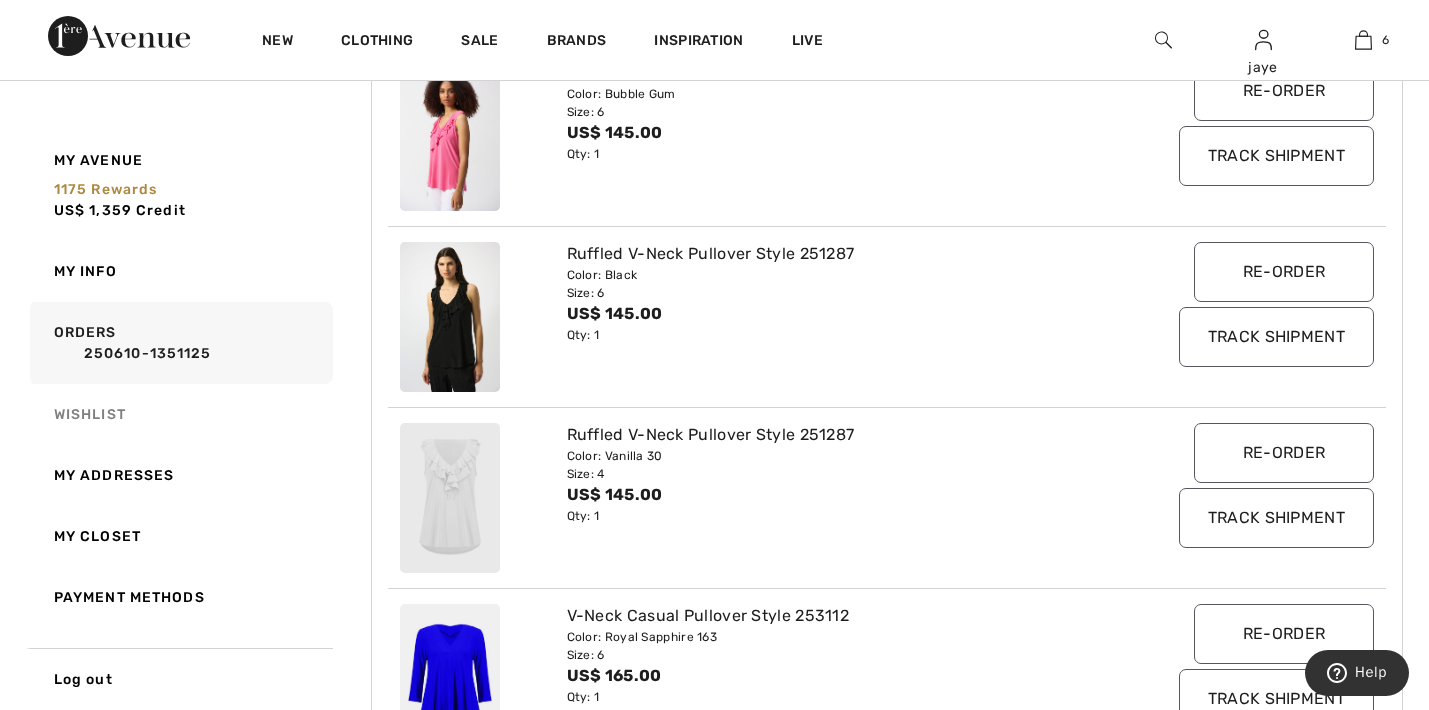 scroll, scrollTop: 1124, scrollLeft: 0, axis: vertical 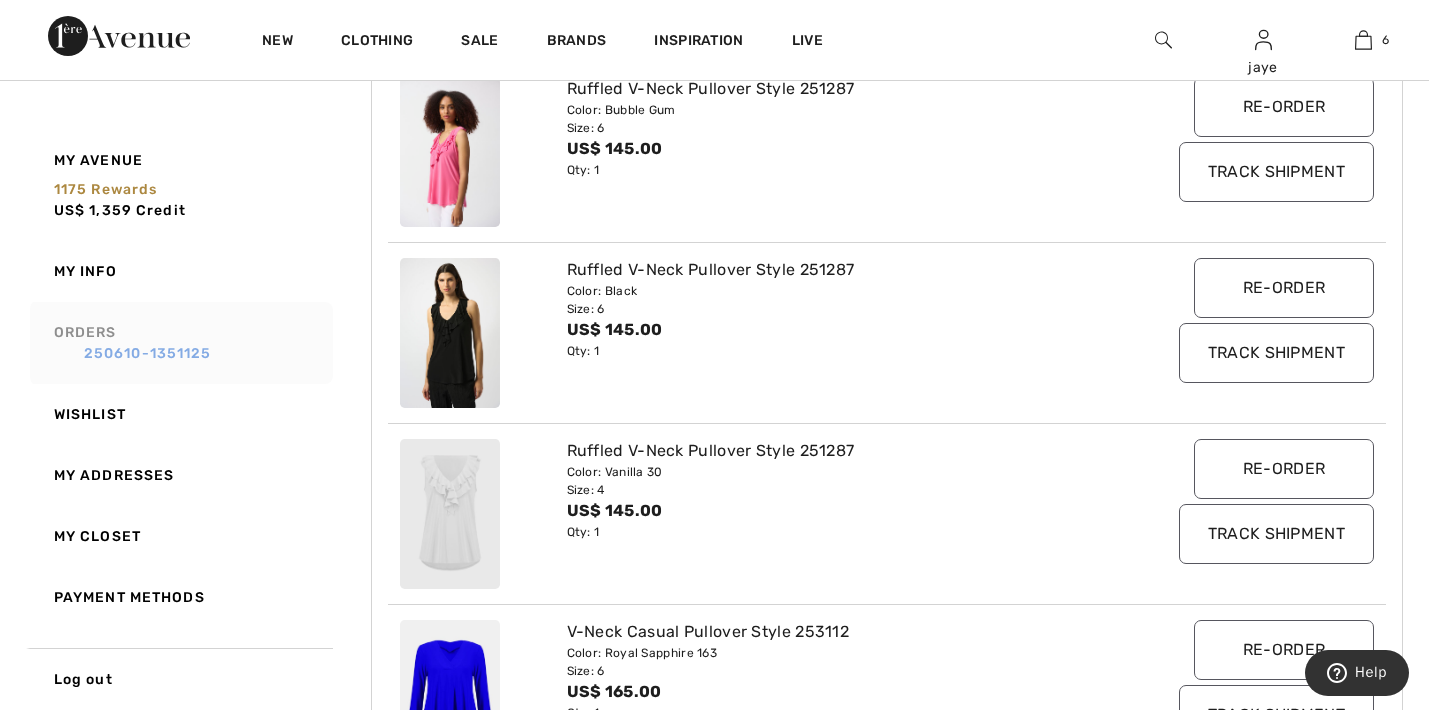 click on "250610-1351125" at bounding box center (190, 353) 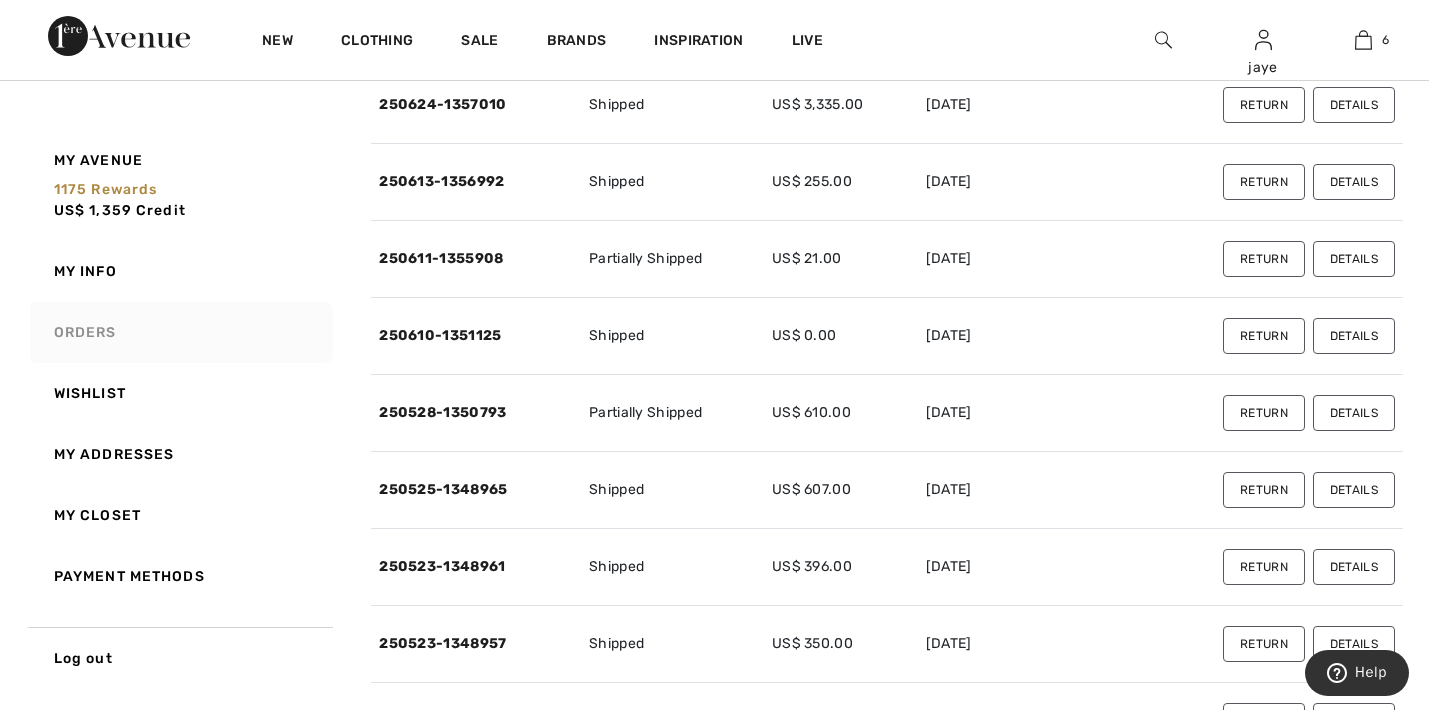 scroll, scrollTop: 598, scrollLeft: 0, axis: vertical 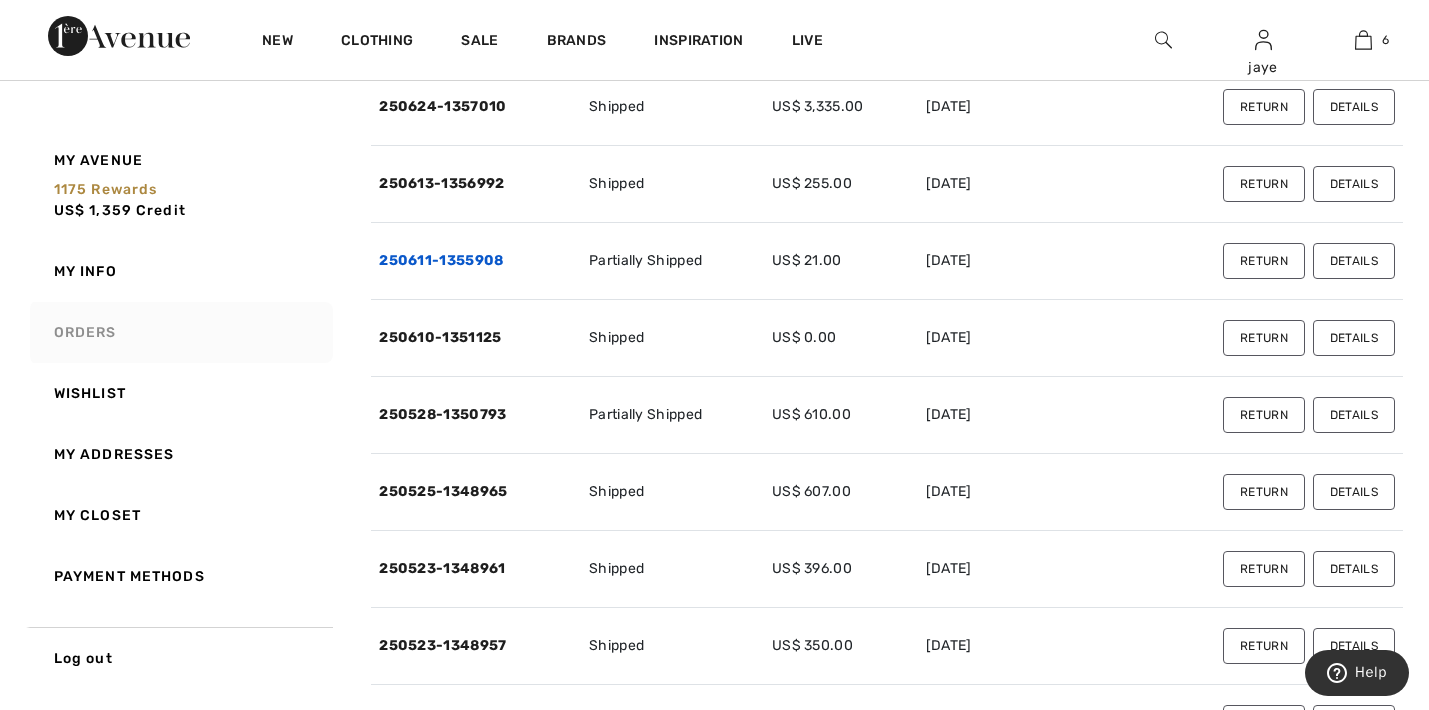 click on "250611-1355908" at bounding box center (441, 260) 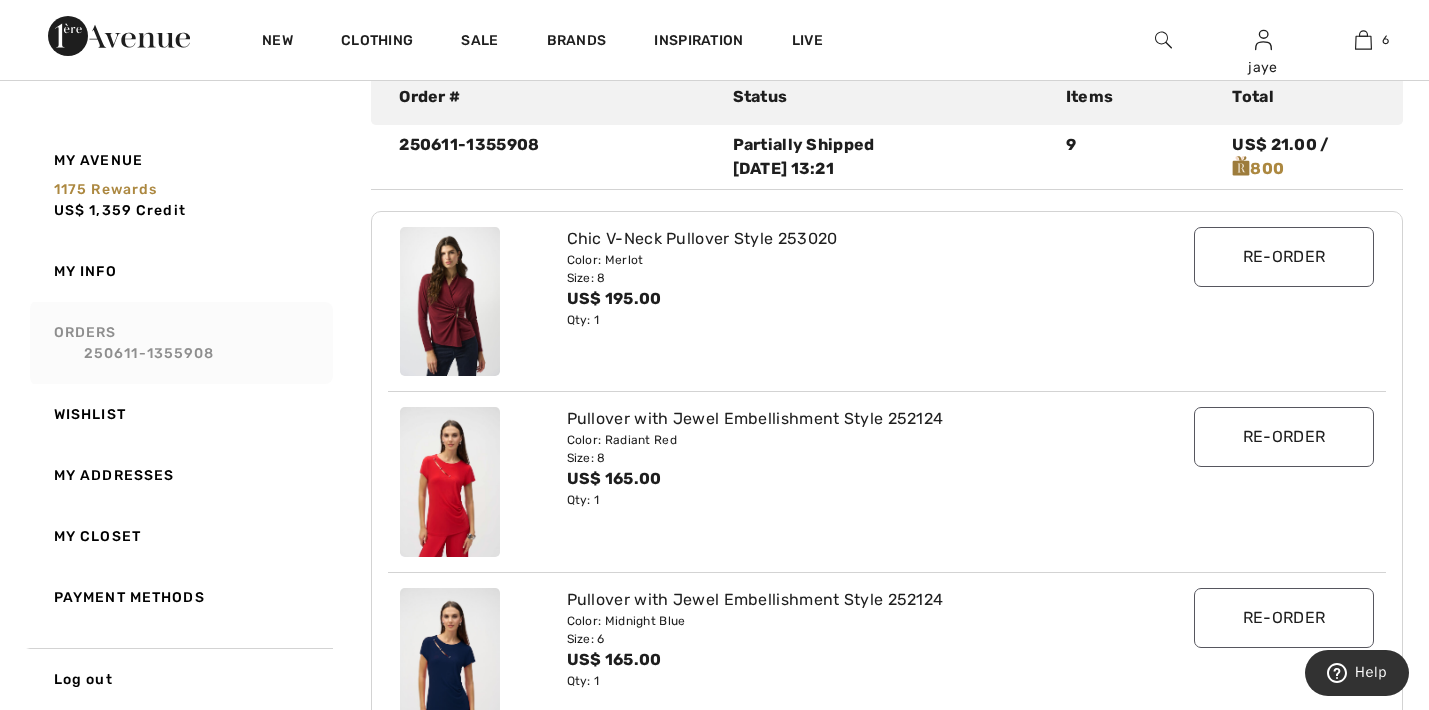 scroll, scrollTop: 238, scrollLeft: 0, axis: vertical 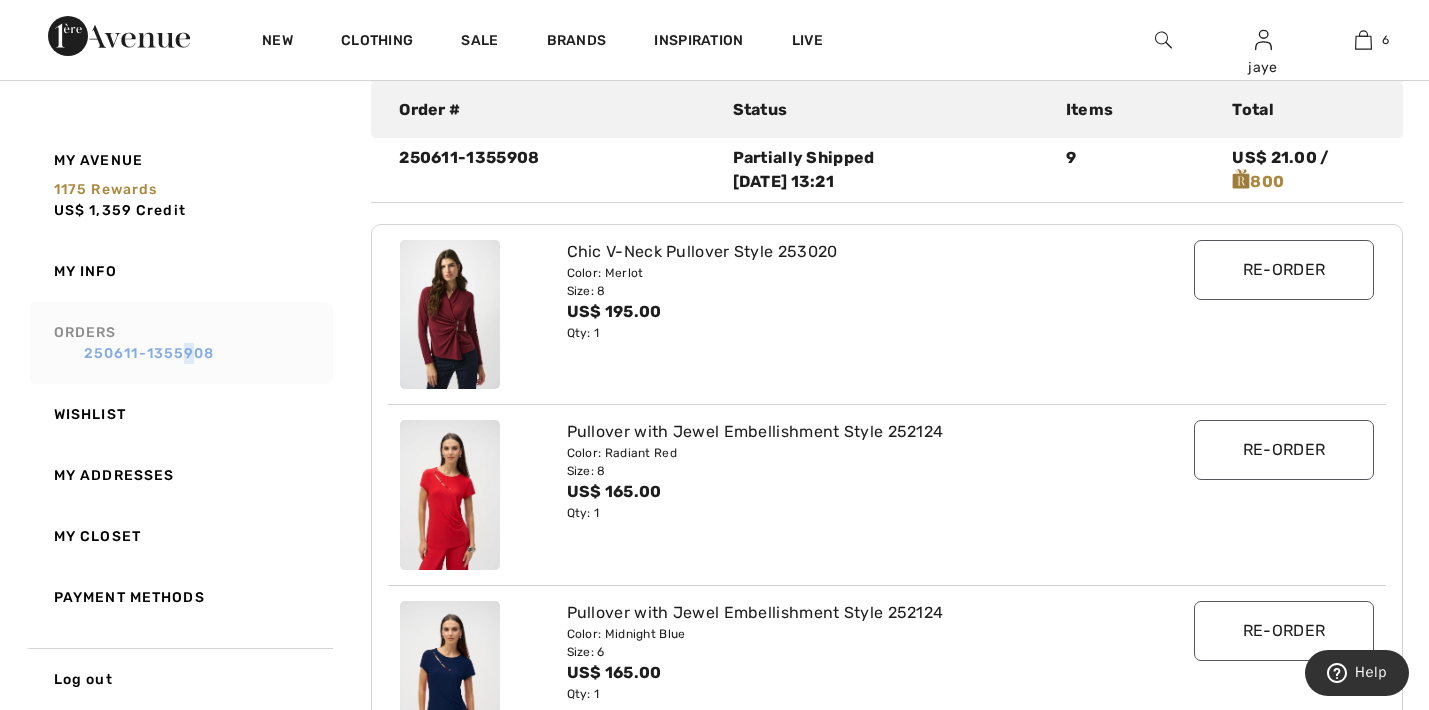 click on "250611-1355908" at bounding box center [190, 353] 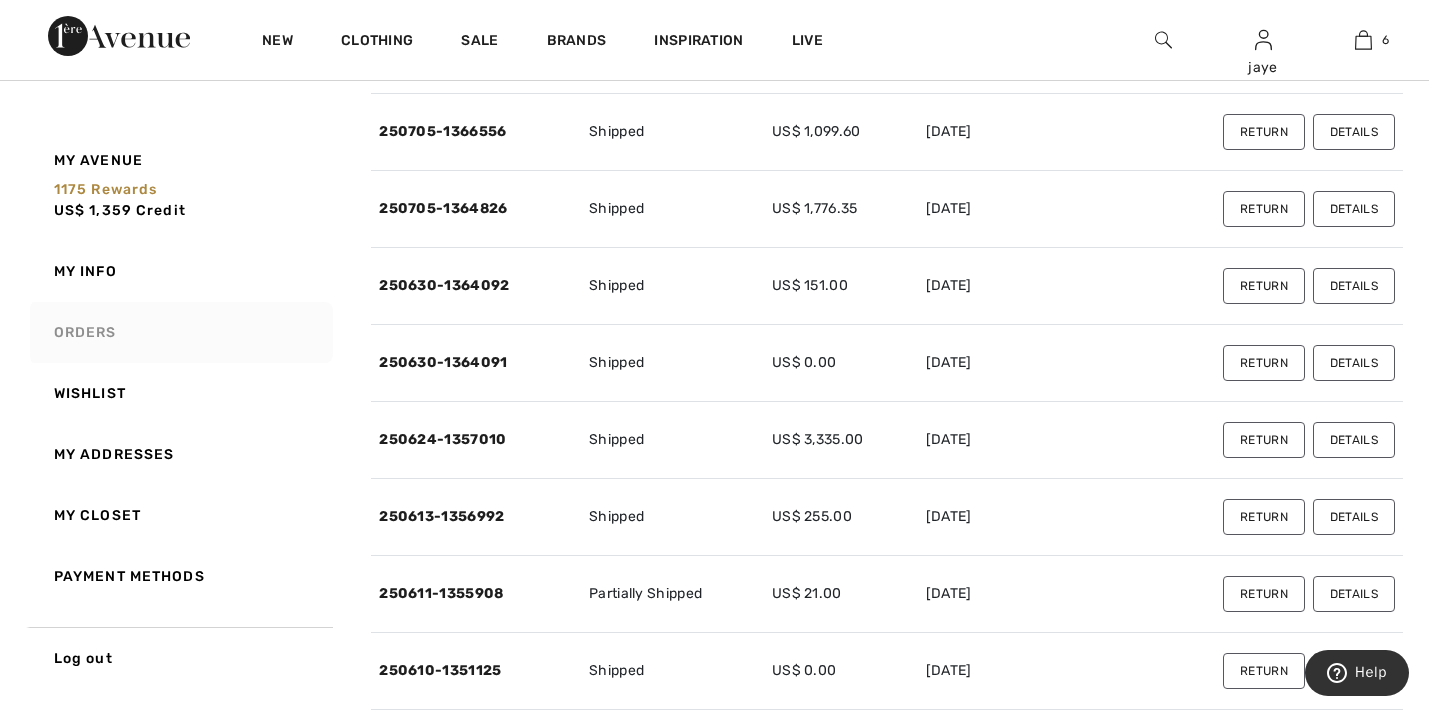 scroll, scrollTop: 277, scrollLeft: 0, axis: vertical 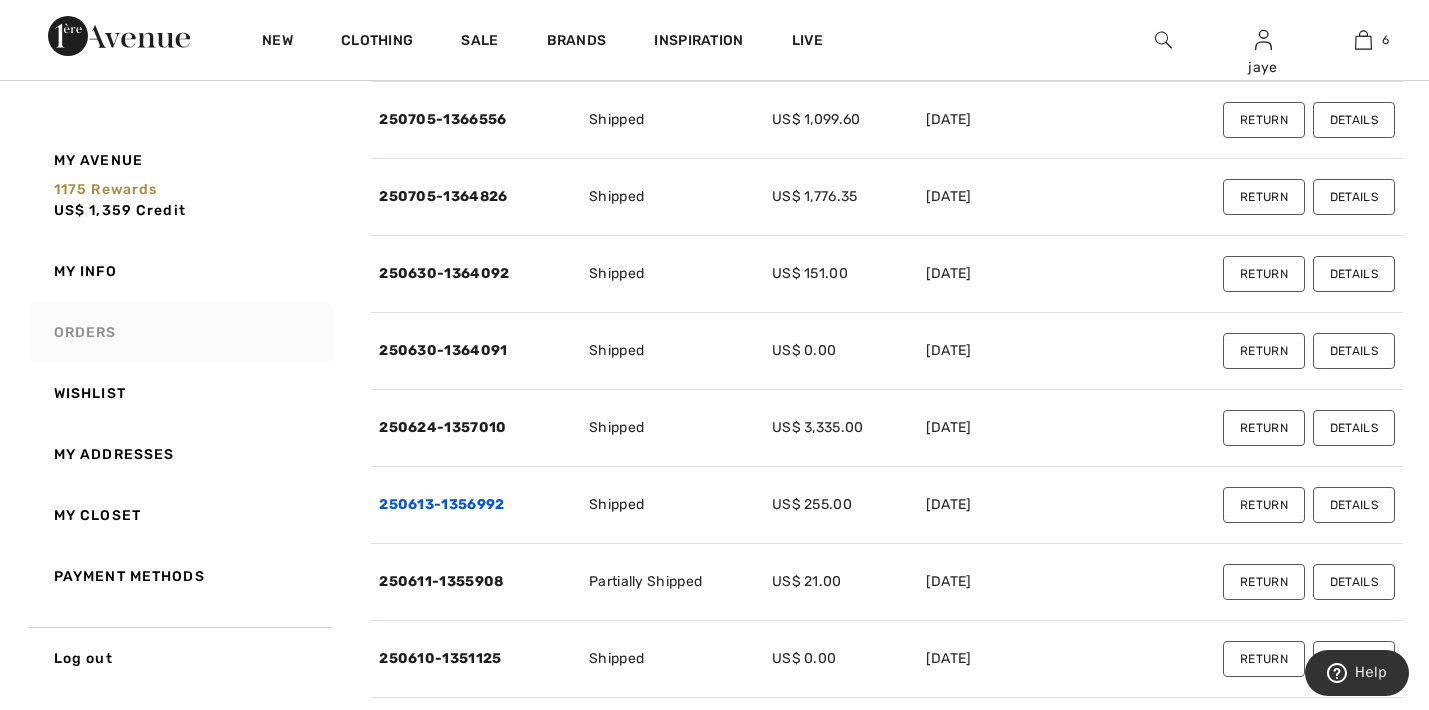 click on "250613-1356992" at bounding box center (441, 504) 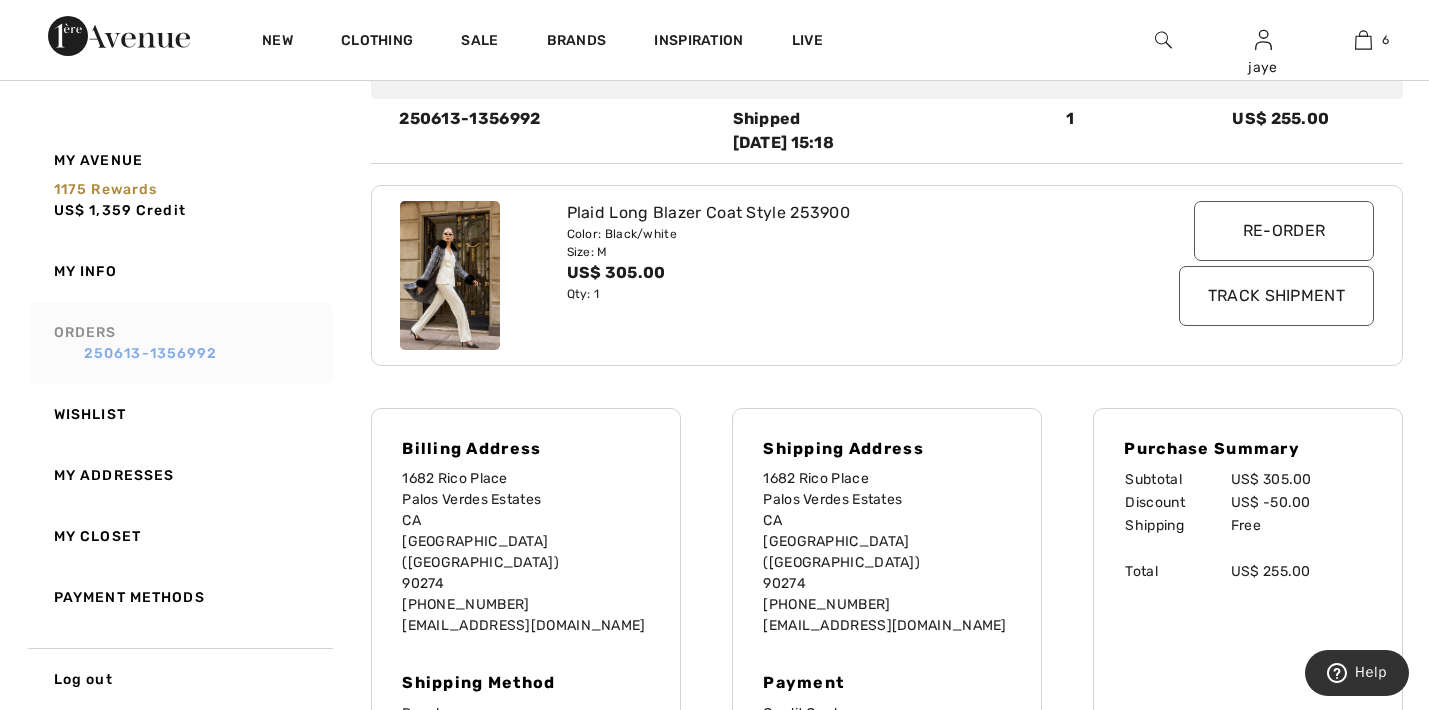 click on "250613-1356992" at bounding box center [190, 353] 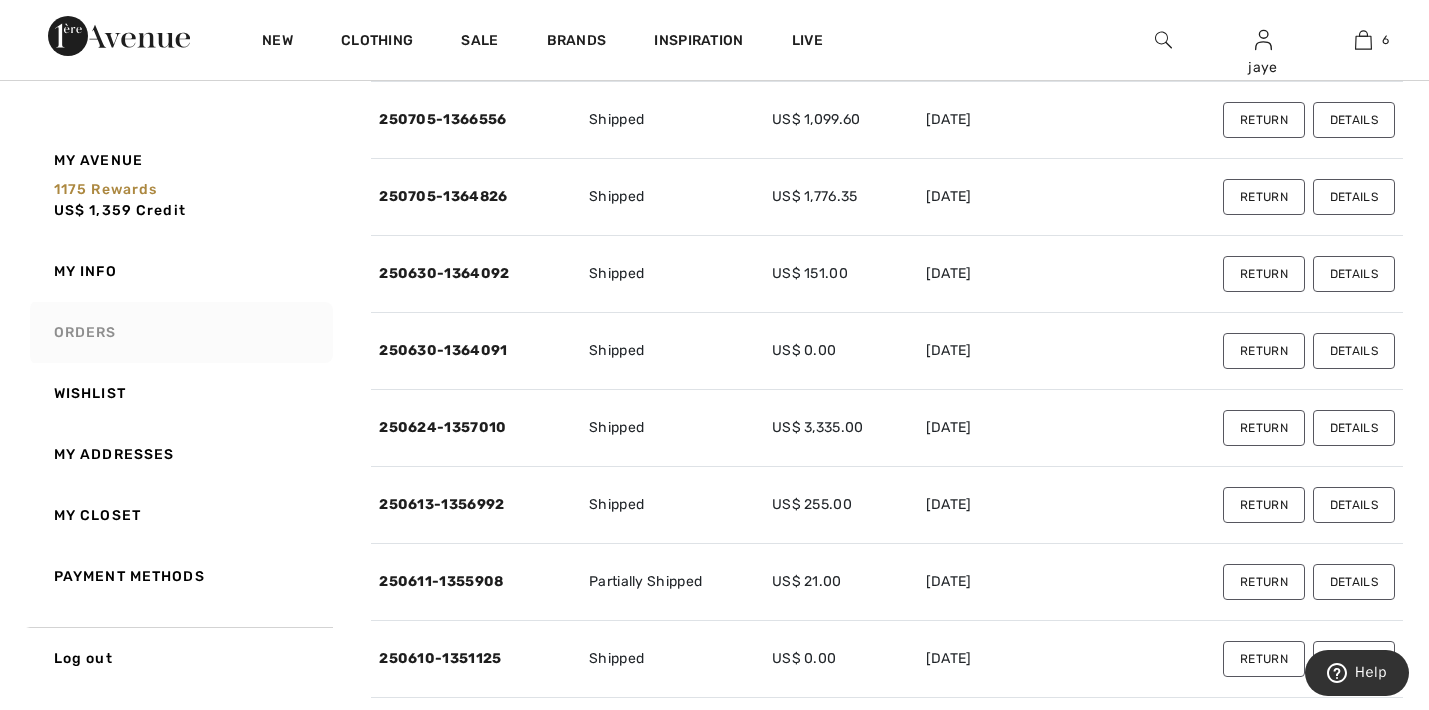 click on "250624-1357010" at bounding box center [442, 427] 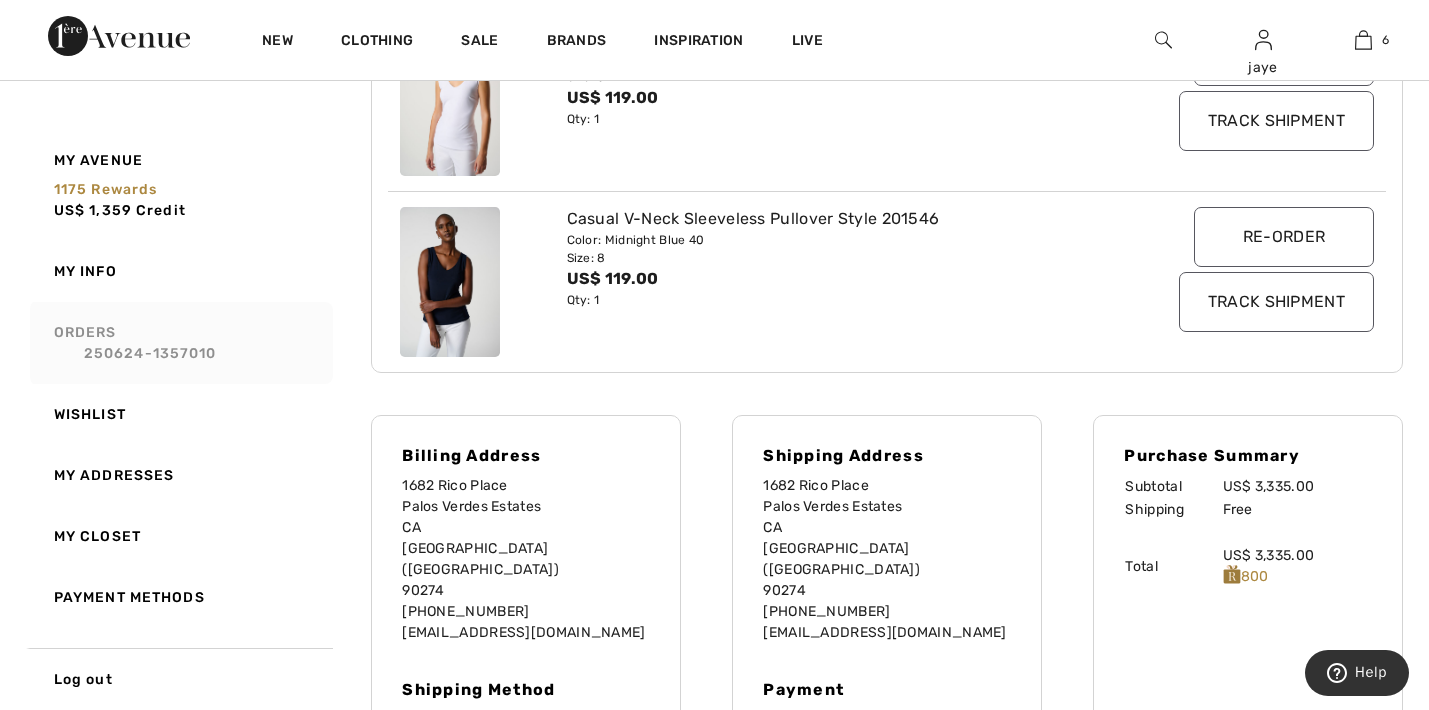 scroll, scrollTop: 3707, scrollLeft: 0, axis: vertical 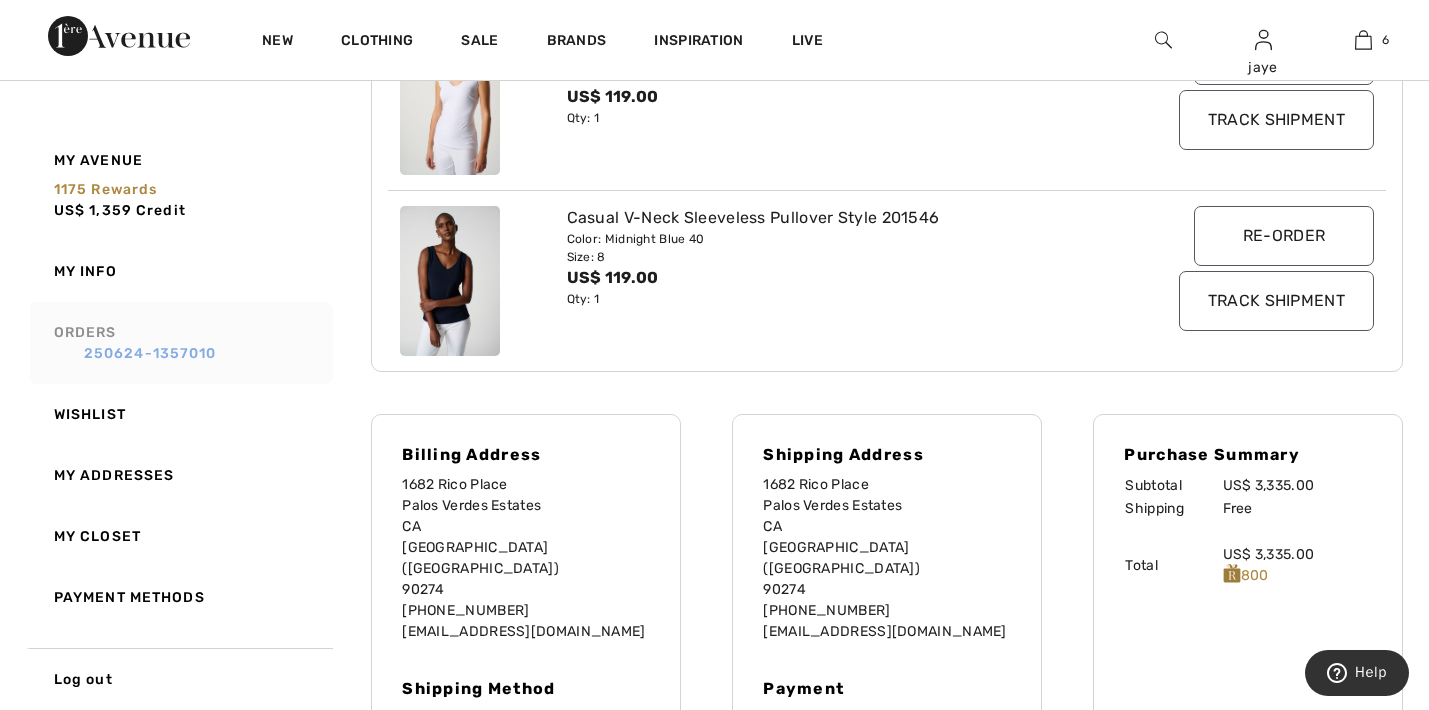 click on "250624-1357010" at bounding box center [190, 353] 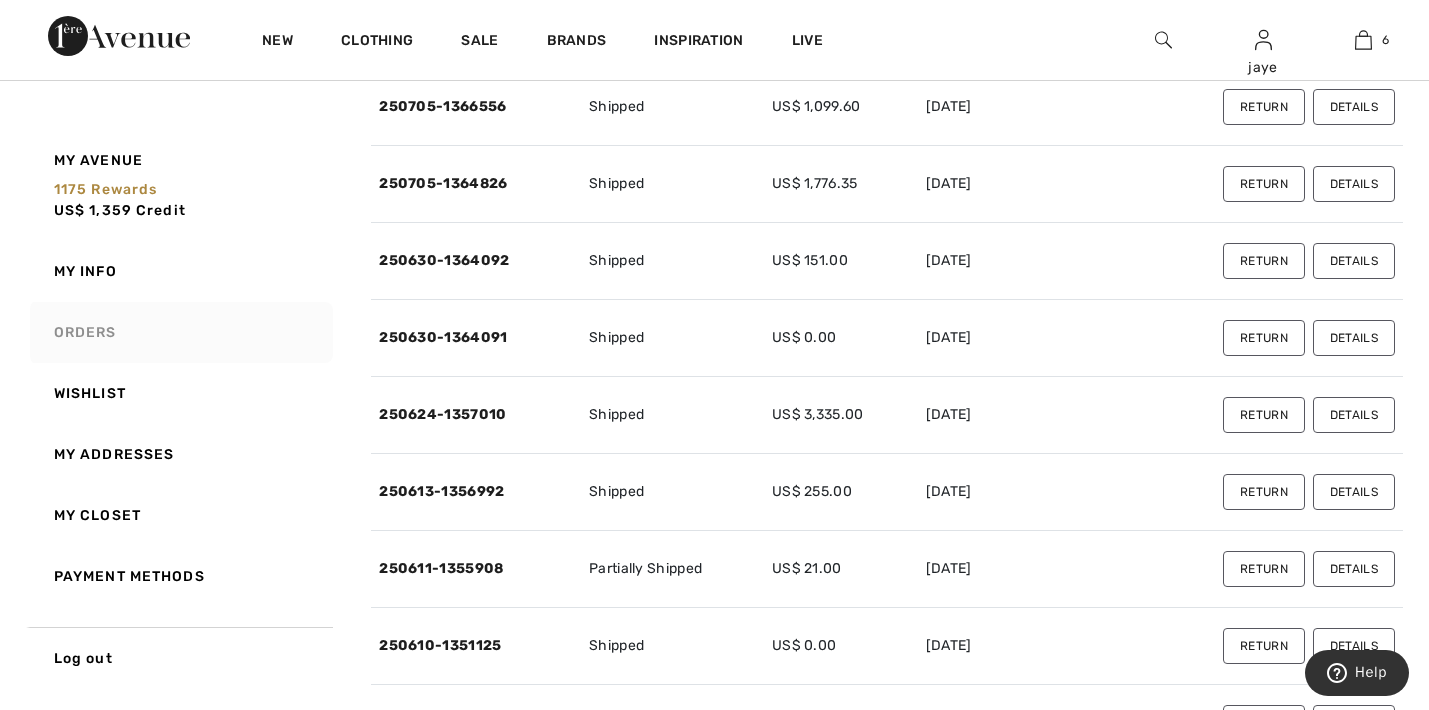scroll, scrollTop: 191, scrollLeft: 0, axis: vertical 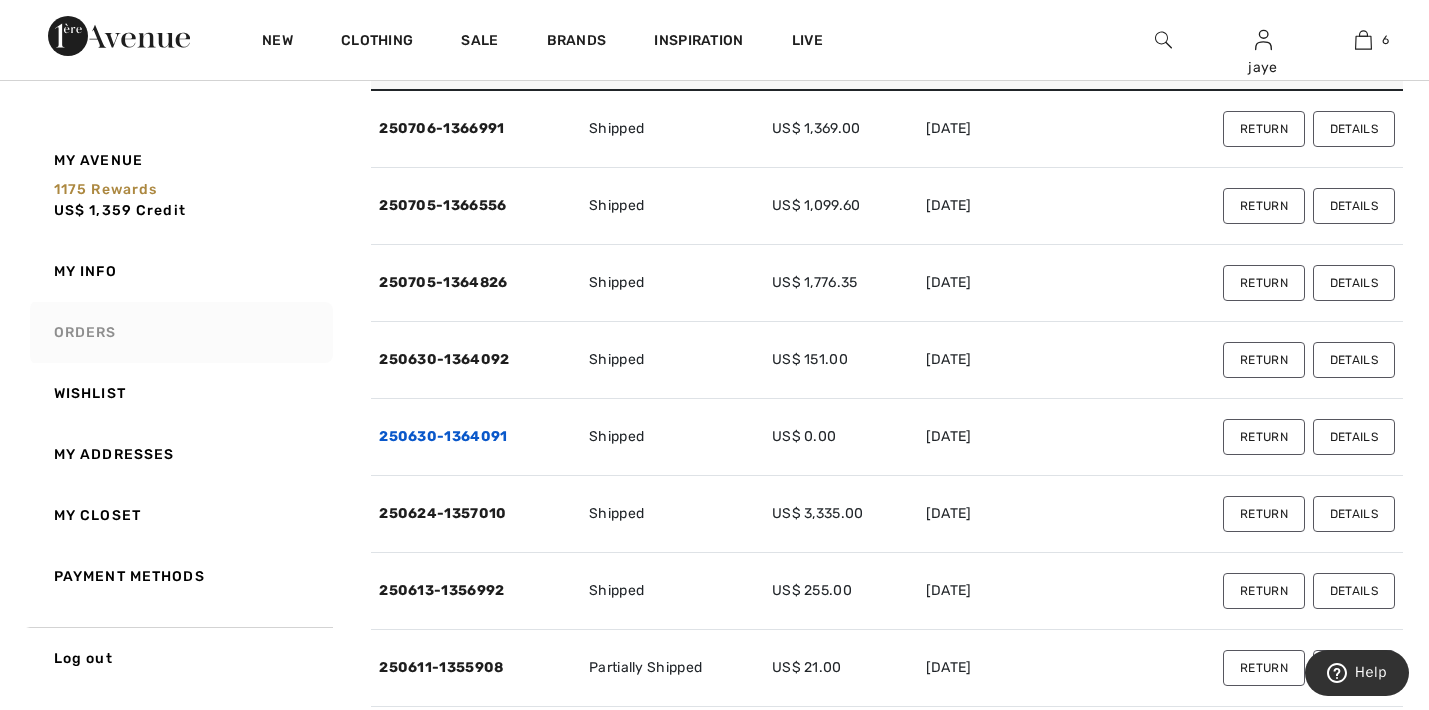 click on "250630-1364091" at bounding box center [443, 436] 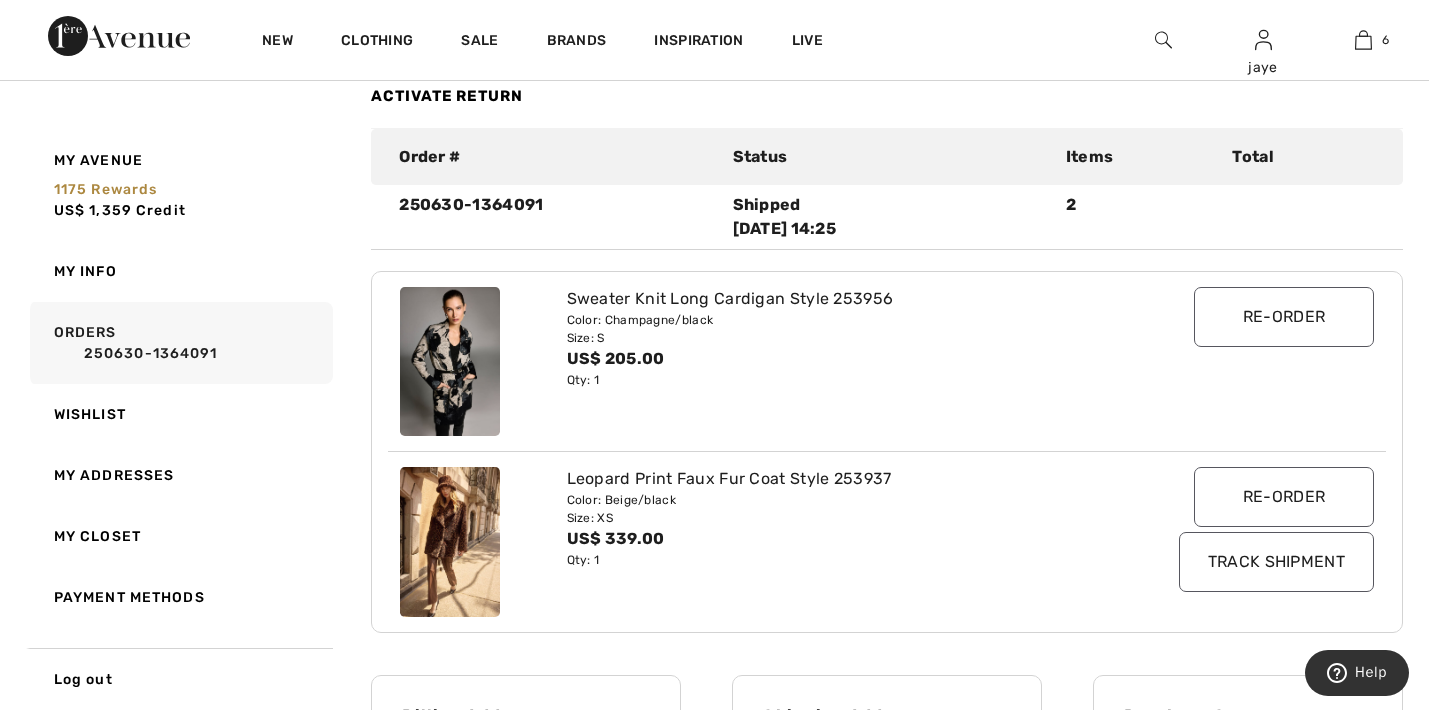 click on "250630-1364091" at bounding box center [190, 353] 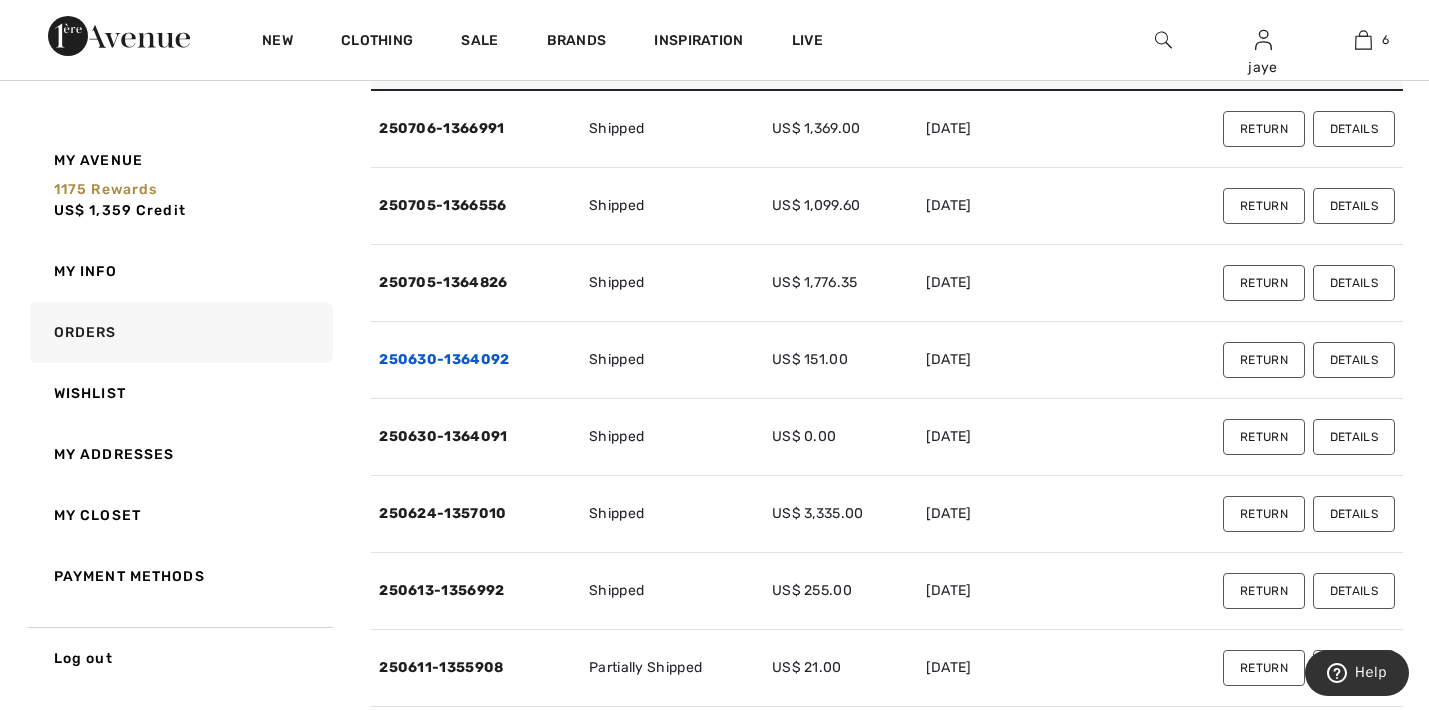 click on "250630-1364092" at bounding box center (444, 359) 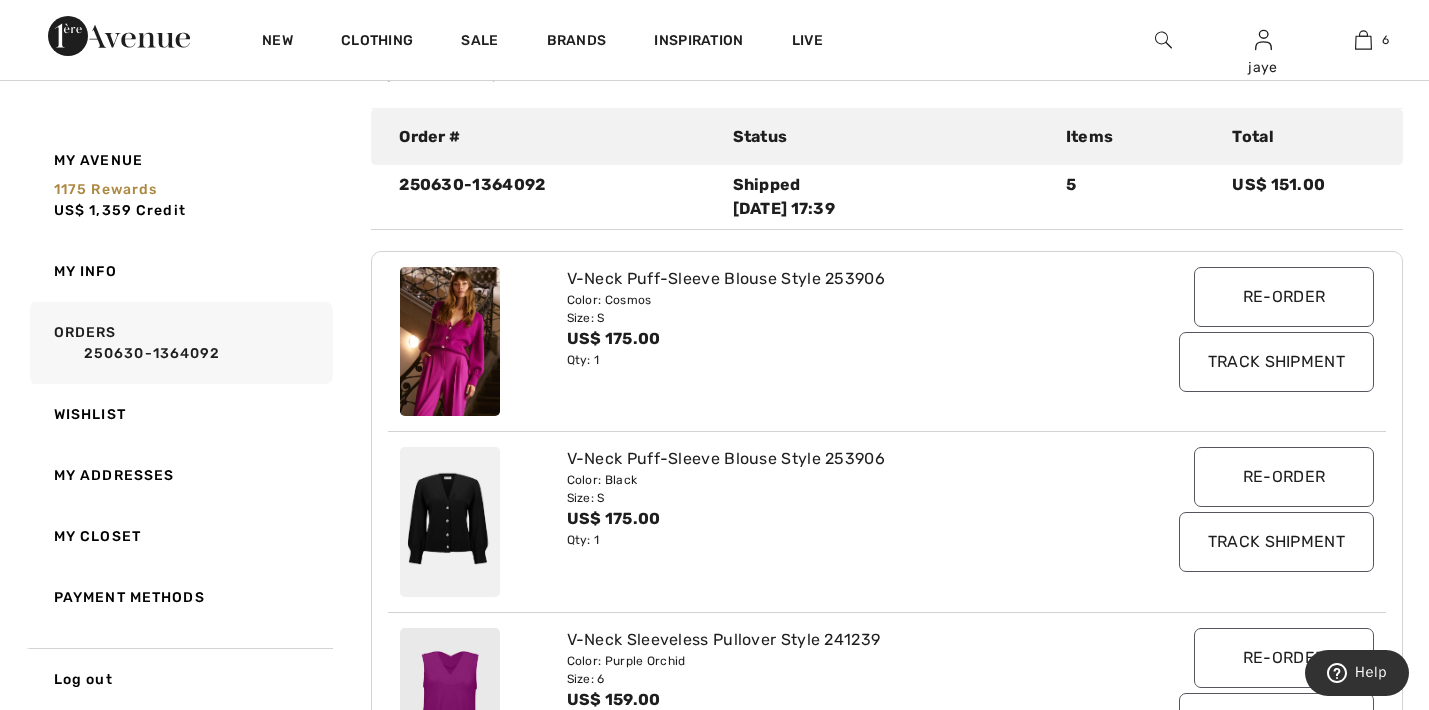 scroll, scrollTop: 221, scrollLeft: 0, axis: vertical 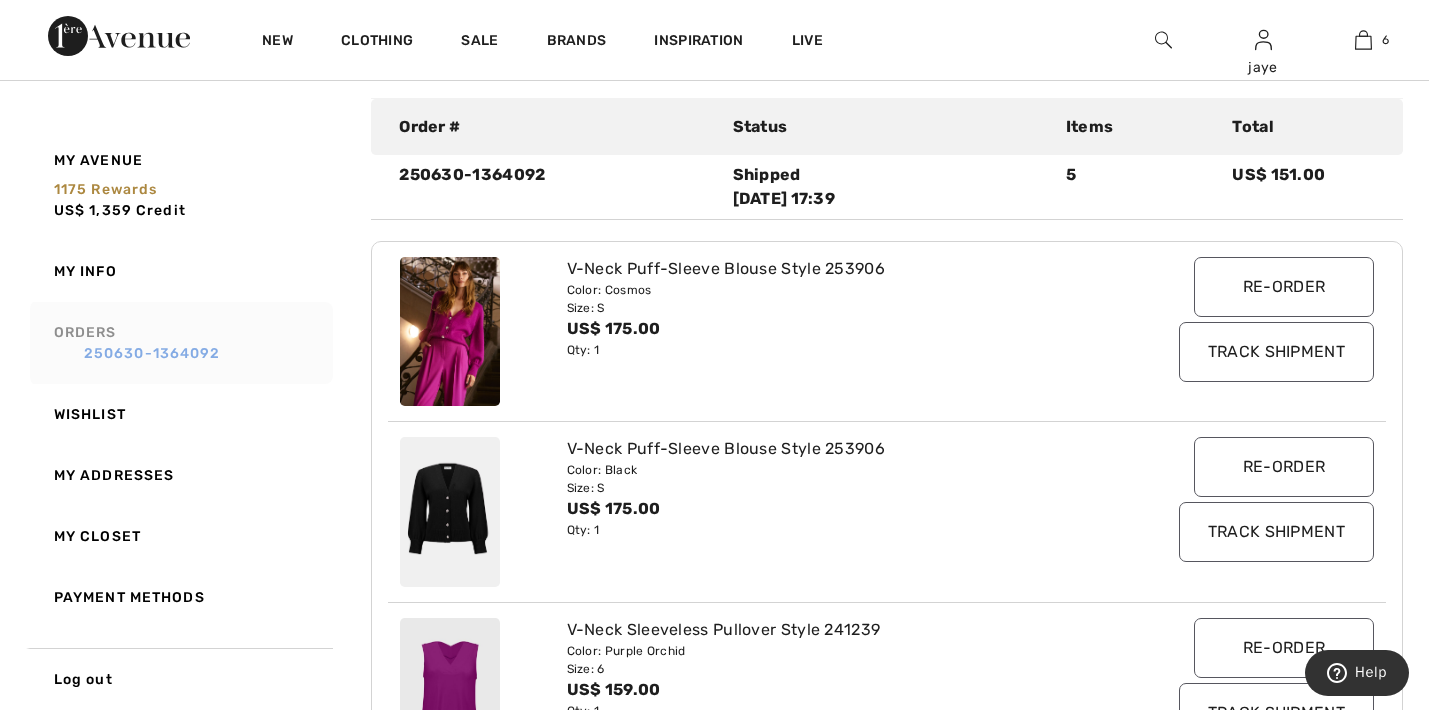 click on "250630-1364092" at bounding box center (190, 353) 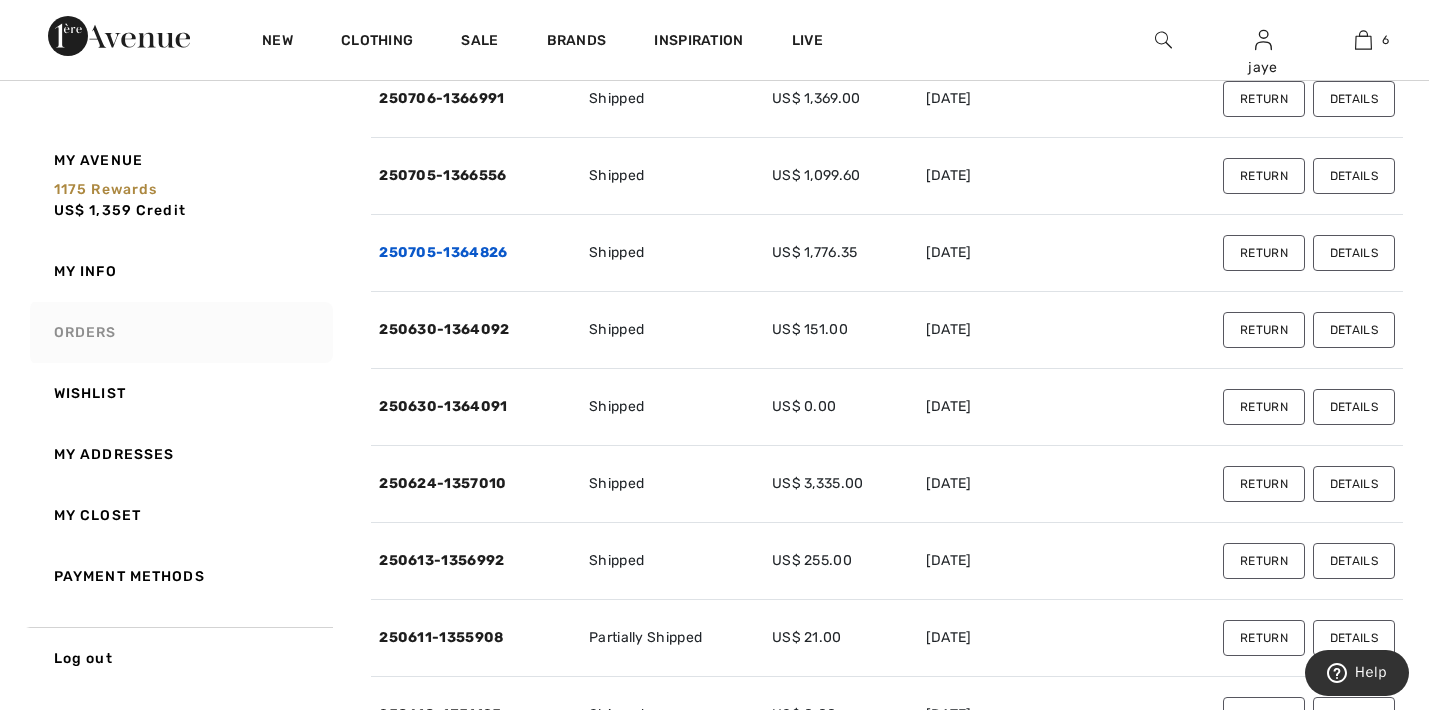 click on "250705-1364826" at bounding box center (443, 252) 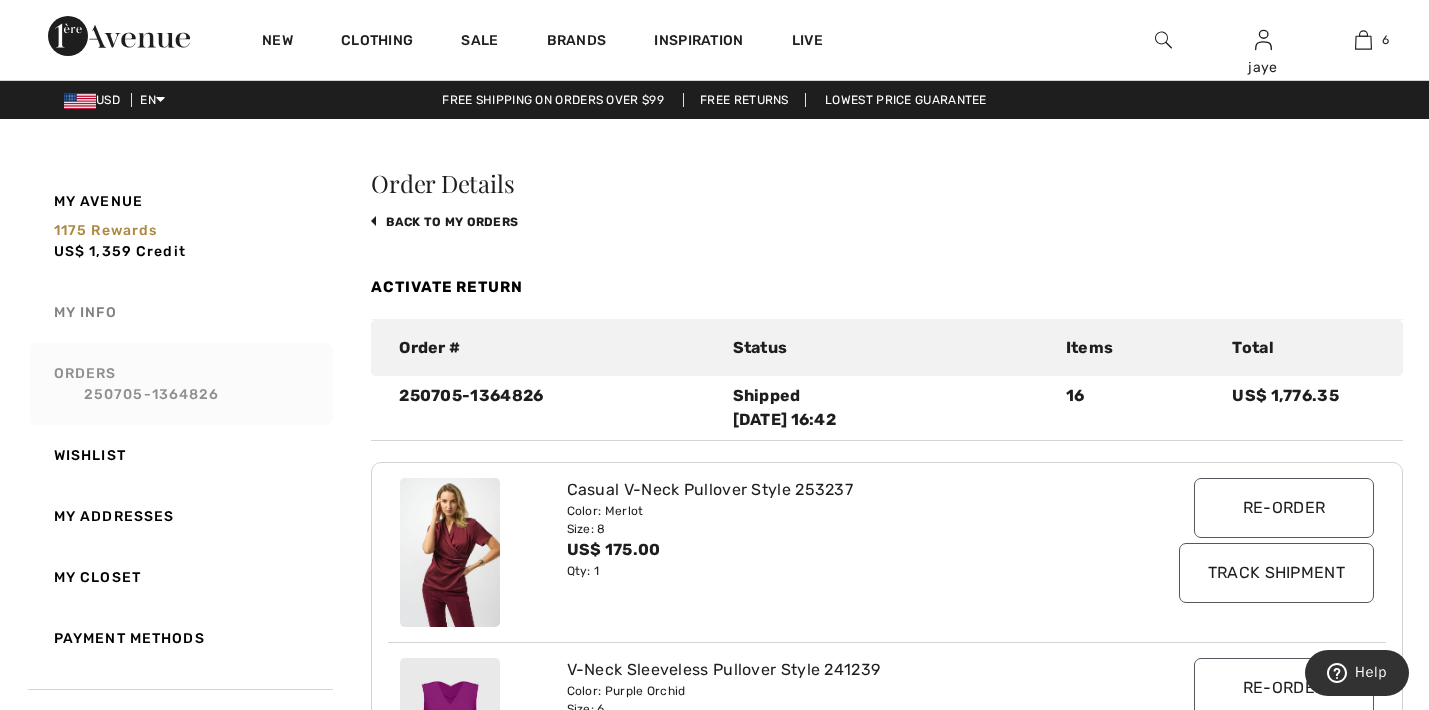 scroll, scrollTop: 0, scrollLeft: 0, axis: both 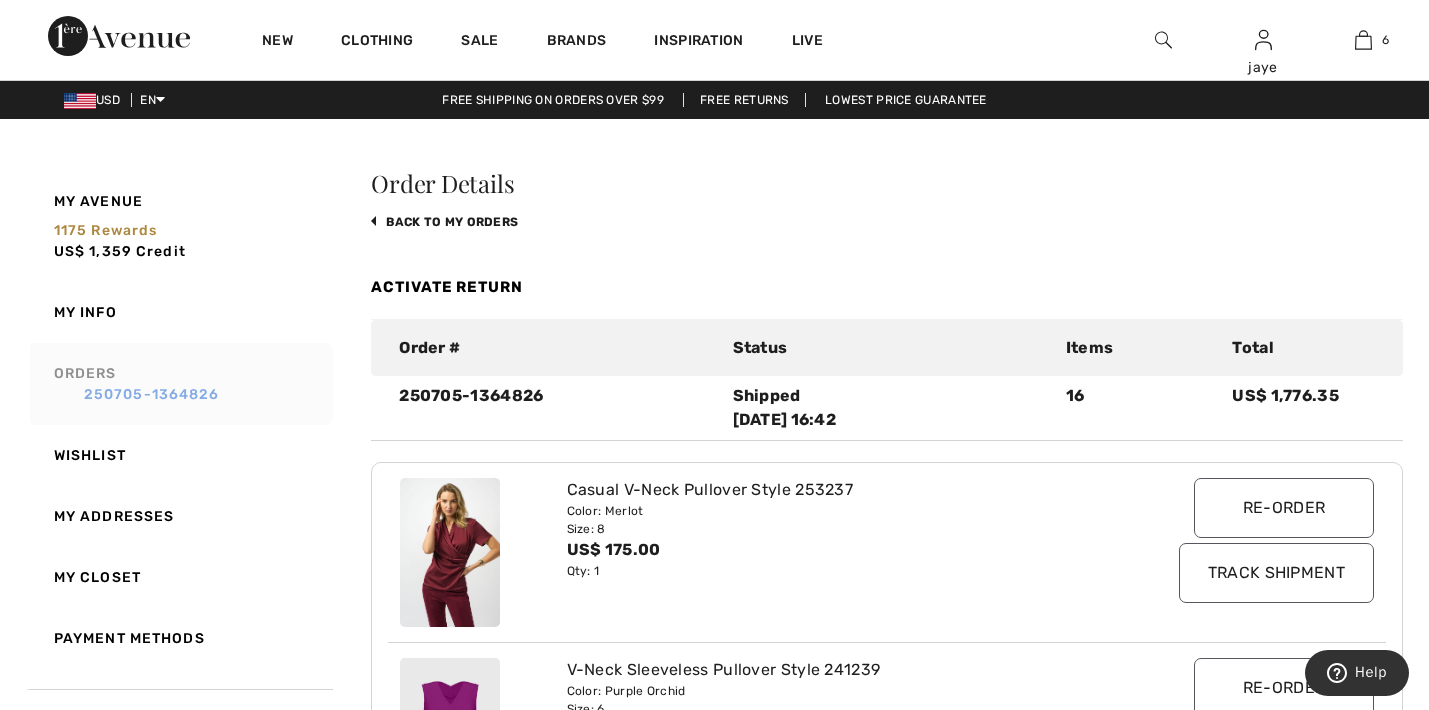 click on "250705-1364826" at bounding box center (190, 394) 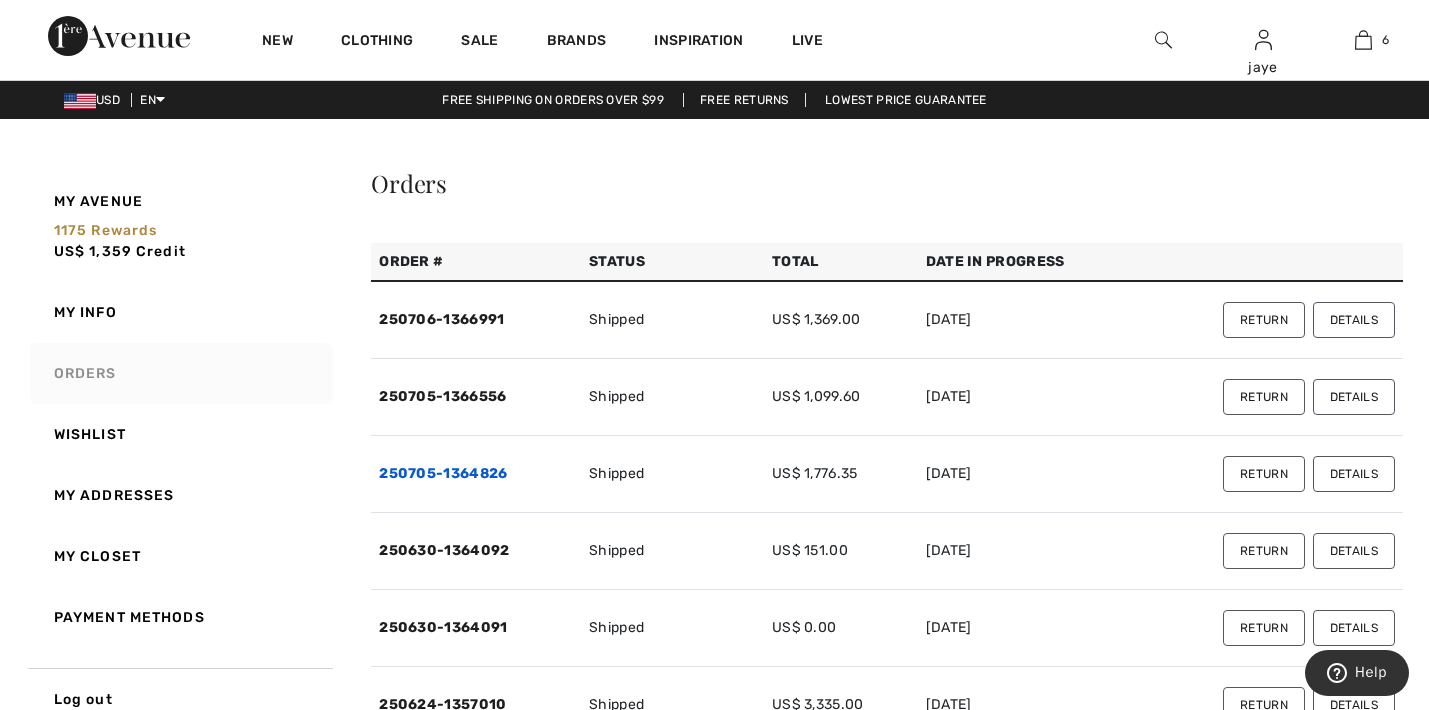 scroll, scrollTop: 0, scrollLeft: 0, axis: both 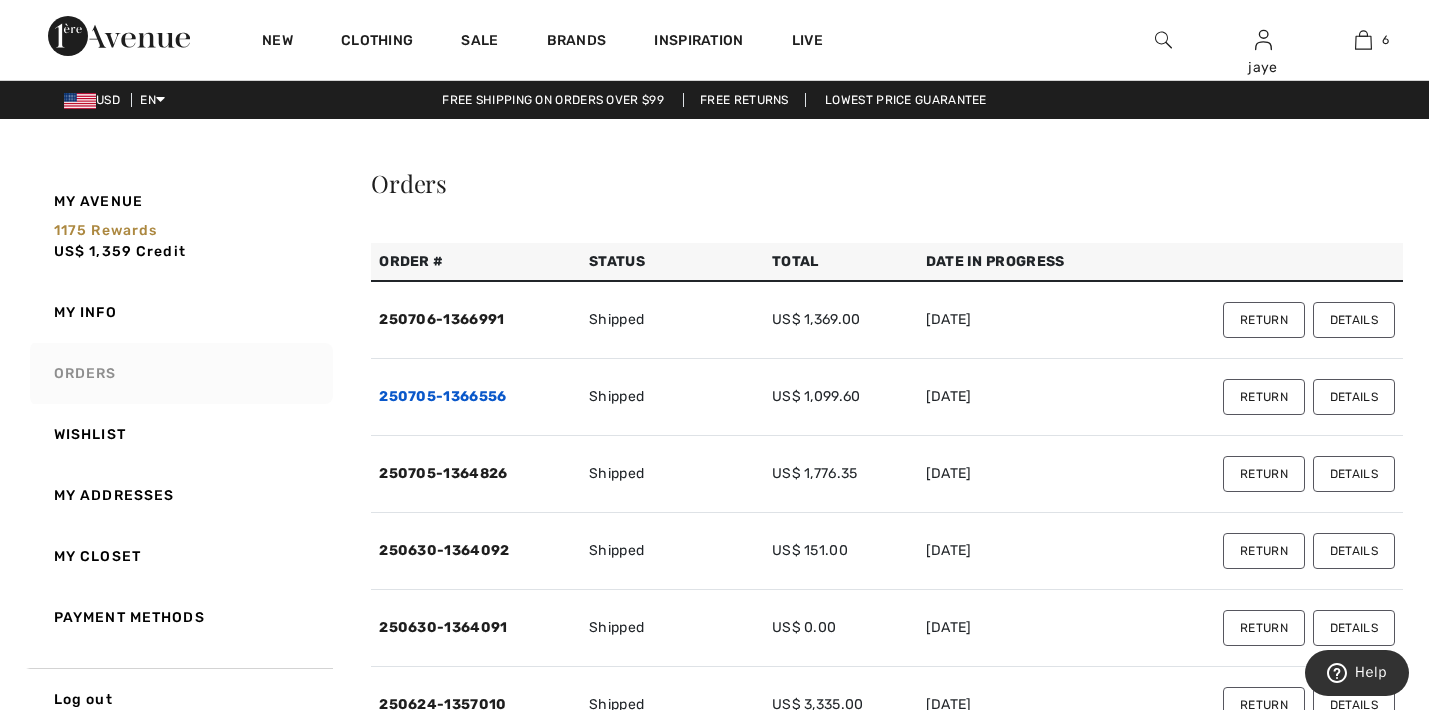 click on "250705-1366556" at bounding box center (442, 396) 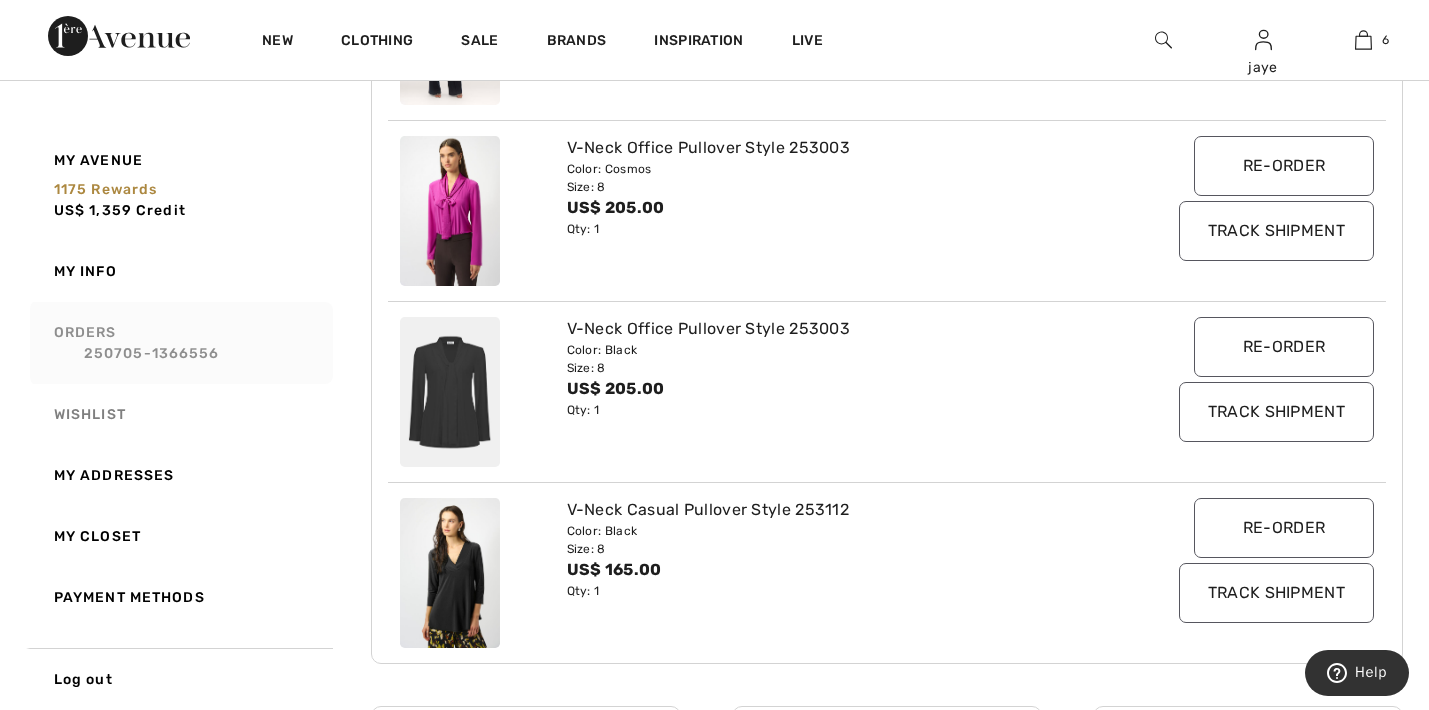 scroll, scrollTop: 687, scrollLeft: 0, axis: vertical 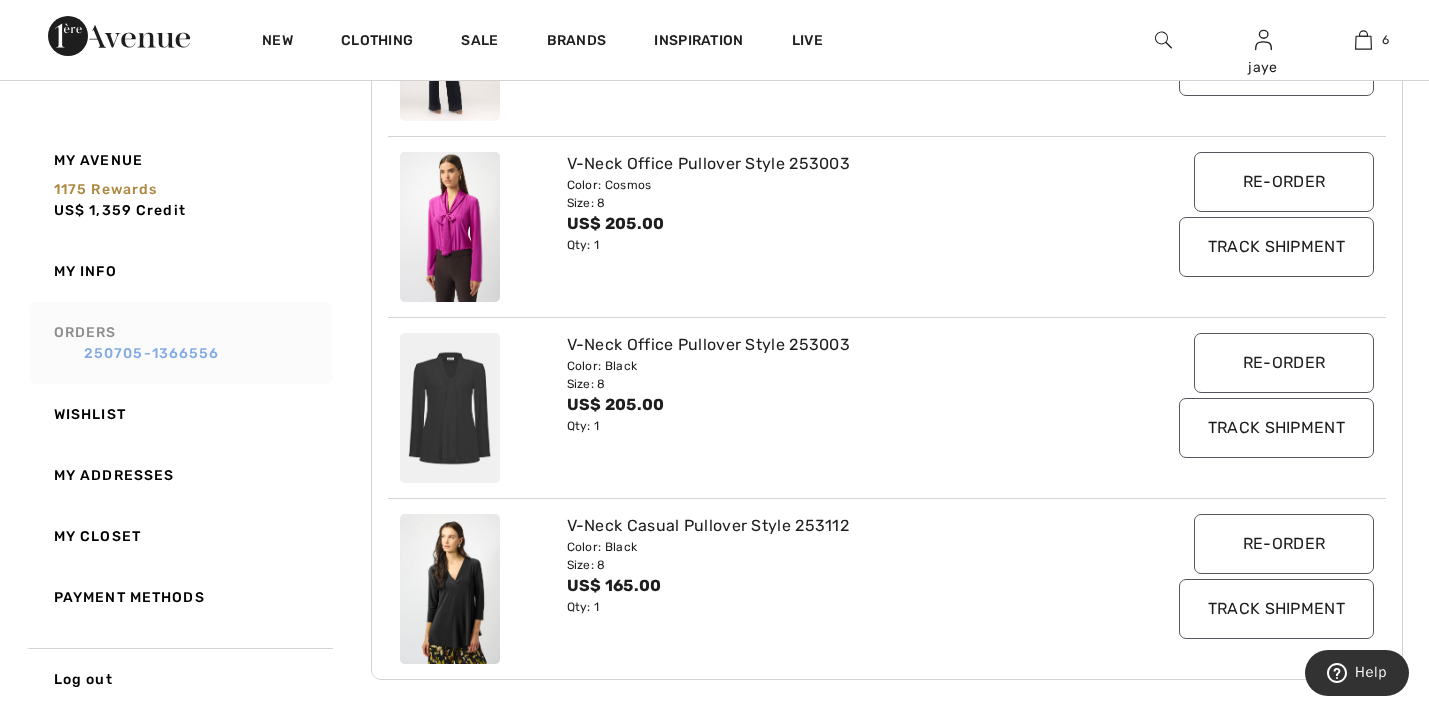 click on "250705-1366556" at bounding box center [190, 353] 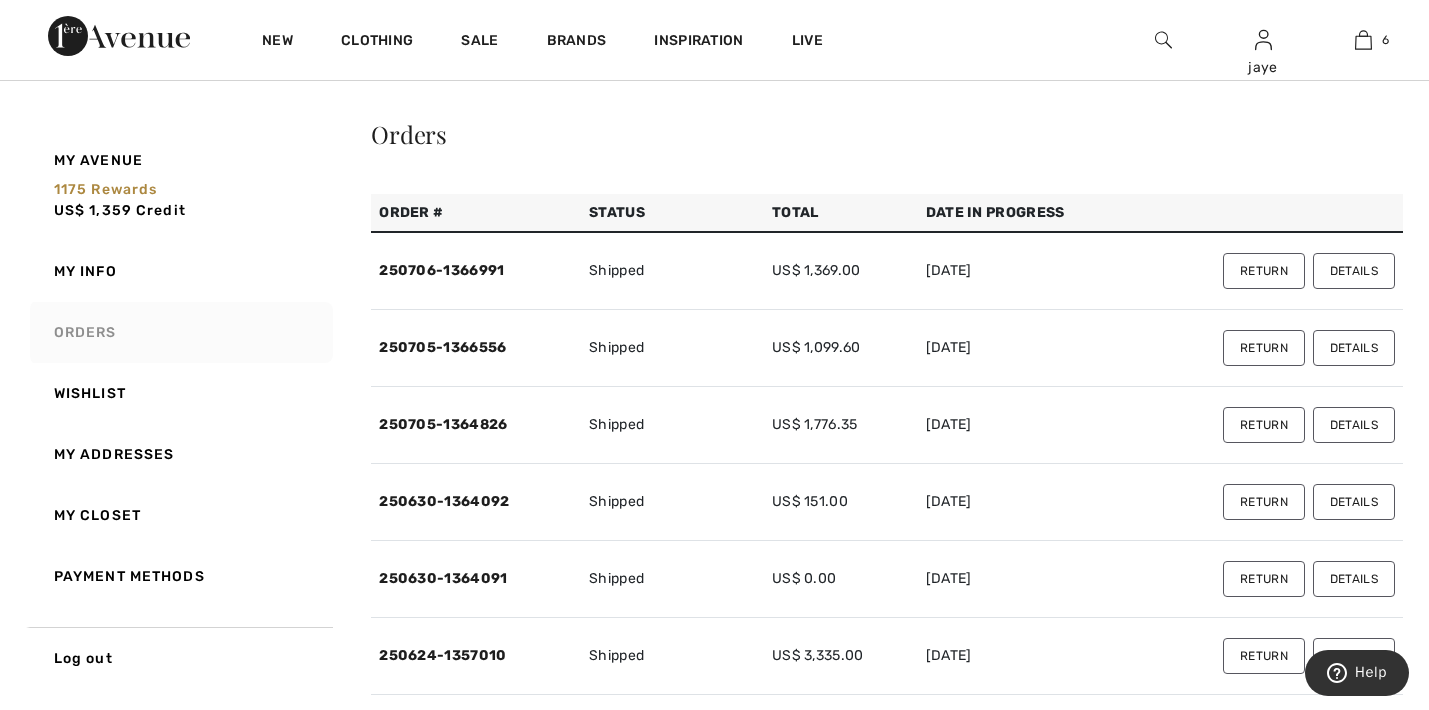 scroll, scrollTop: 49, scrollLeft: 0, axis: vertical 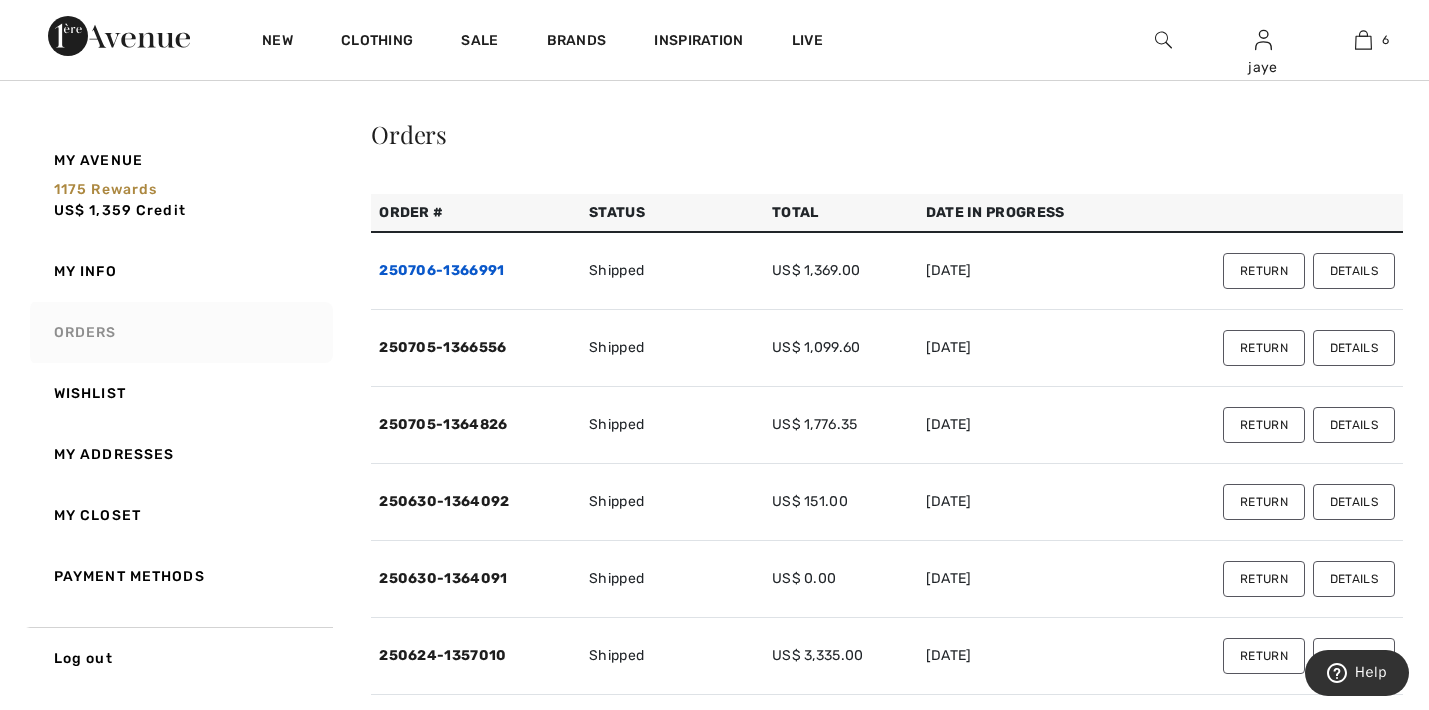 click on "250706-1366991" at bounding box center [441, 270] 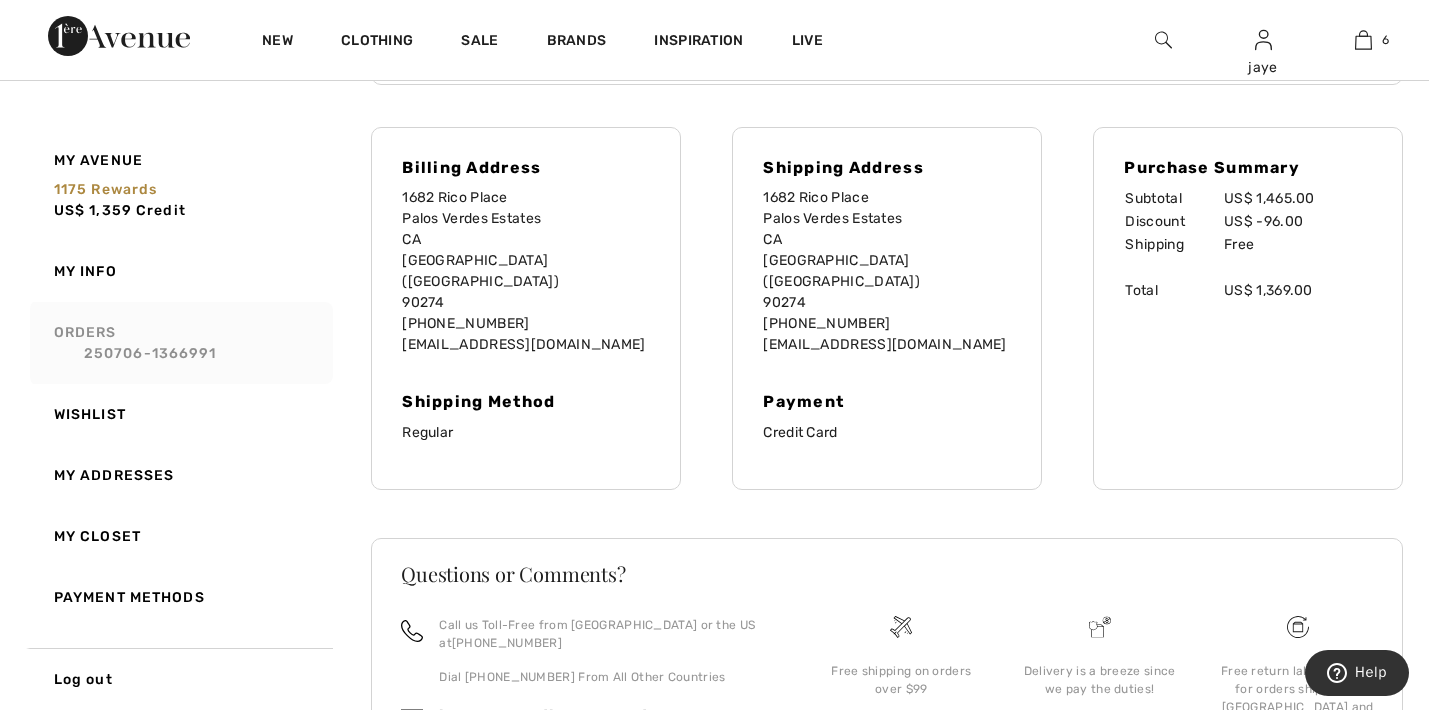 scroll, scrollTop: 2555, scrollLeft: 0, axis: vertical 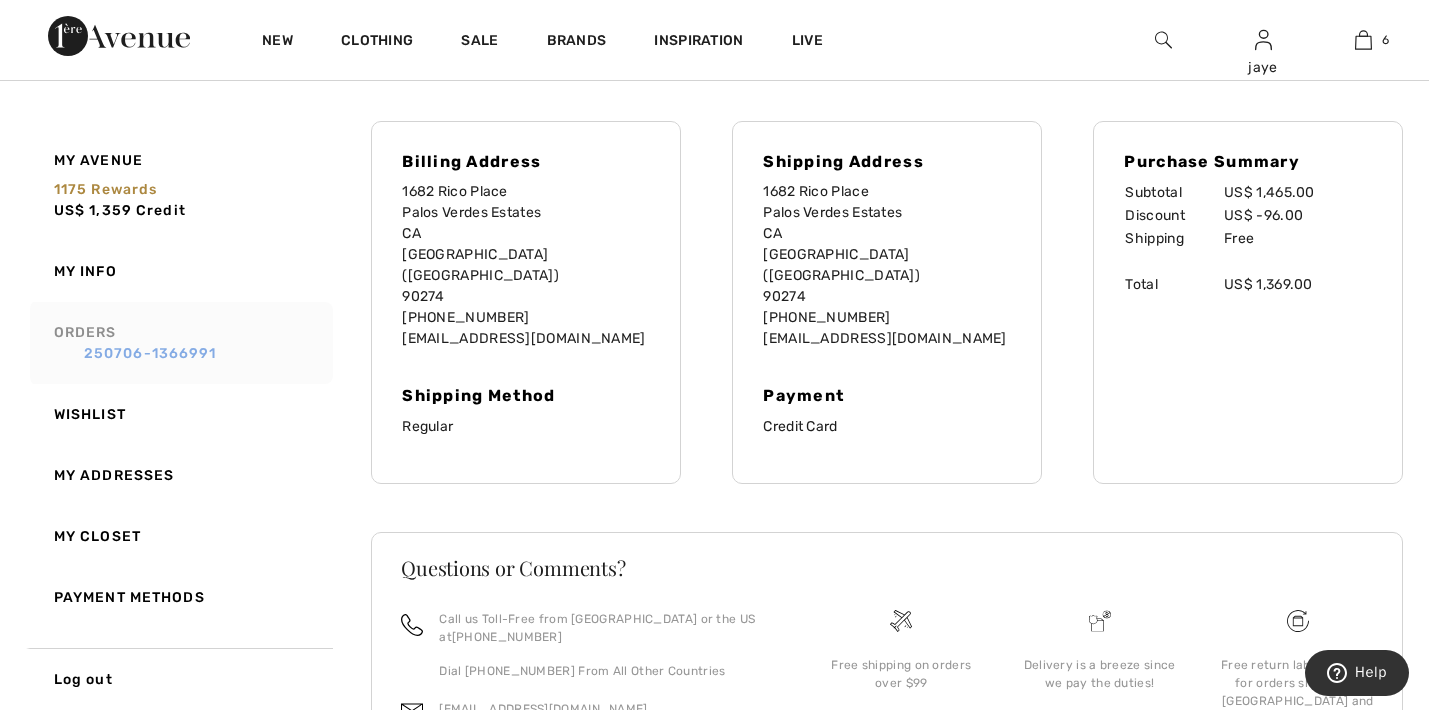 click on "250706-1366991" at bounding box center [190, 353] 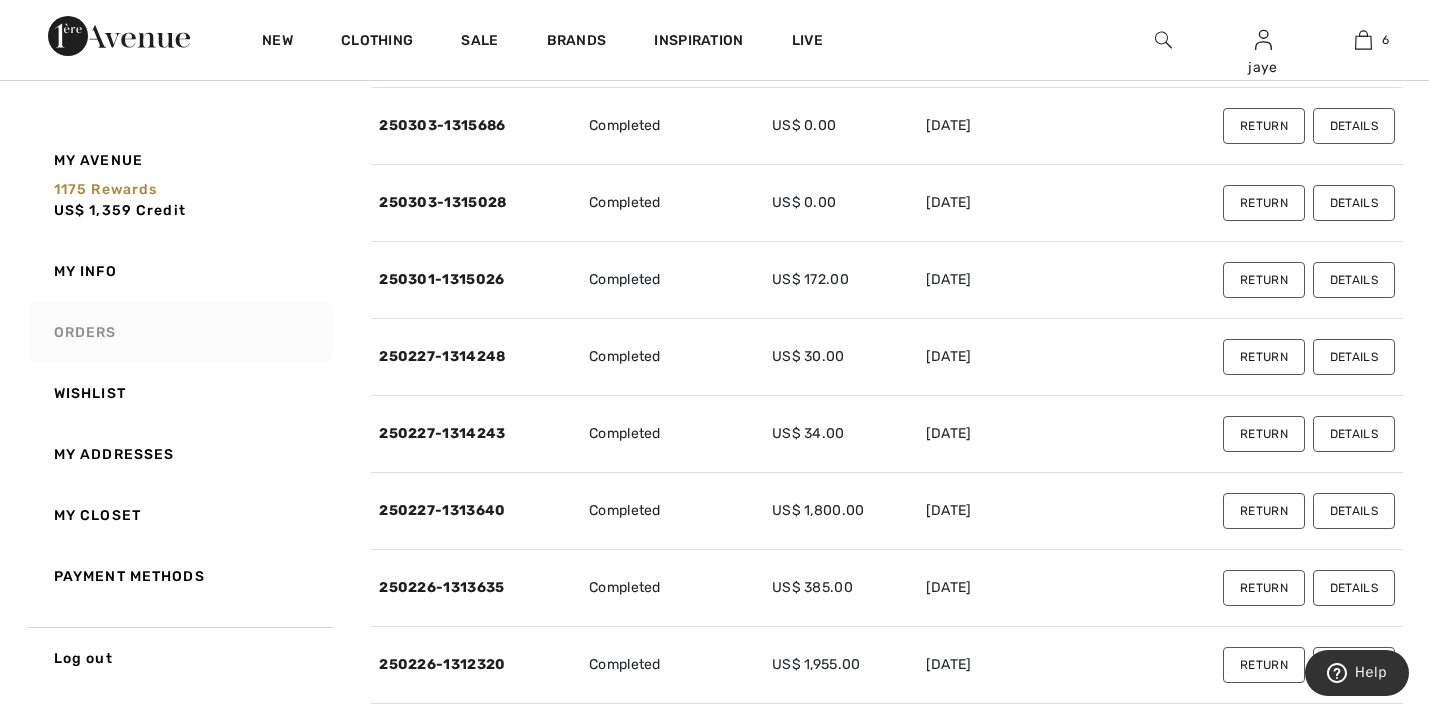 scroll, scrollTop: 2967, scrollLeft: 0, axis: vertical 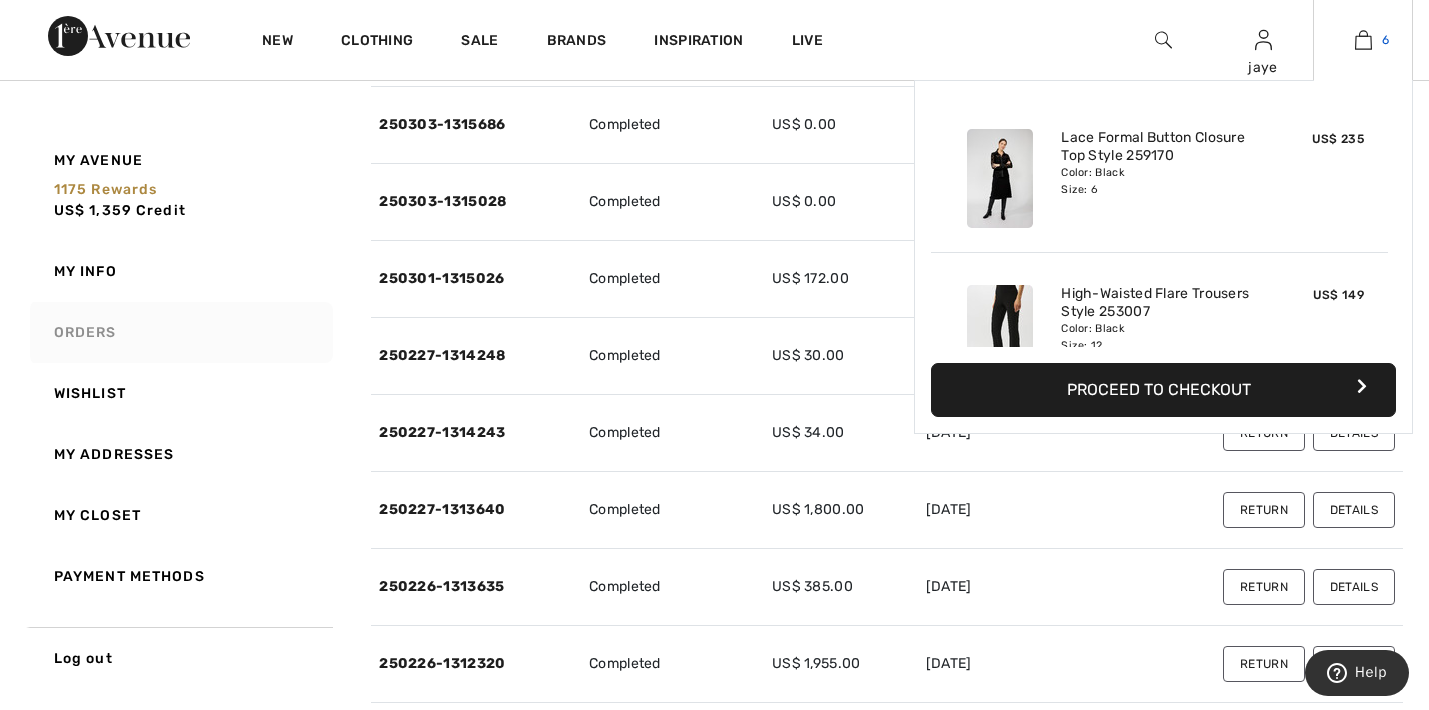 click at bounding box center (1363, 40) 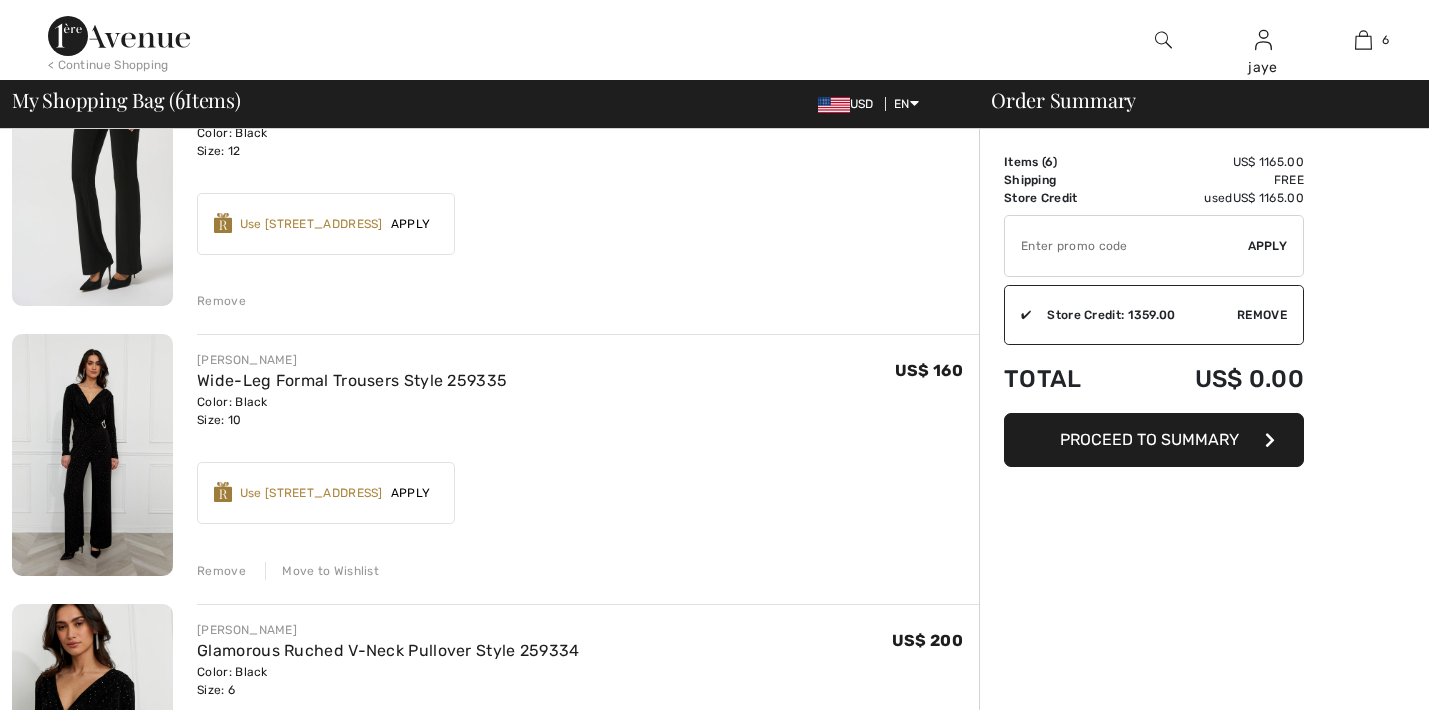 scroll, scrollTop: 0, scrollLeft: 0, axis: both 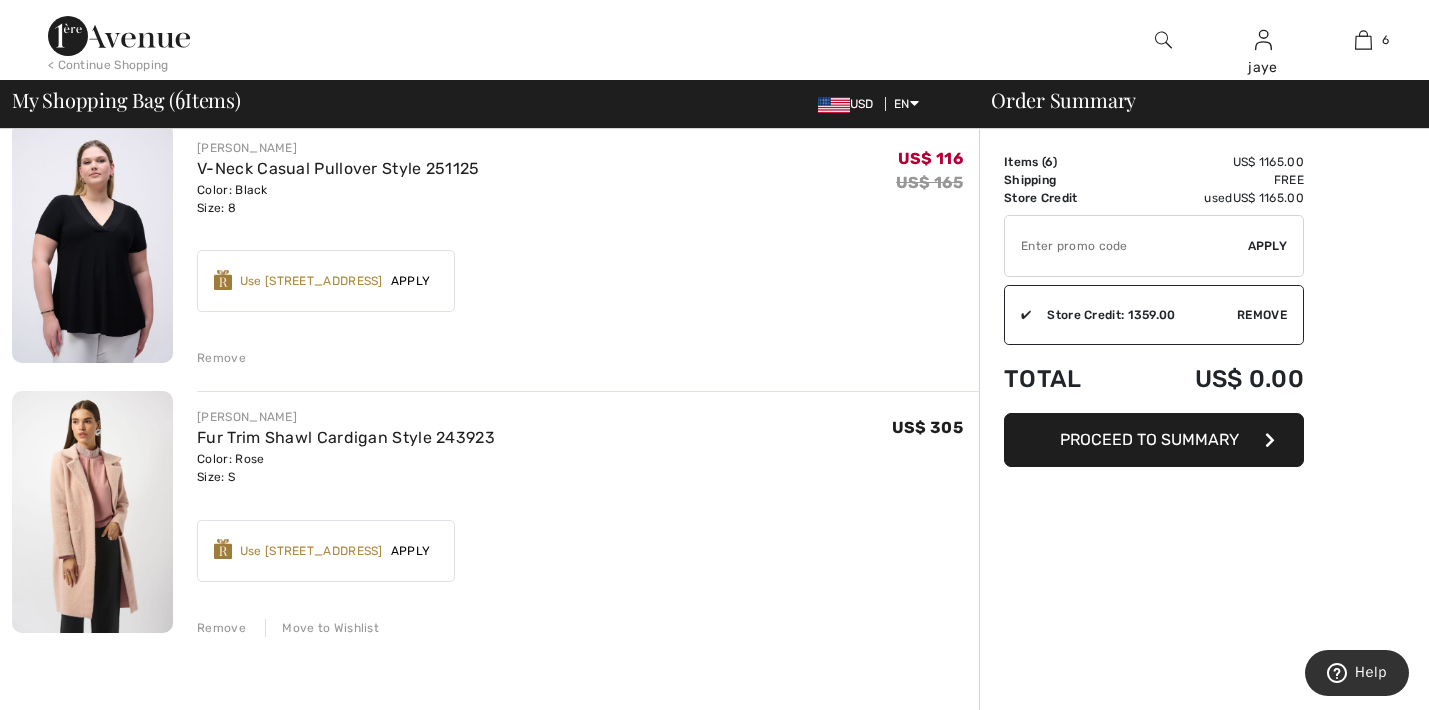 click on "Apply" at bounding box center (411, 551) 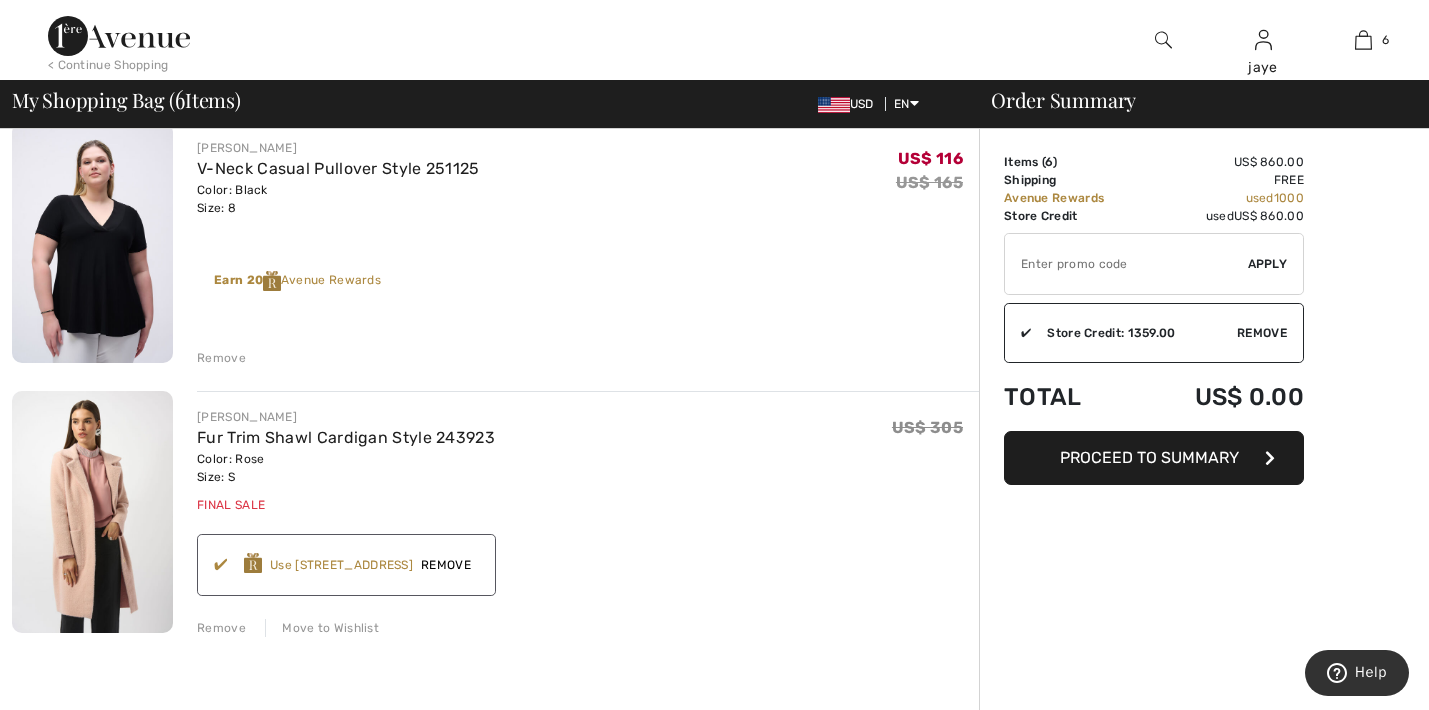 click on "Remove" at bounding box center [446, 565] 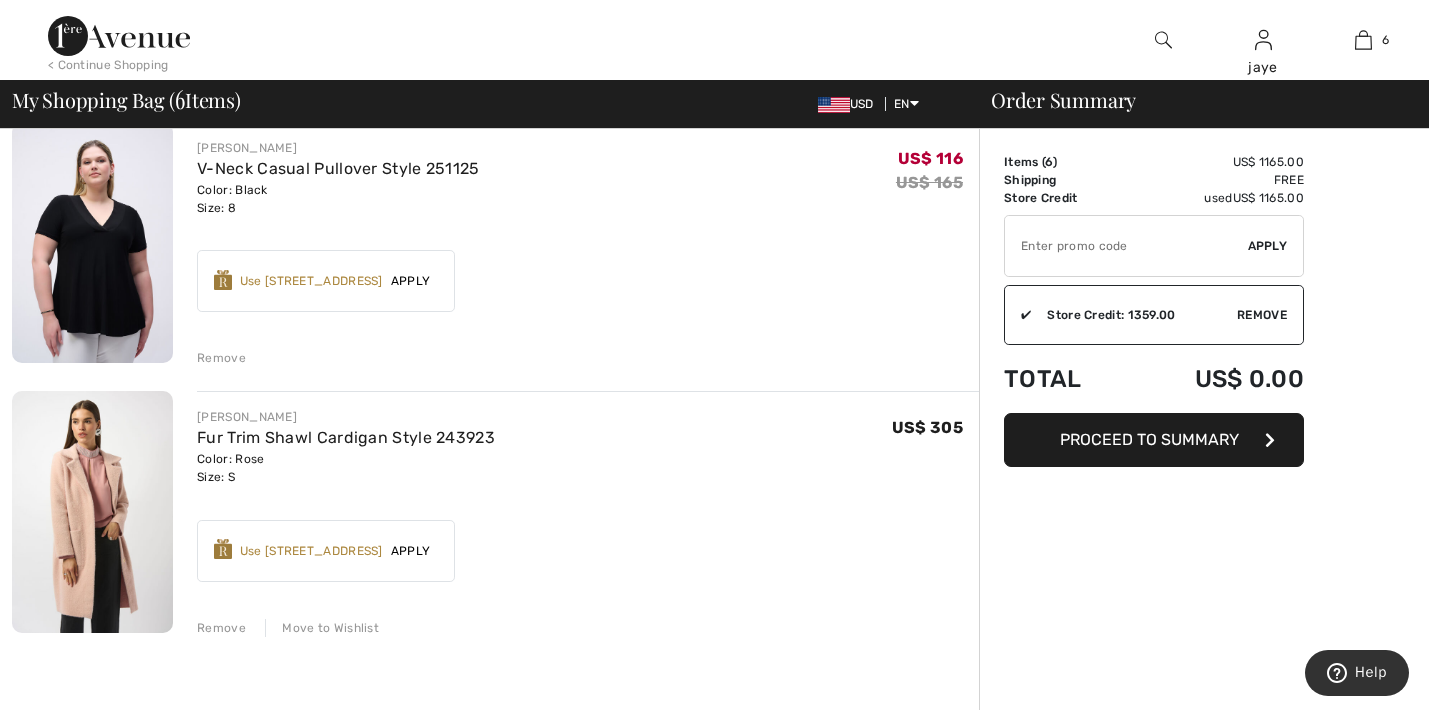 click on "Remove" at bounding box center [1262, 315] 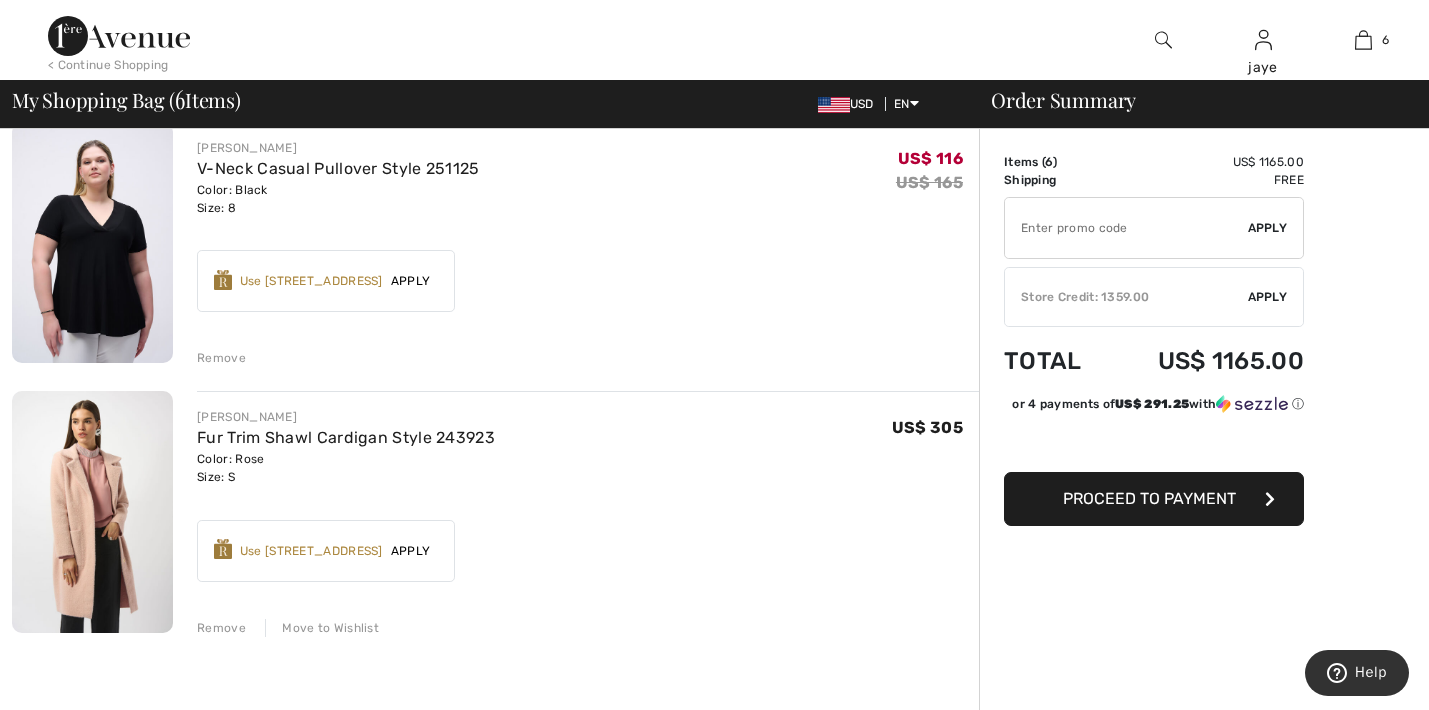 click on "Apply" at bounding box center (411, 551) 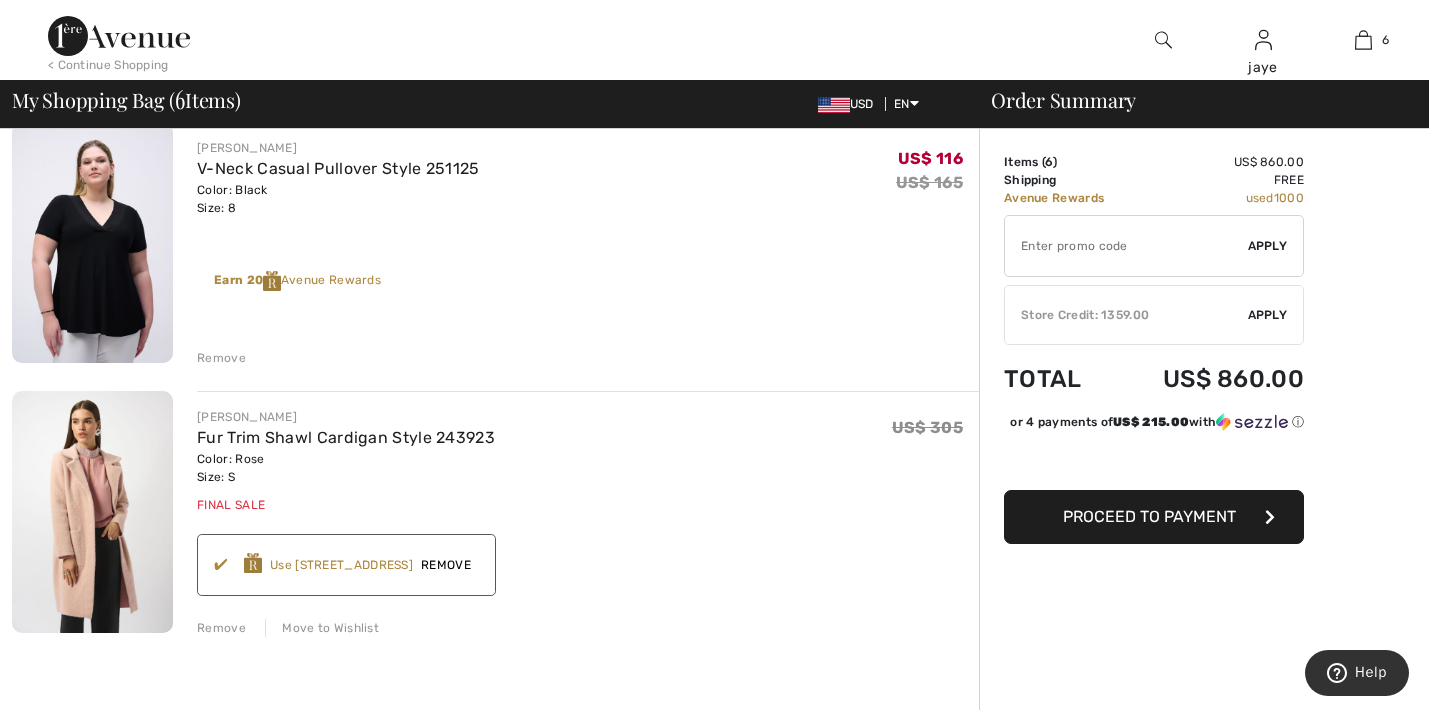 click on "Apply" at bounding box center [1268, 315] 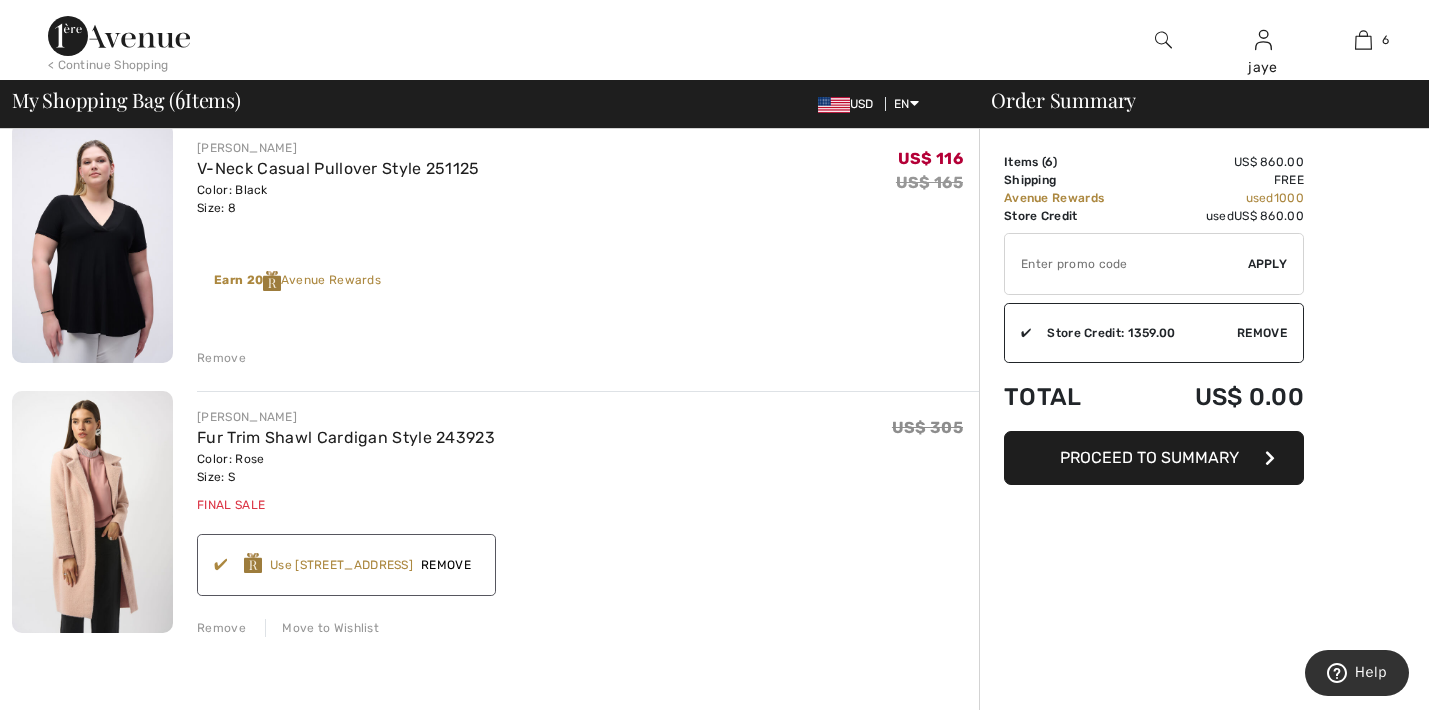 scroll, scrollTop: 1240, scrollLeft: 0, axis: vertical 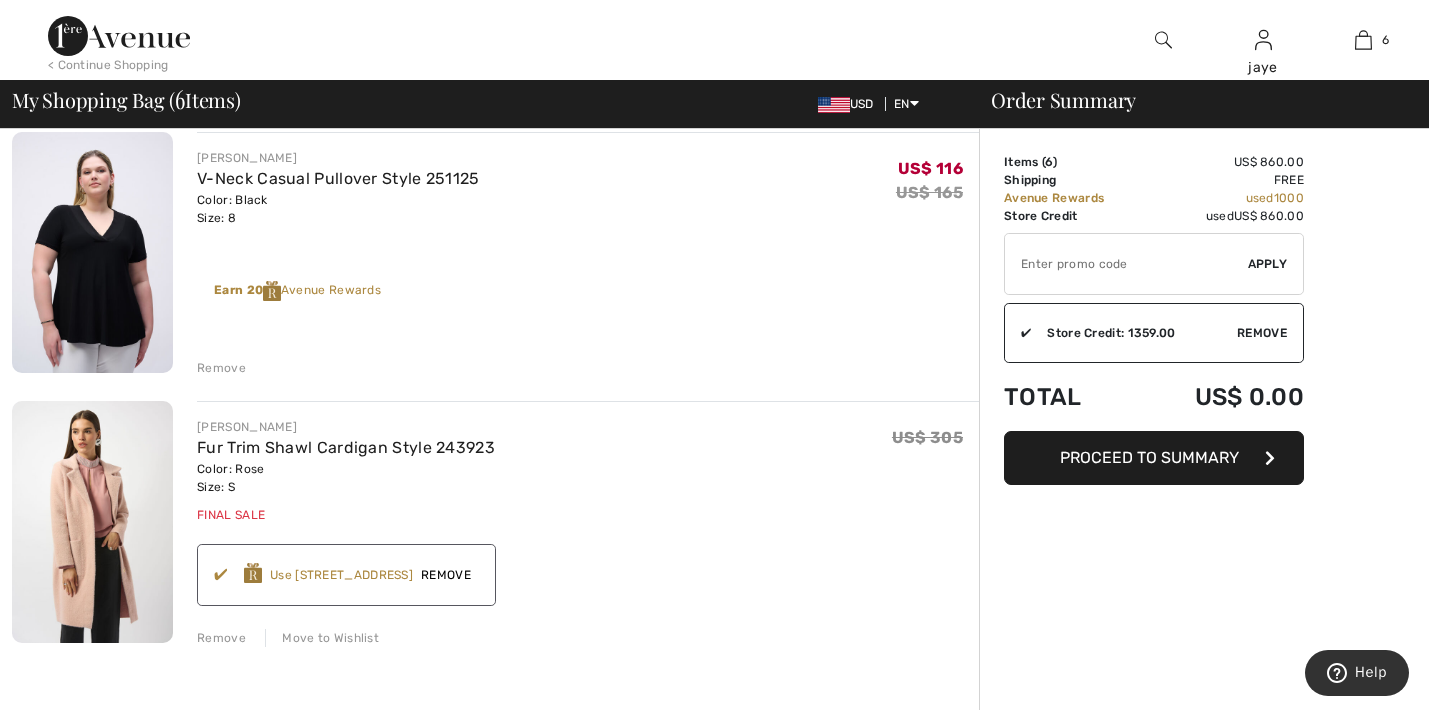 click on "Proceed to Summary" at bounding box center (1149, 457) 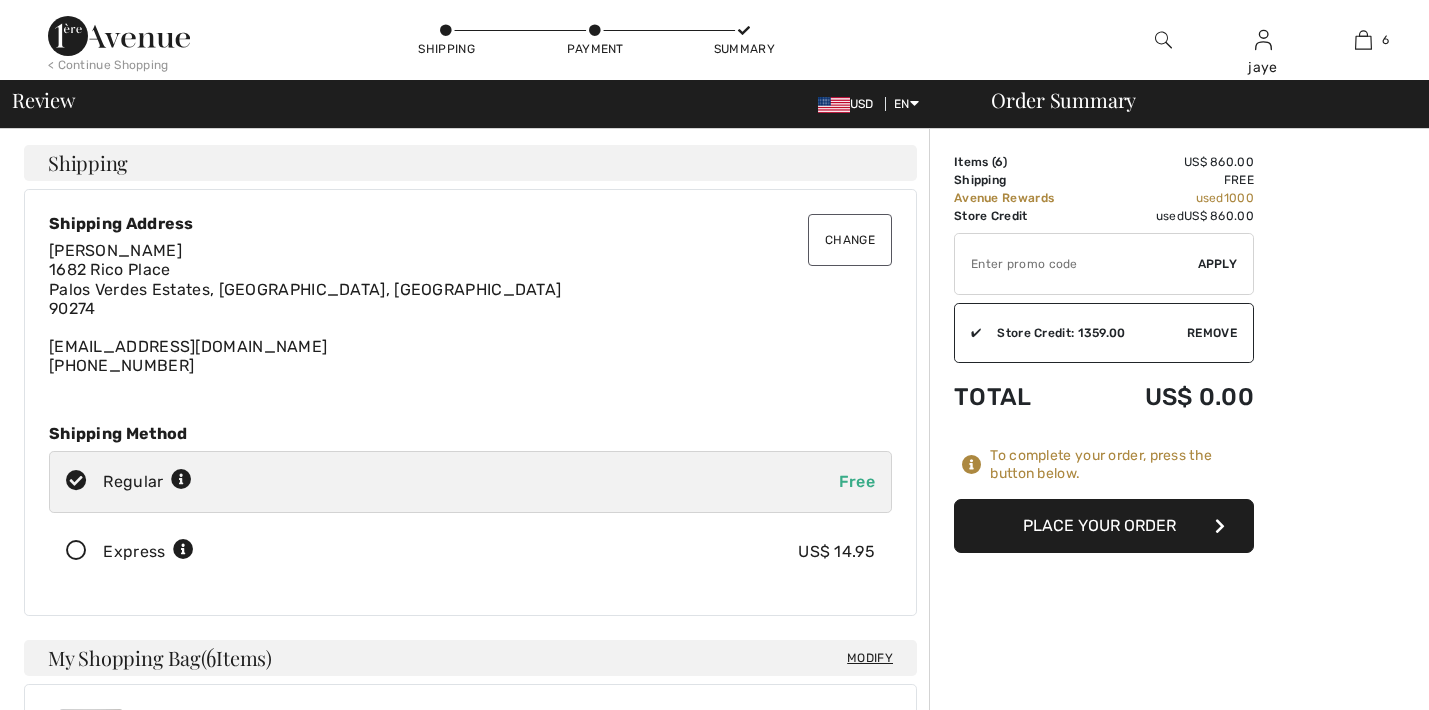 scroll, scrollTop: 0, scrollLeft: 0, axis: both 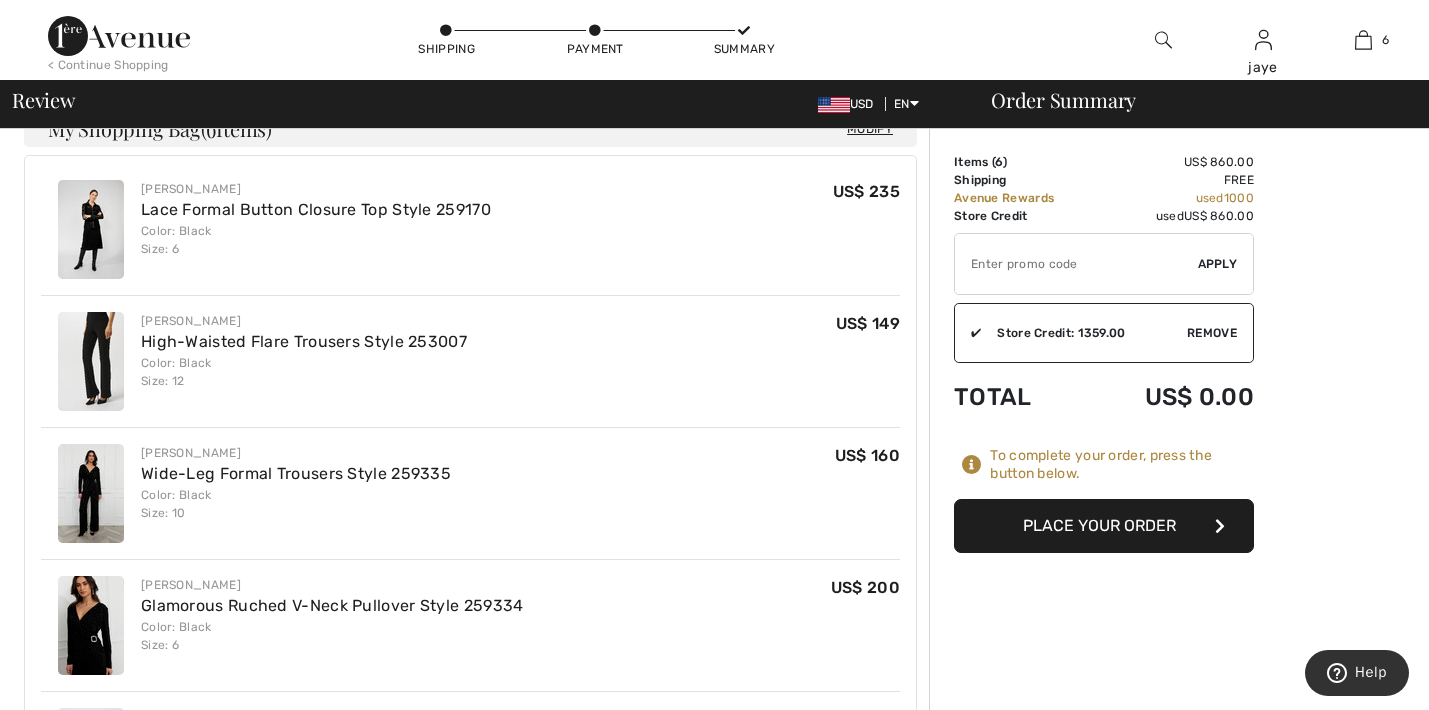 click on "Place Your Order" at bounding box center [1104, 526] 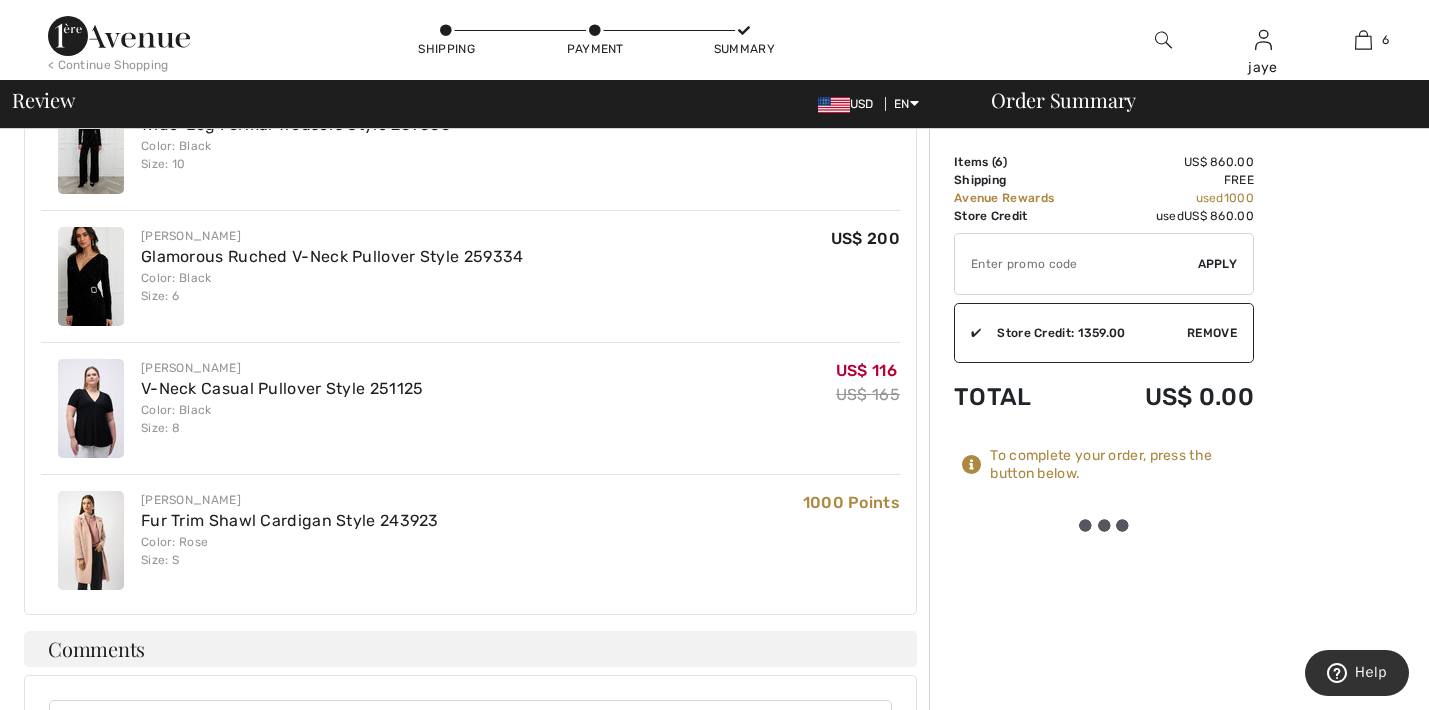scroll, scrollTop: 894, scrollLeft: 0, axis: vertical 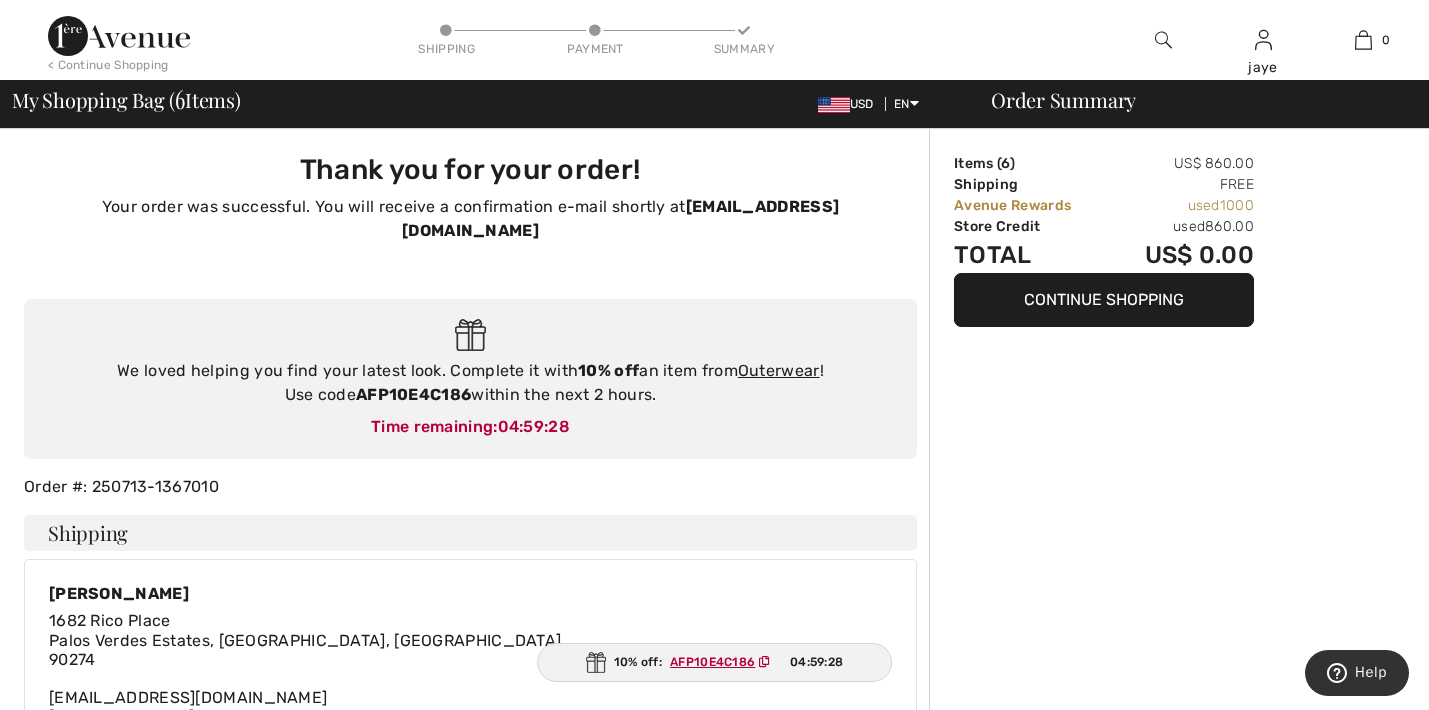 click at bounding box center [1163, 40] 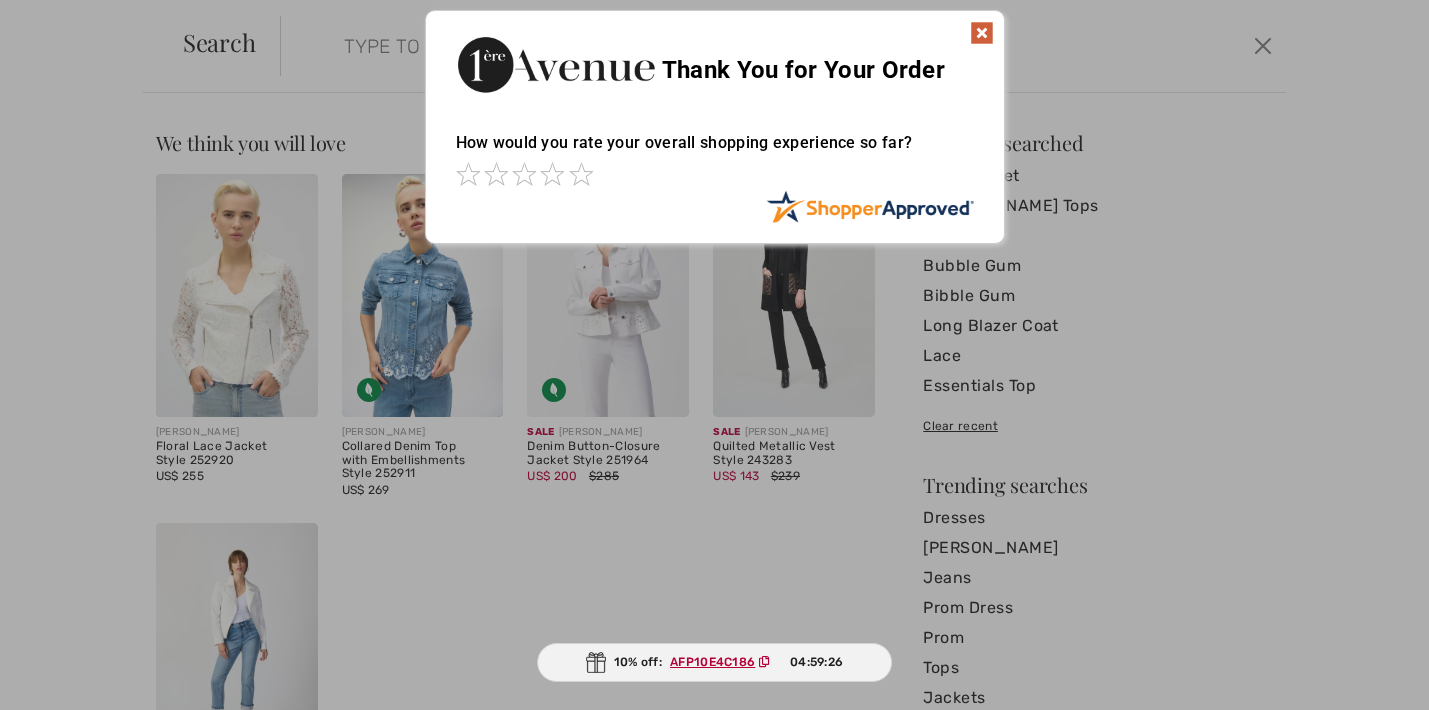 click at bounding box center [982, 33] 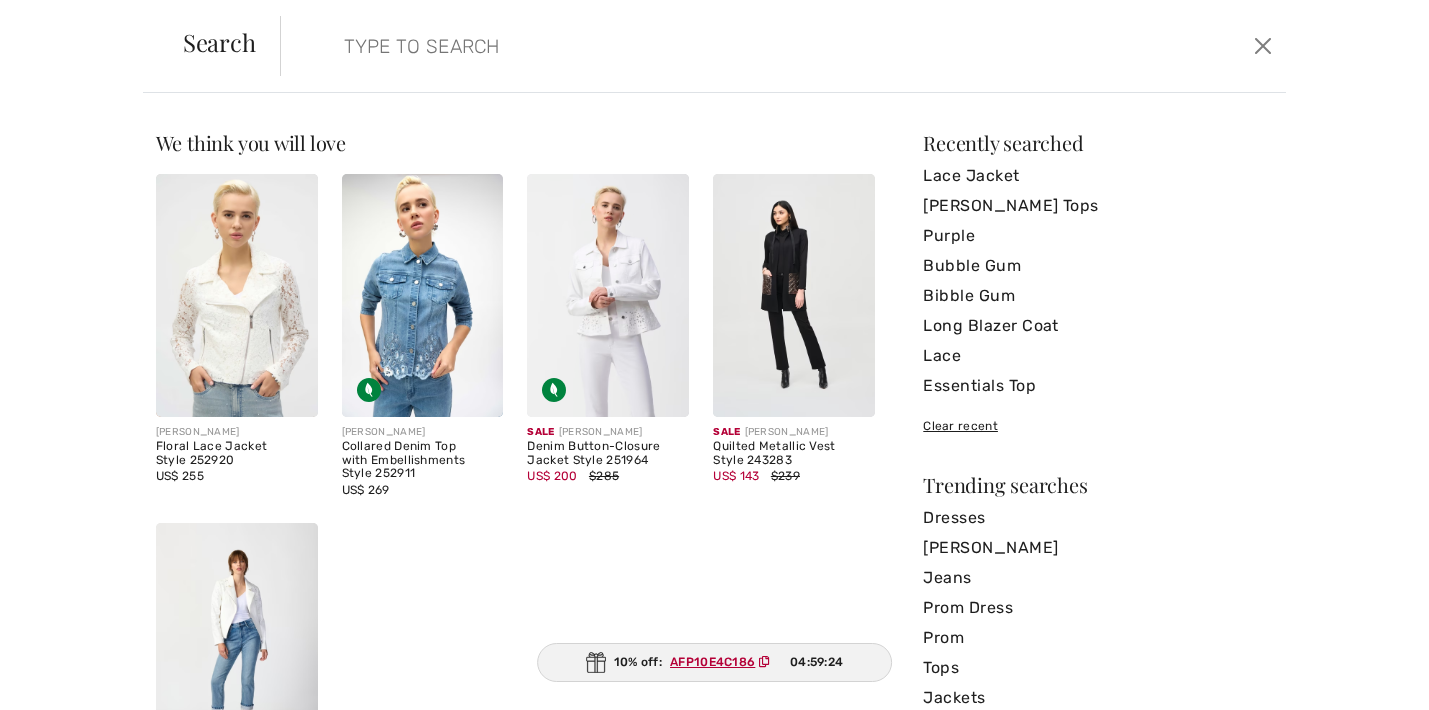 click at bounding box center [674, 46] 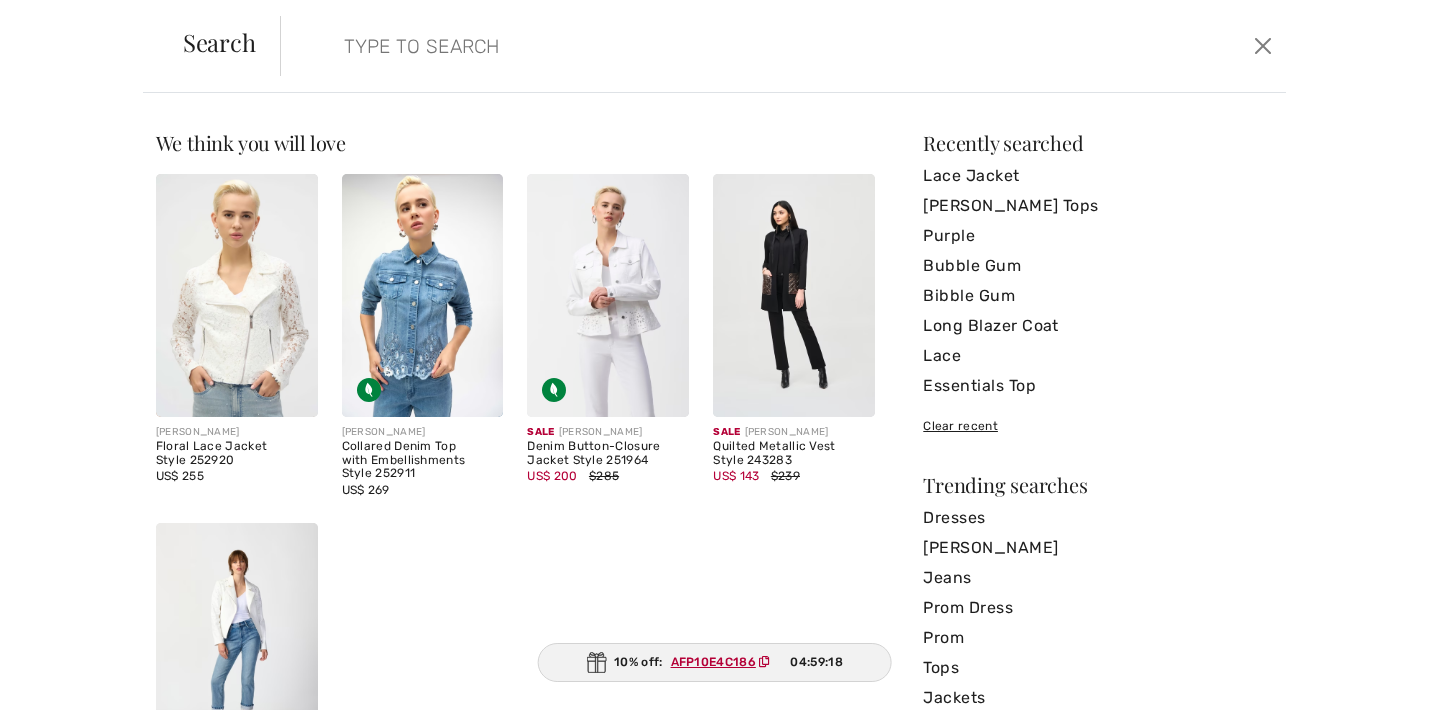 click at bounding box center [794, 295] 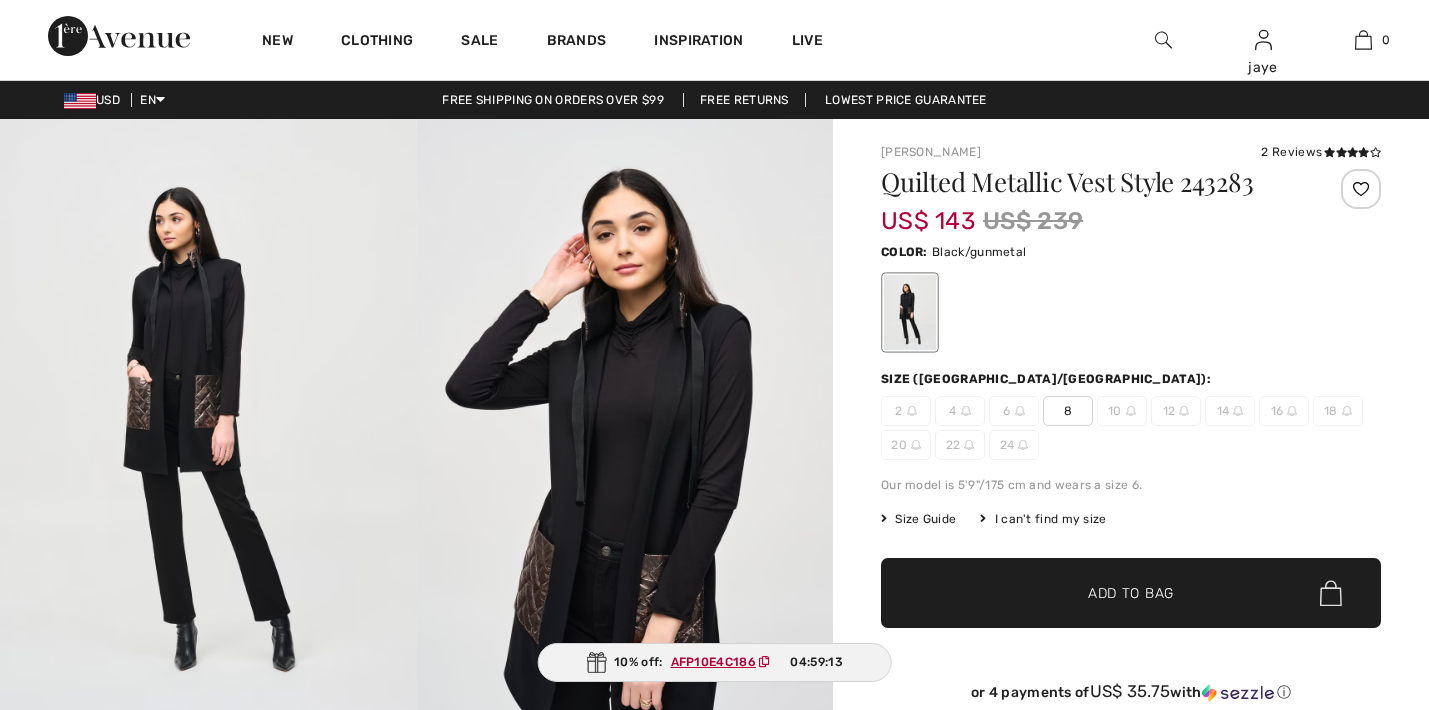 scroll, scrollTop: 0, scrollLeft: 0, axis: both 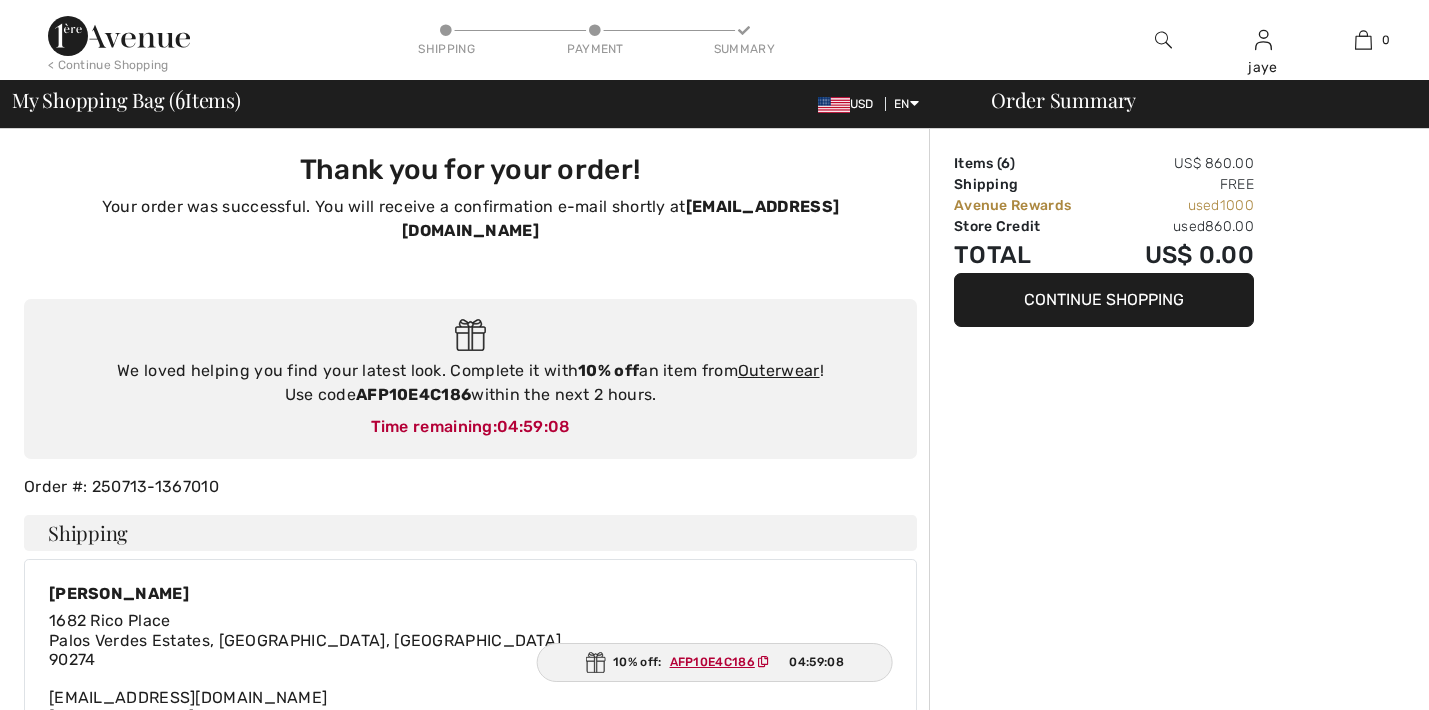 checkbox on "true" 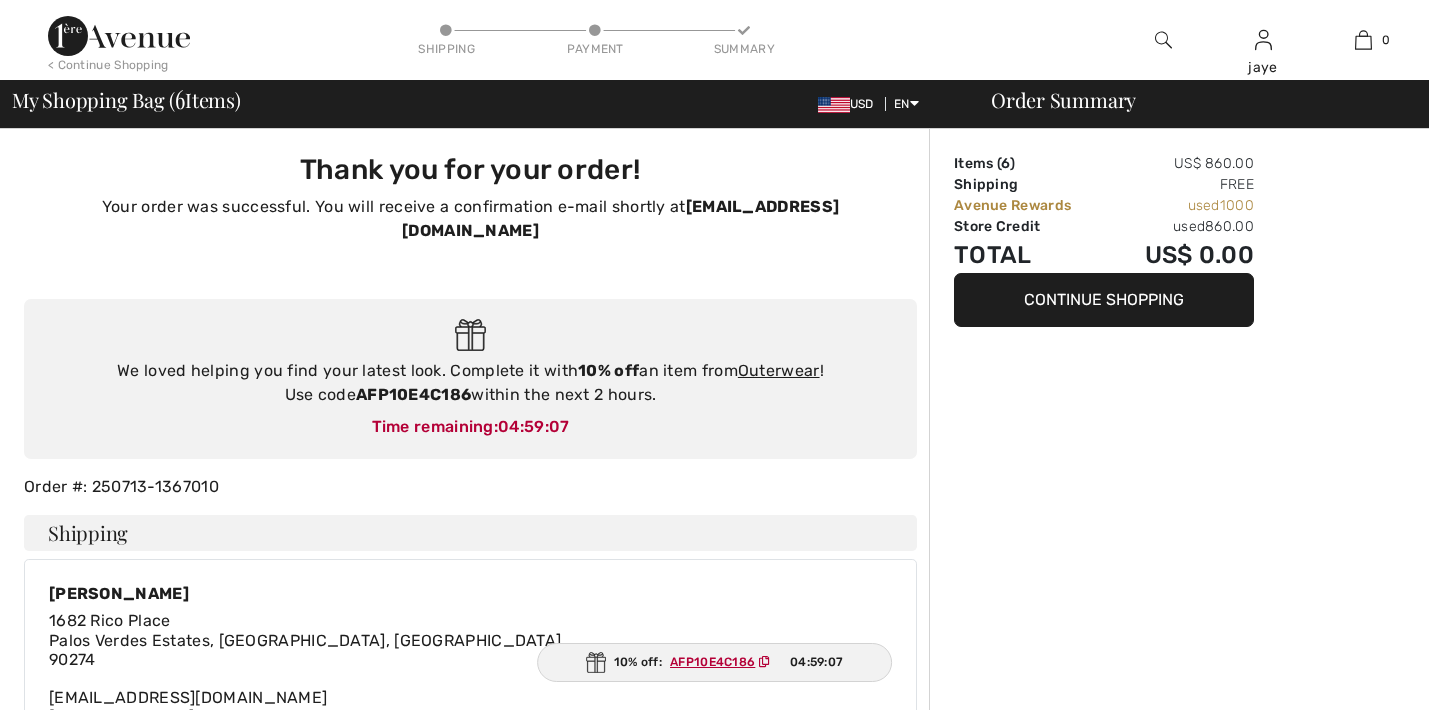 click at bounding box center (1163, 40) 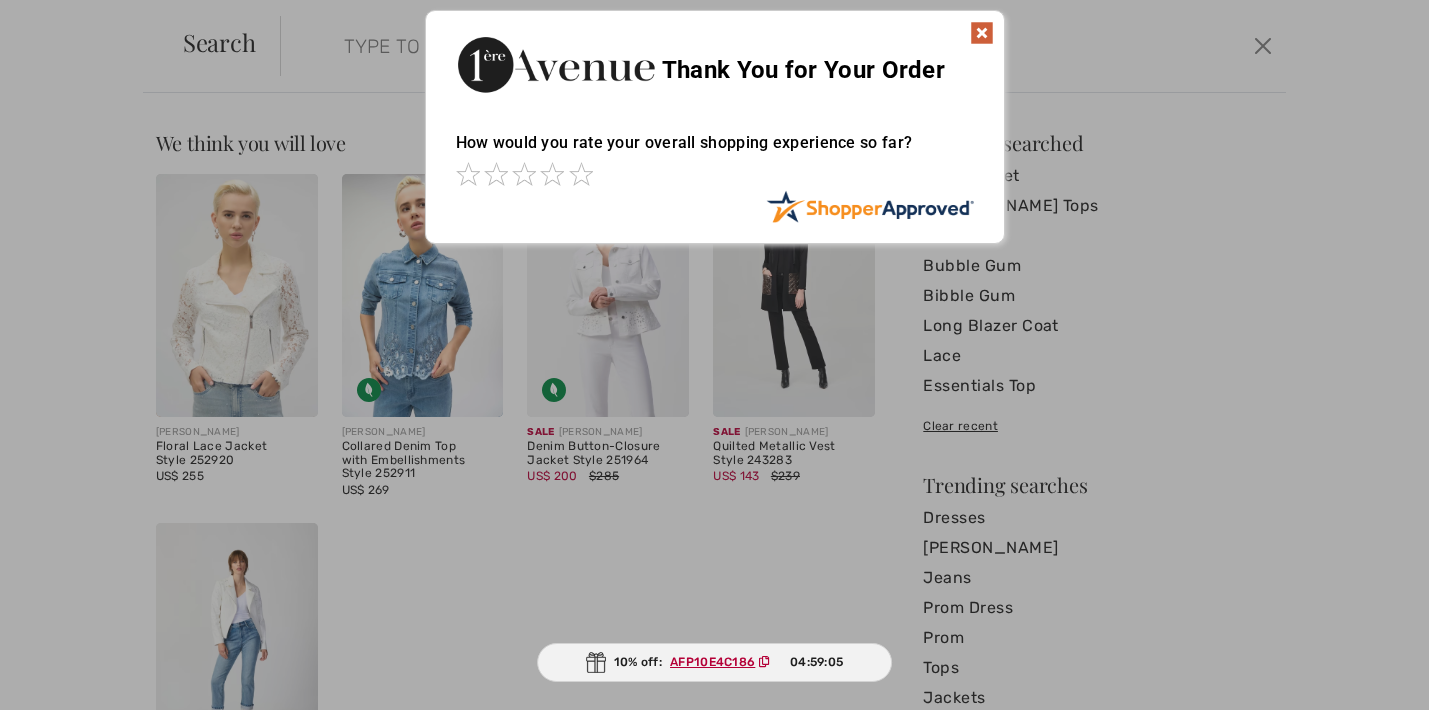 click at bounding box center [982, 33] 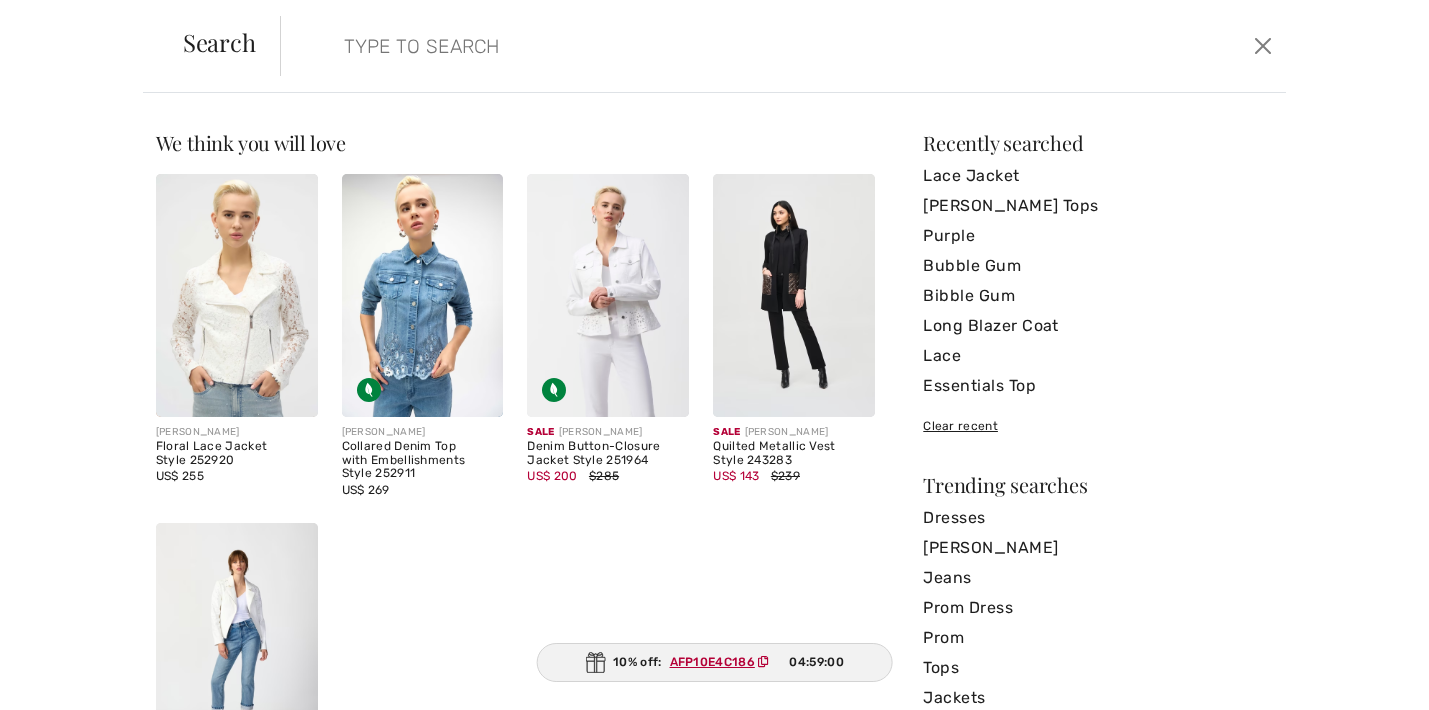click at bounding box center [674, 46] 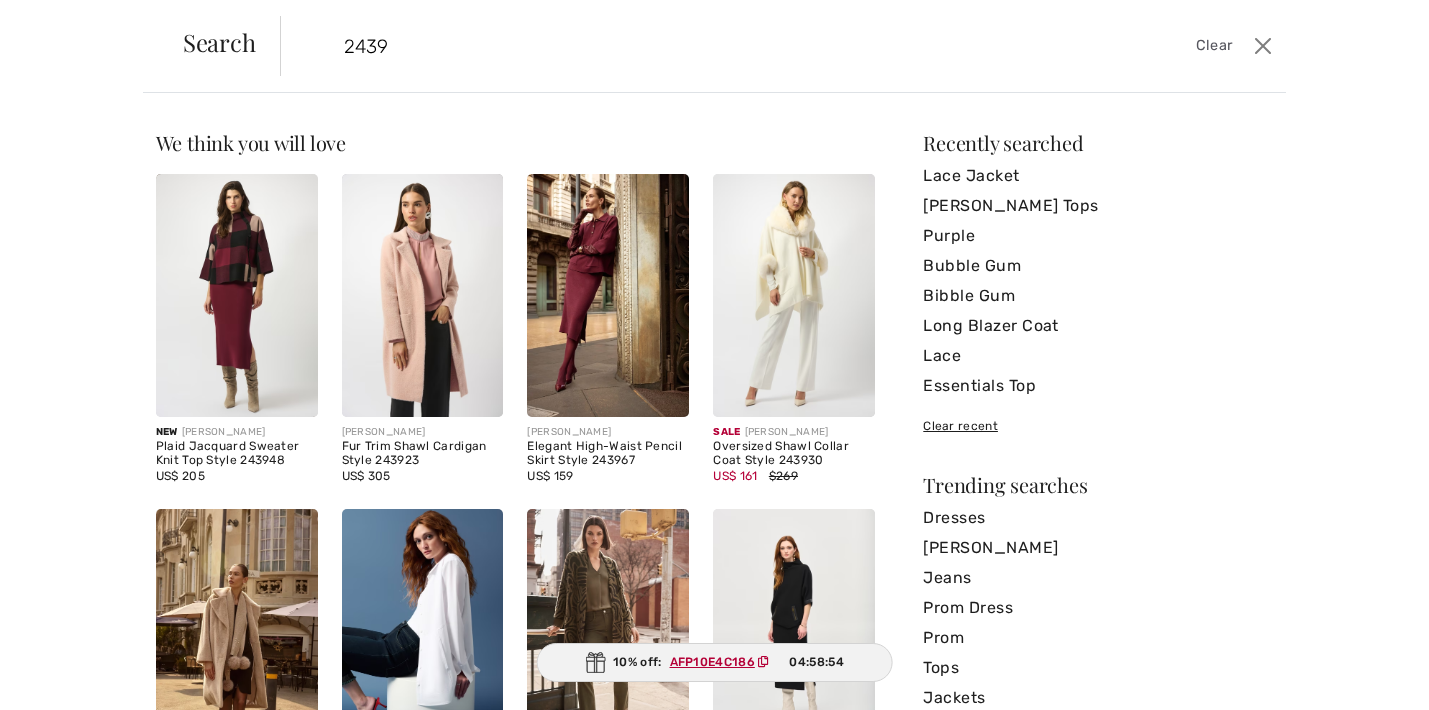 type on "2439" 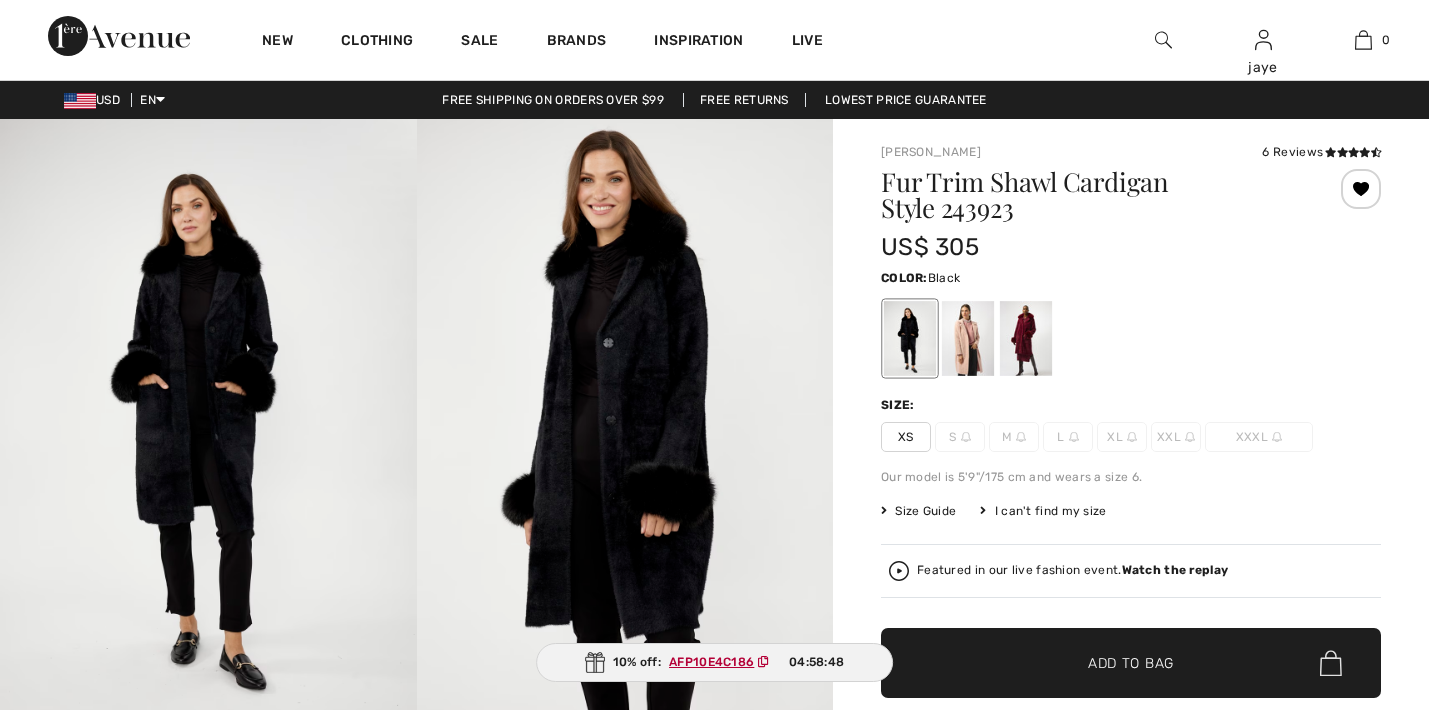 scroll, scrollTop: 0, scrollLeft: 0, axis: both 